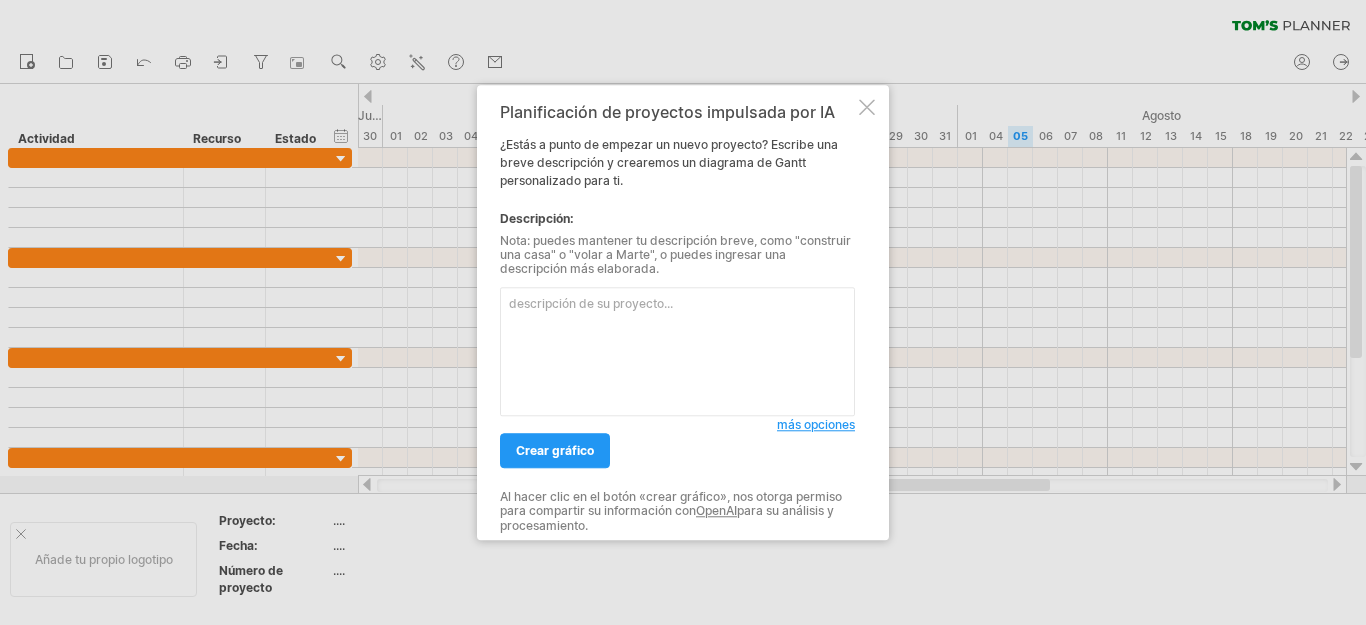 scroll, scrollTop: 0, scrollLeft: 0, axis: both 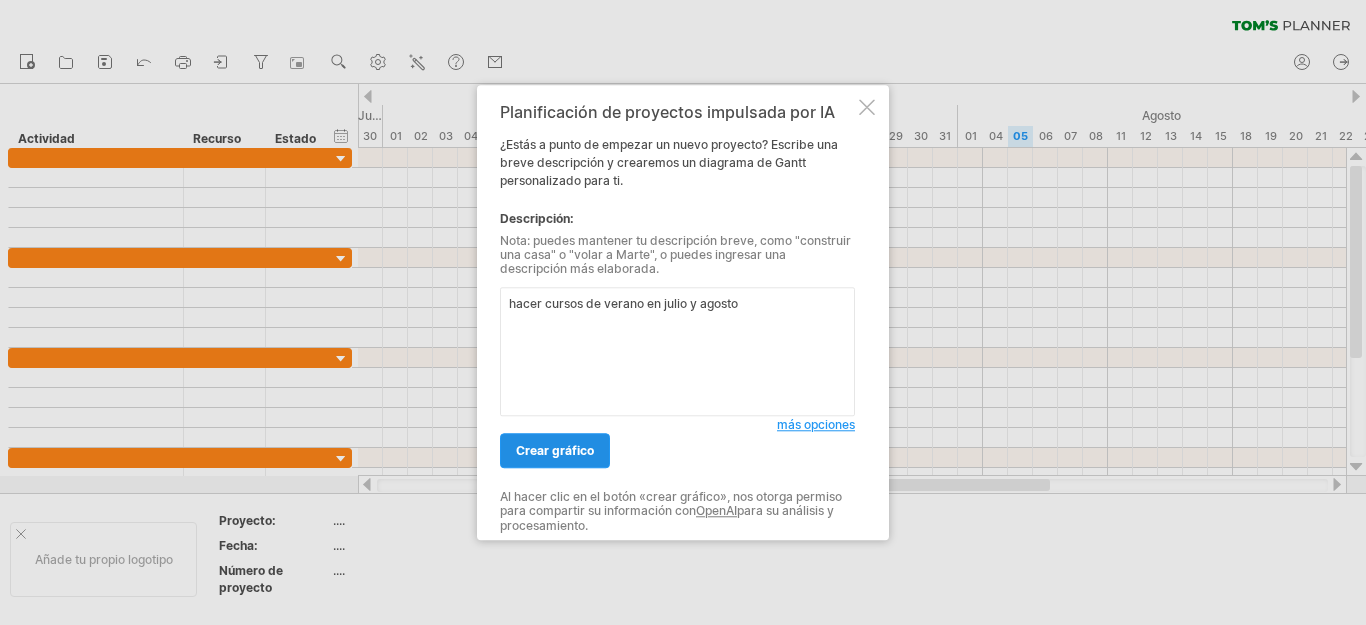 type on "hacer cursos de verano en julio y agosto" 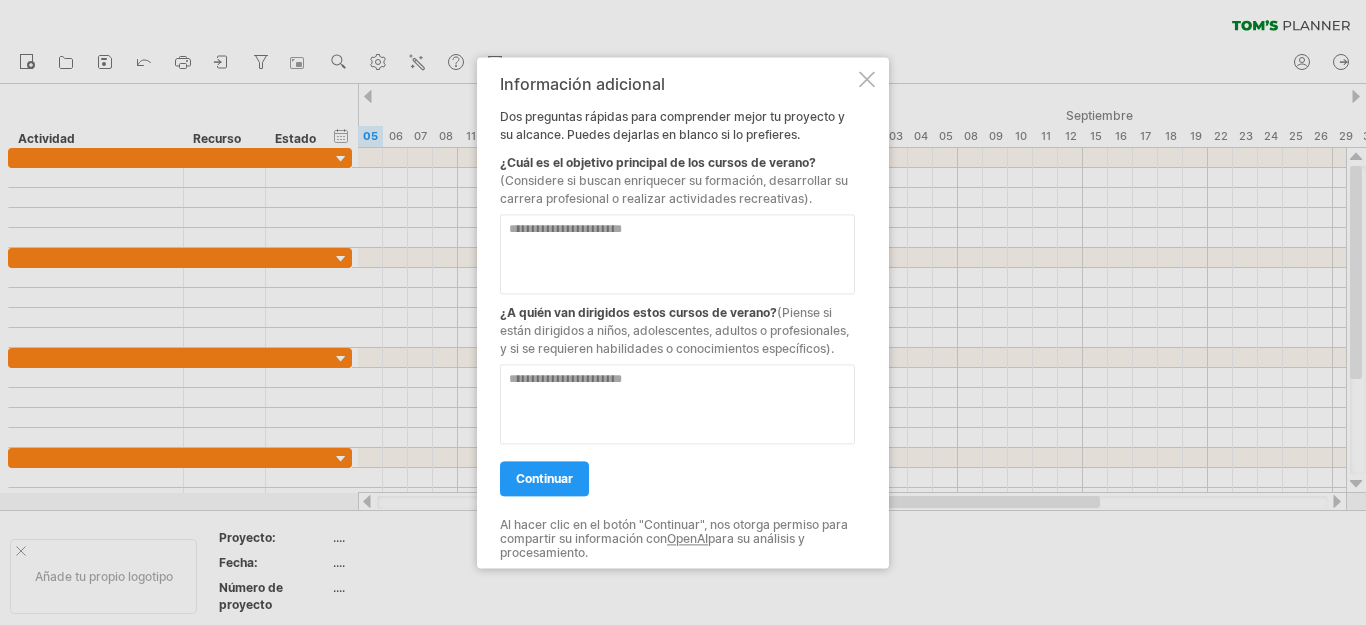 click at bounding box center (677, 254) 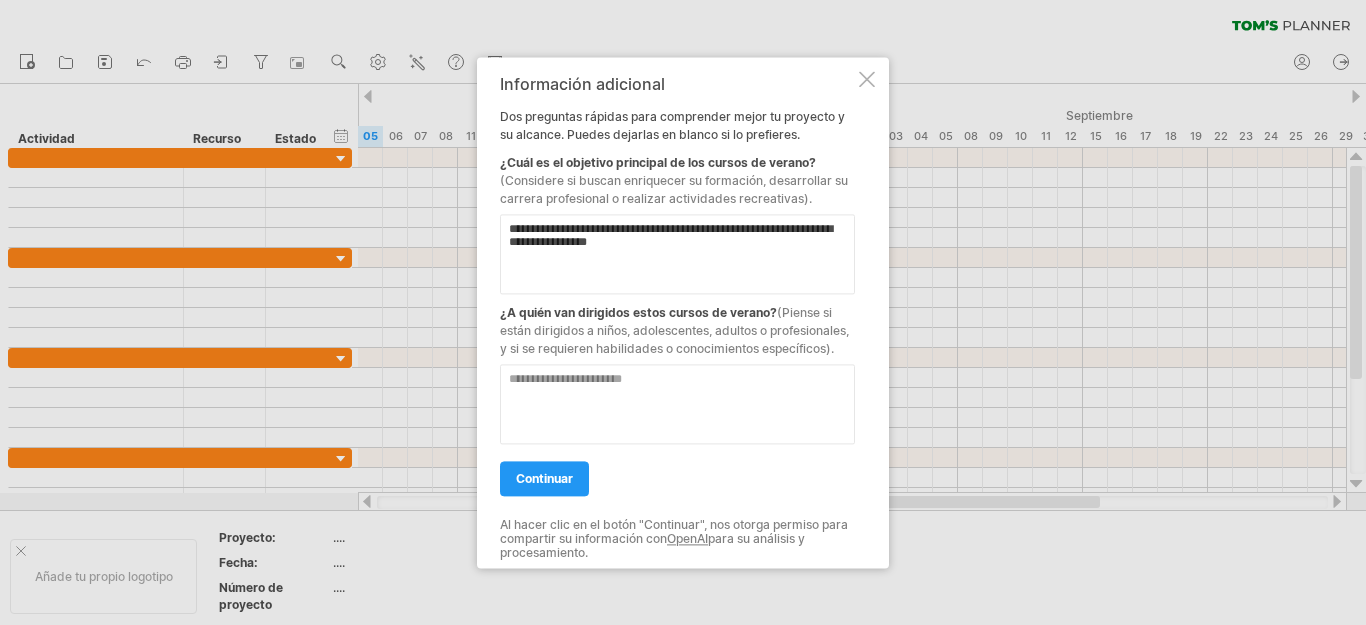 drag, startPoint x: 591, startPoint y: 238, endPoint x: 725, endPoint y: 234, distance: 134.0597 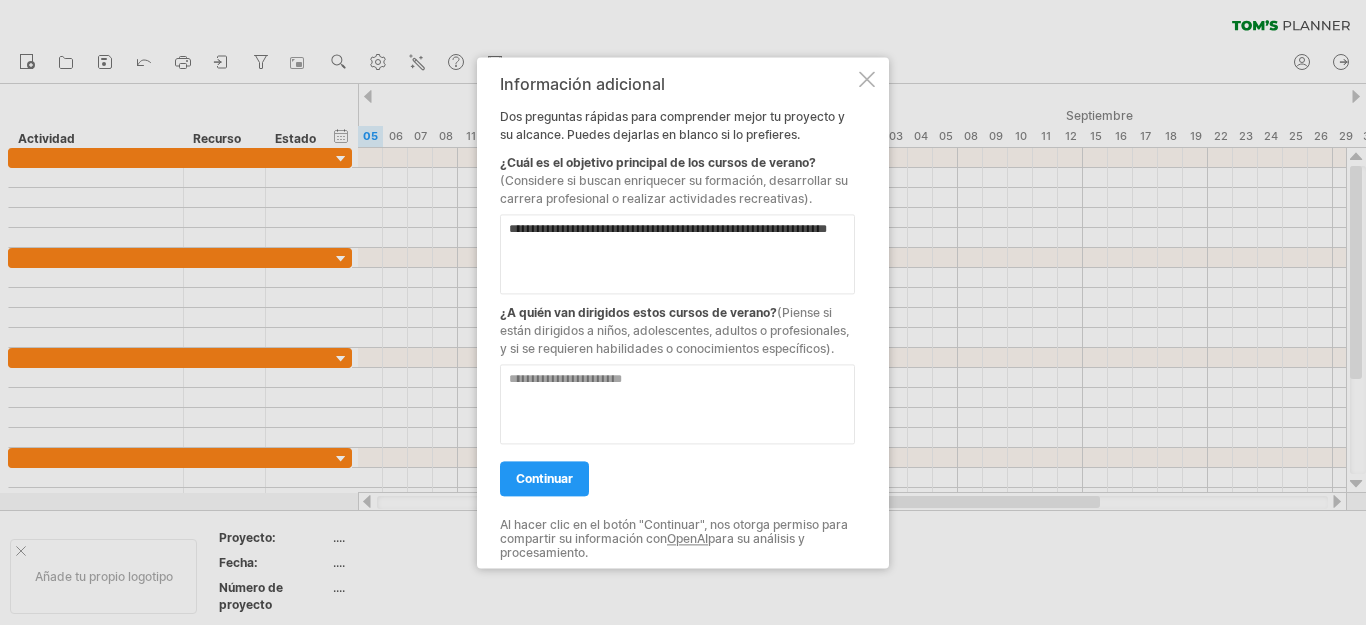 type on "**********" 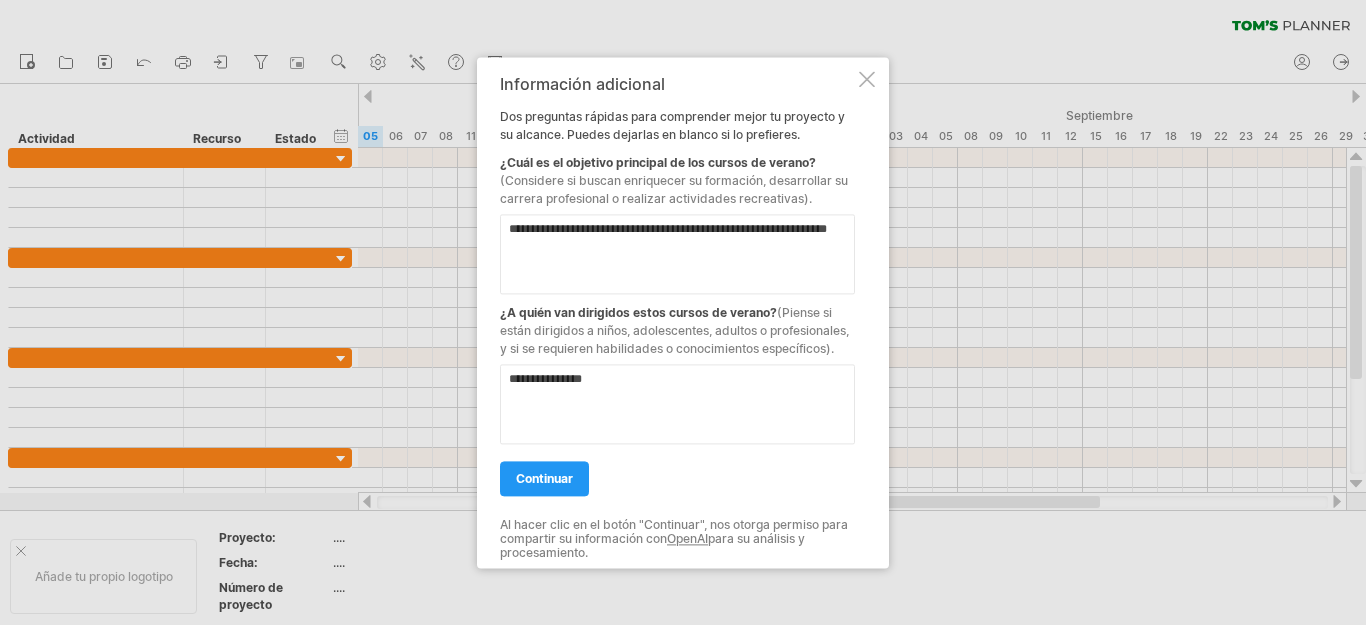 click on "**********" at bounding box center (677, 404) 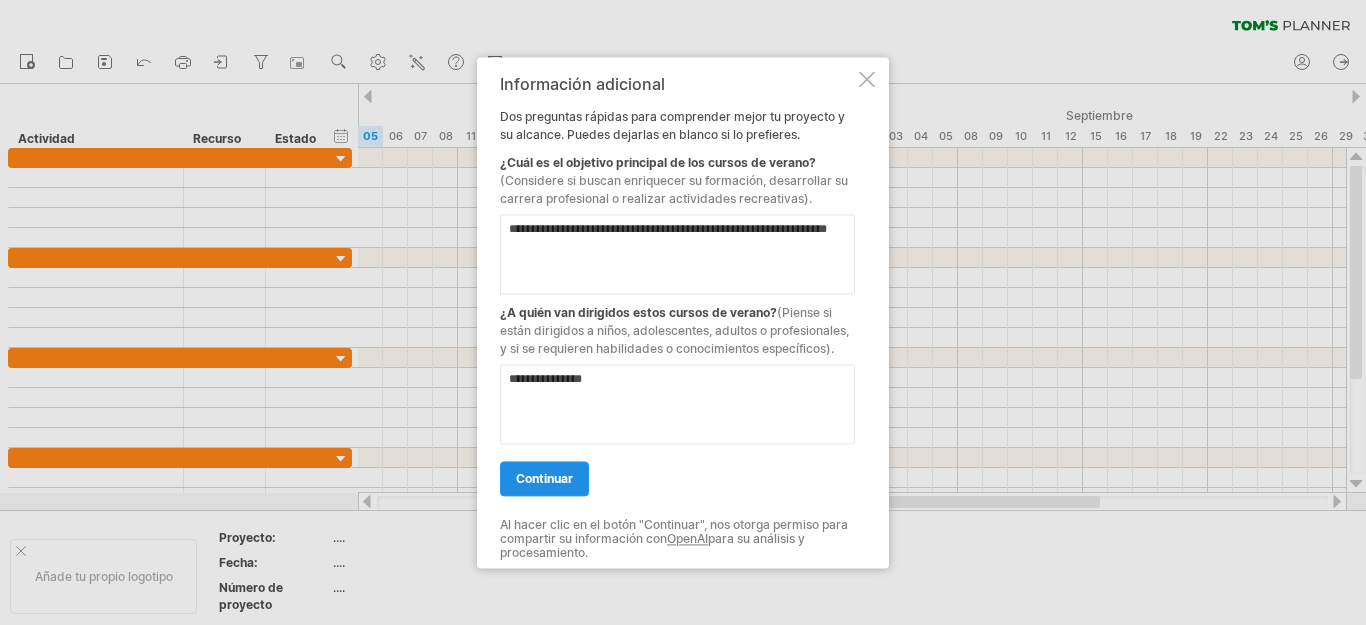 type on "**********" 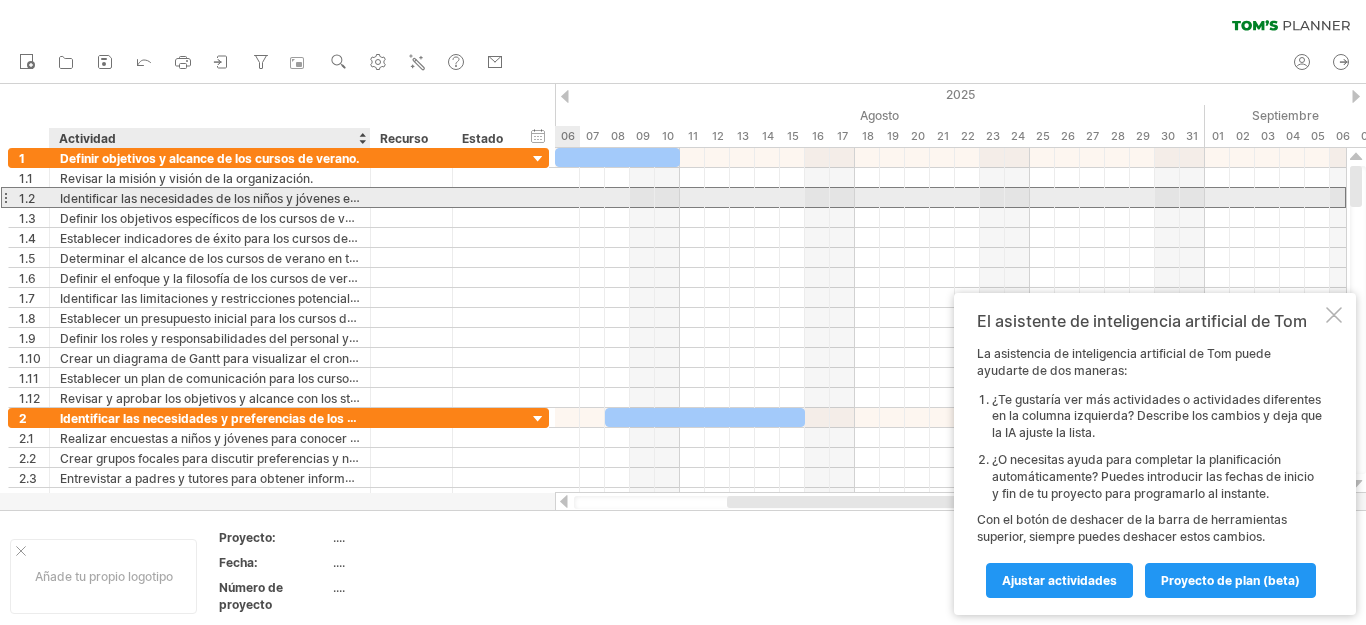 click on "Identificar las necesidades de los niños y jóvenes en cuanto a actividades recreativas." at bounding box center (305, 198) 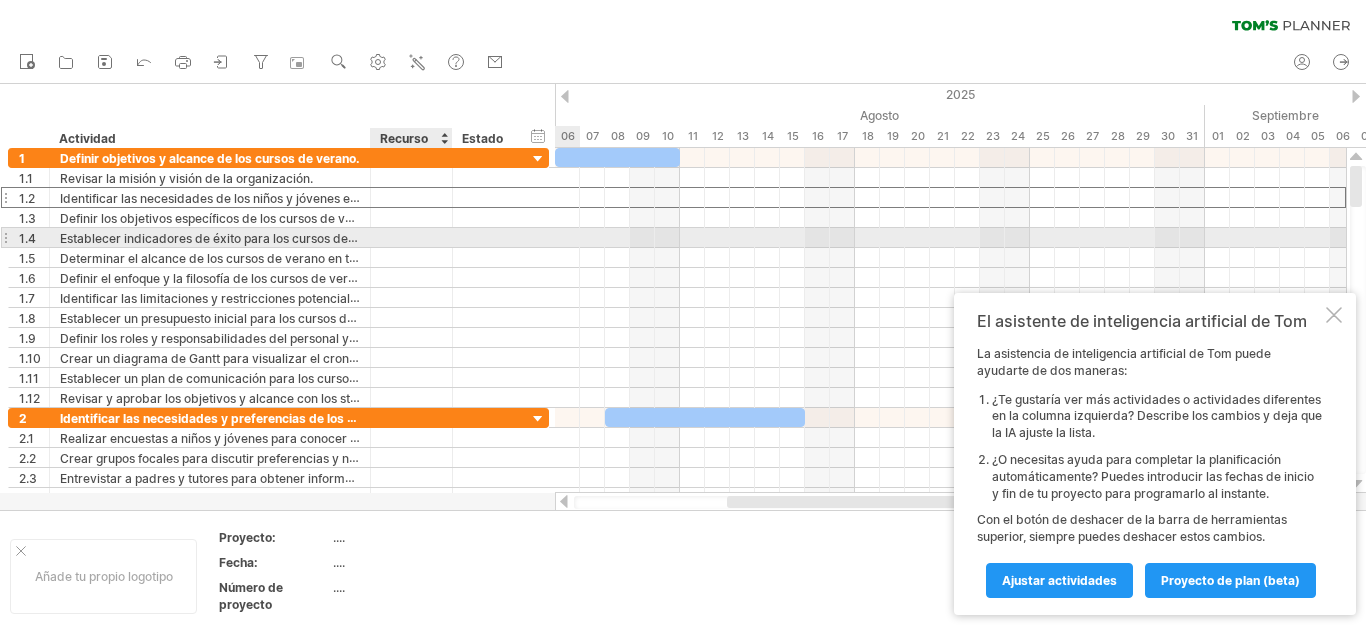 click at bounding box center [411, 237] 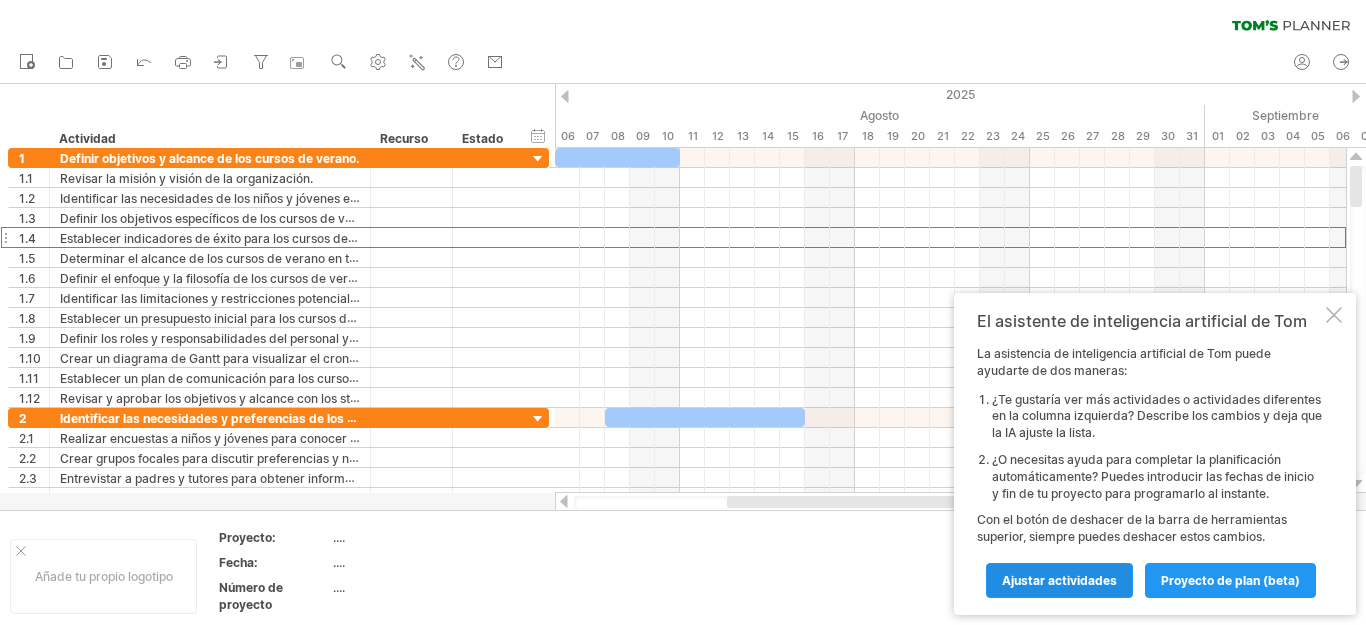 click on "Ajustar actividades" at bounding box center (1059, 580) 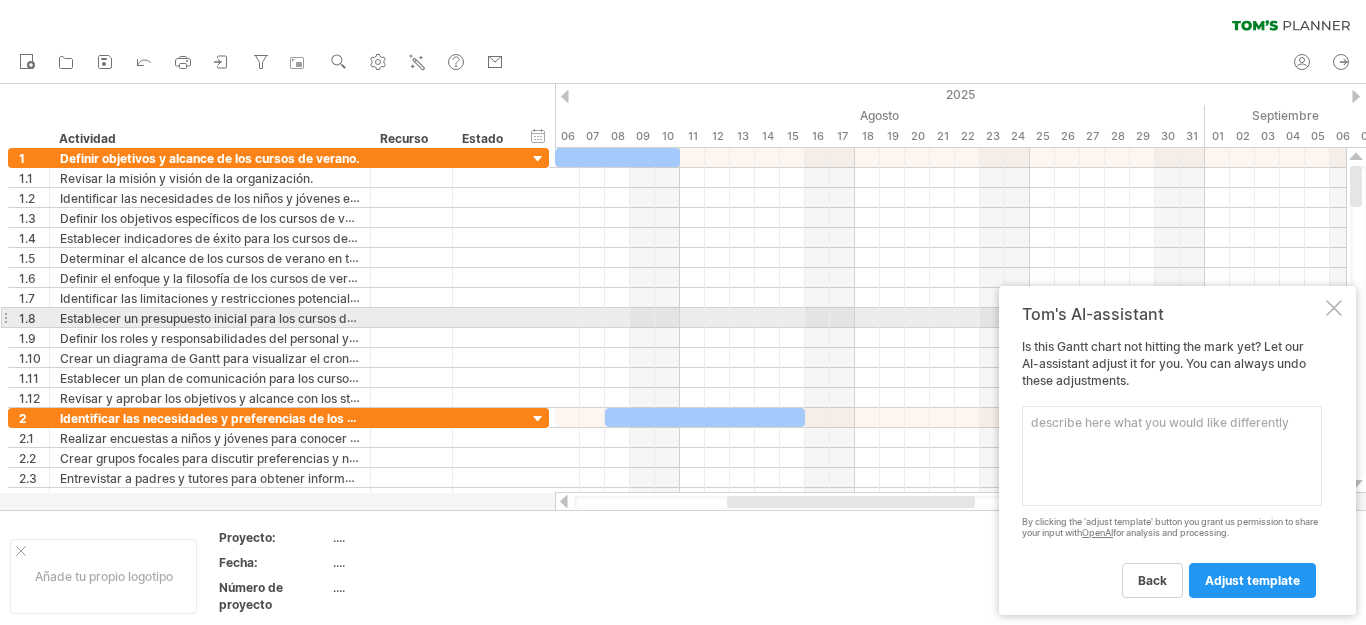 click at bounding box center [1334, 308] 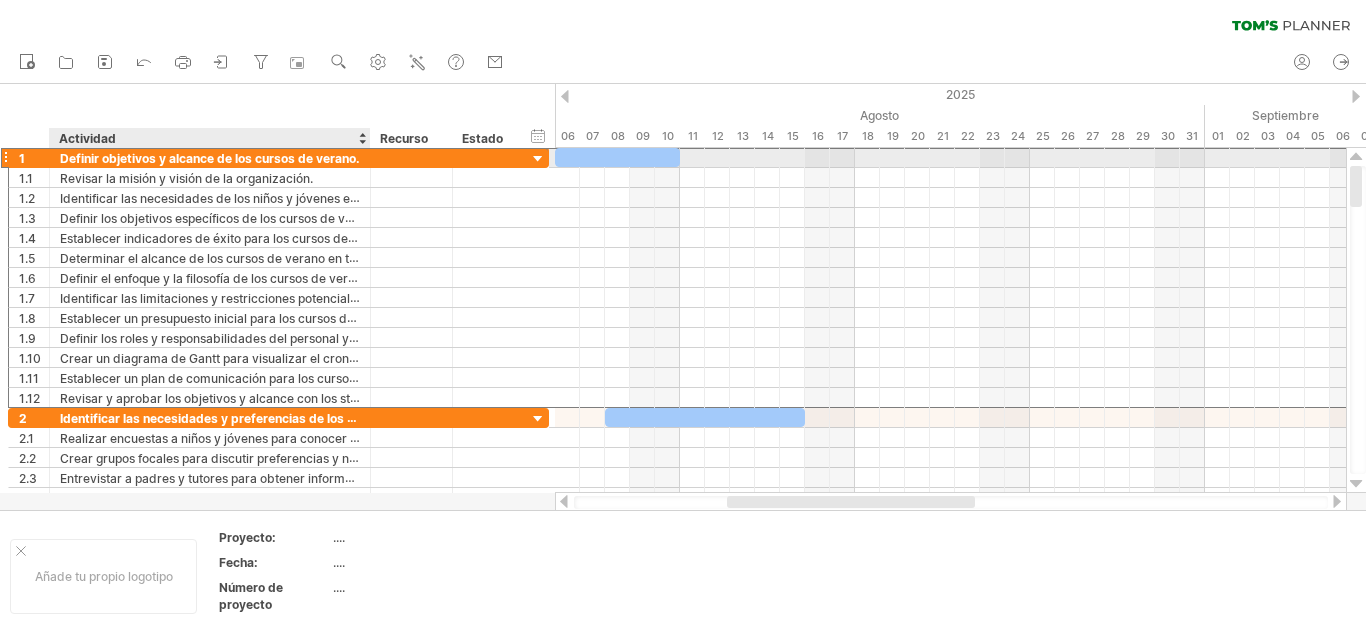 click on "Definir objetivos y alcance de los cursos de verano." at bounding box center [210, 158] 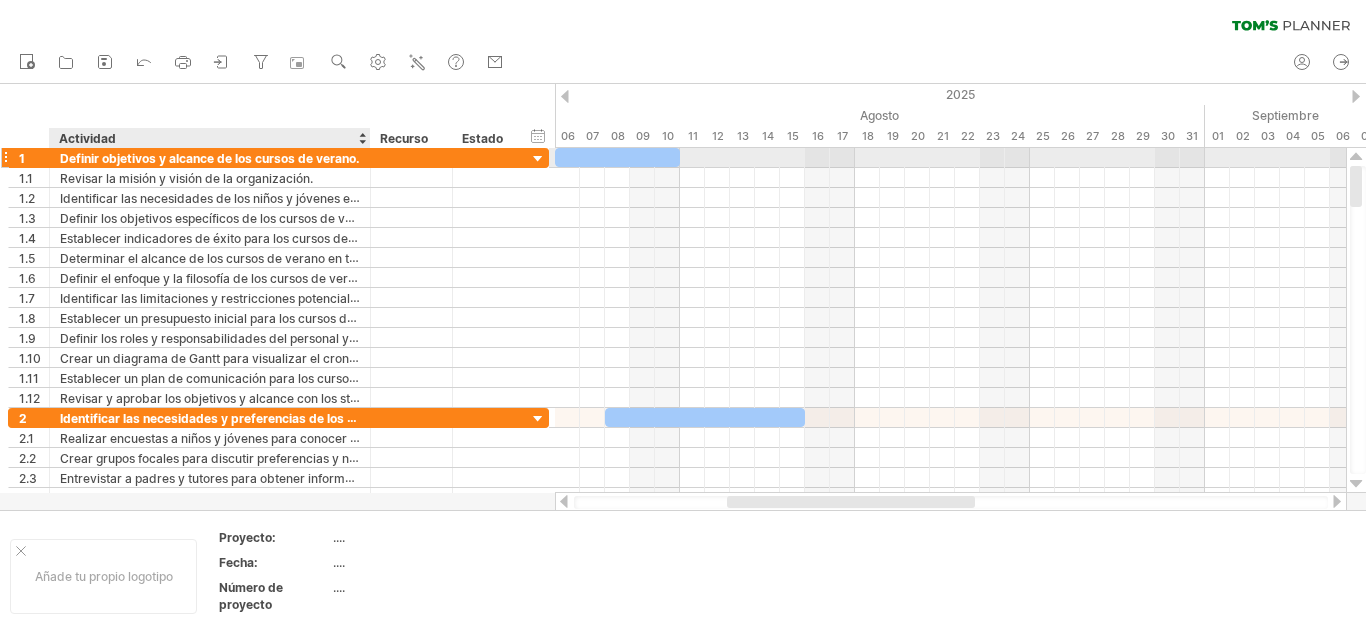 click on "Definir objetivos y alcance de los cursos de verano." at bounding box center (210, 158) 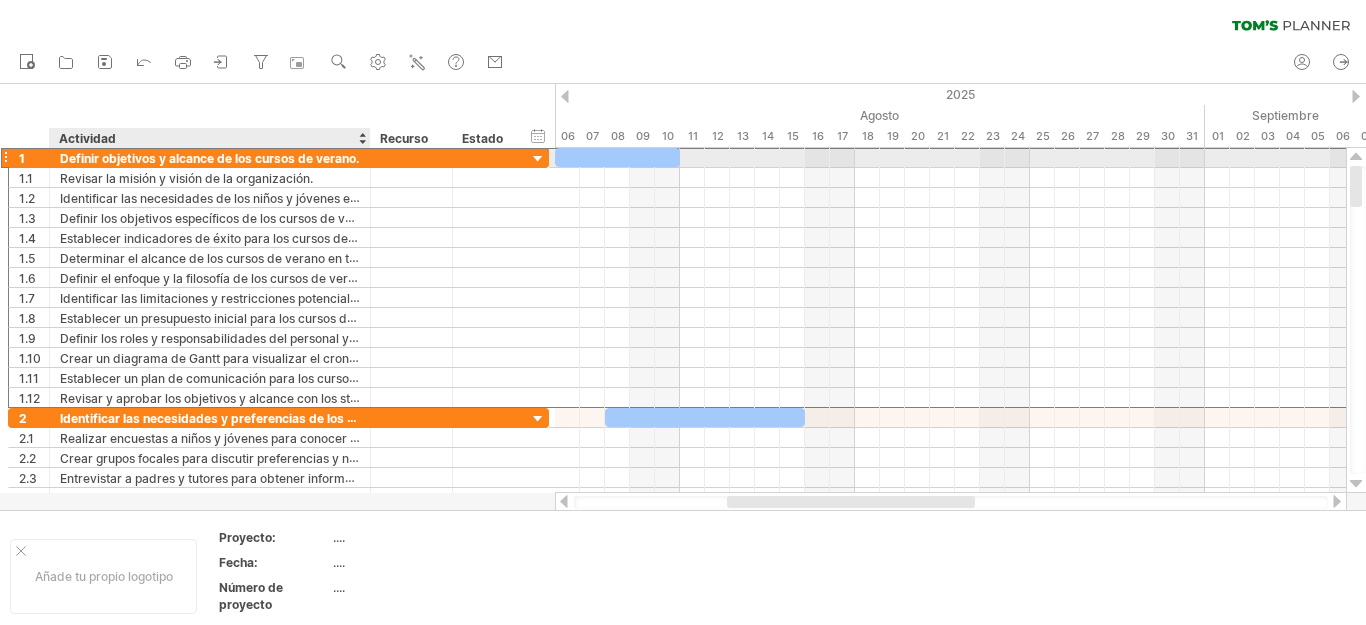 click on "Definir objetivos y alcance de los cursos de verano." at bounding box center [210, 158] 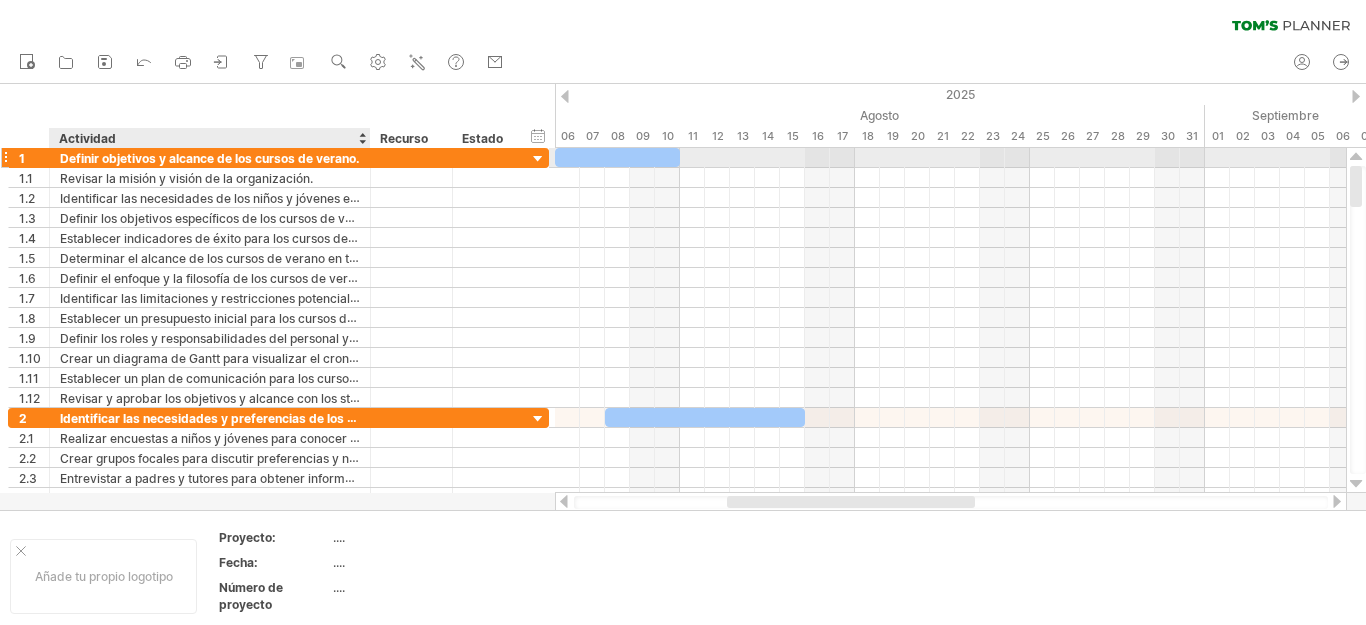 click on "Definir objetivos y alcance de los cursos de verano." at bounding box center [210, 158] 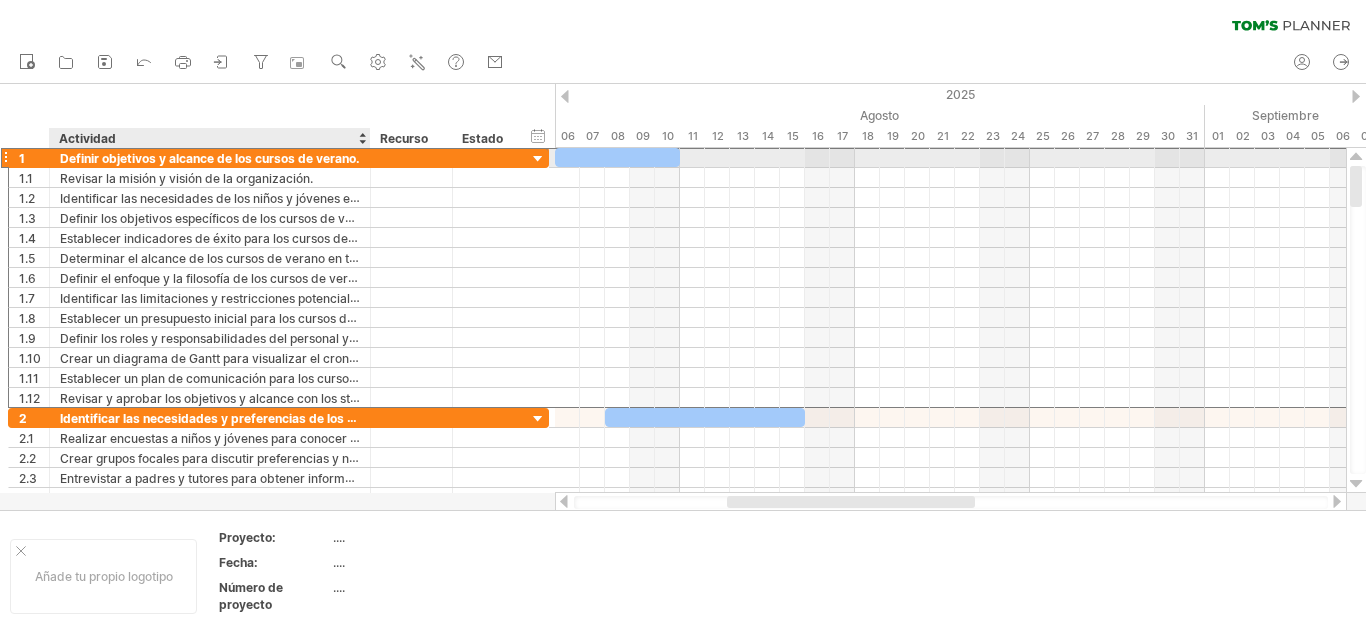 click on "Definir objetivos y alcance de los cursos de verano." at bounding box center (210, 158) 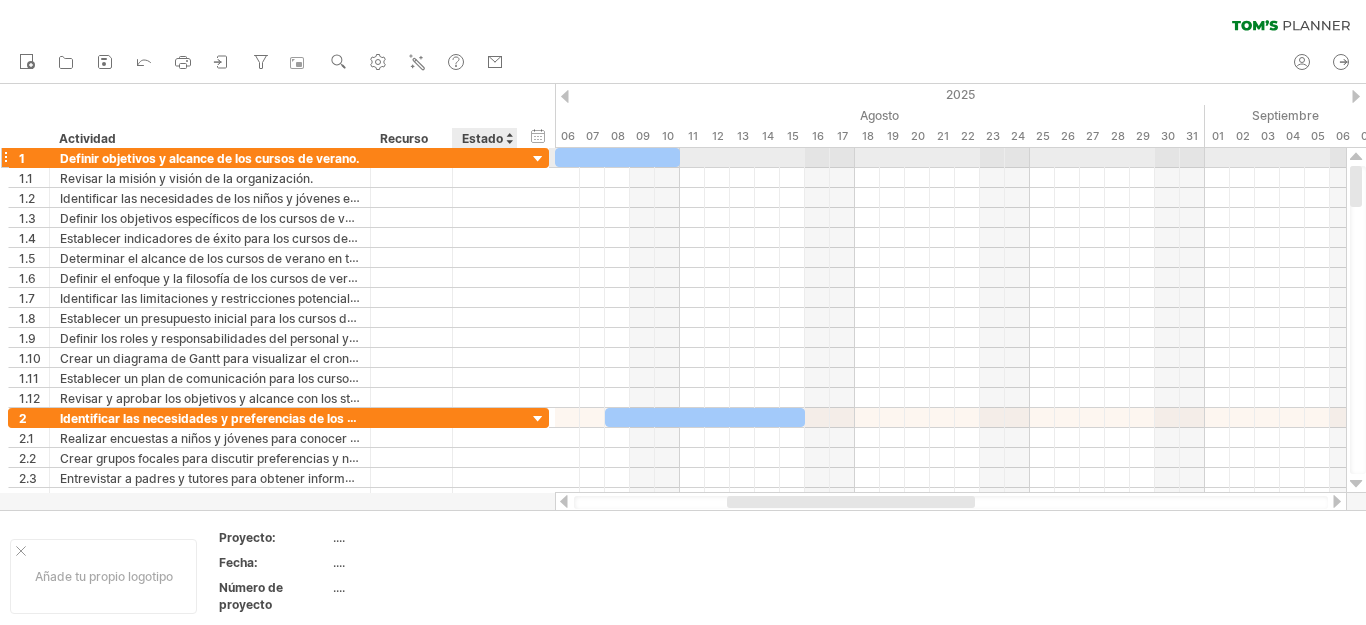 click at bounding box center (538, 159) 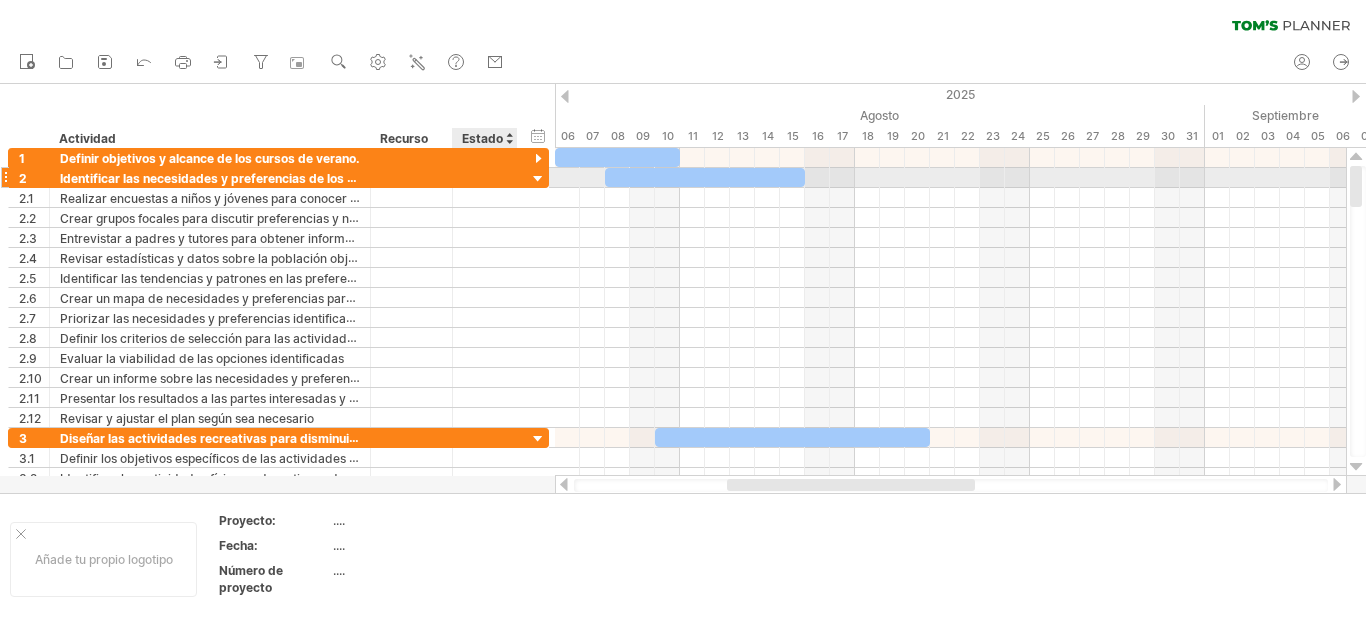 click at bounding box center [538, 179] 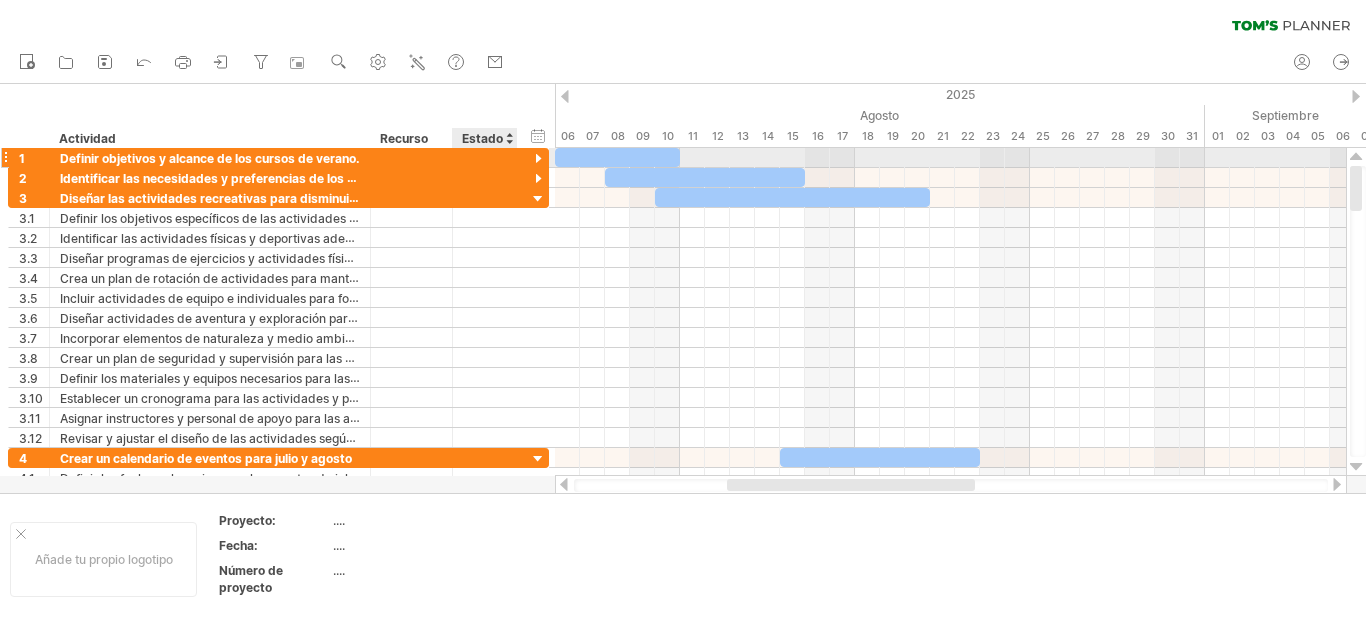 click at bounding box center [538, 159] 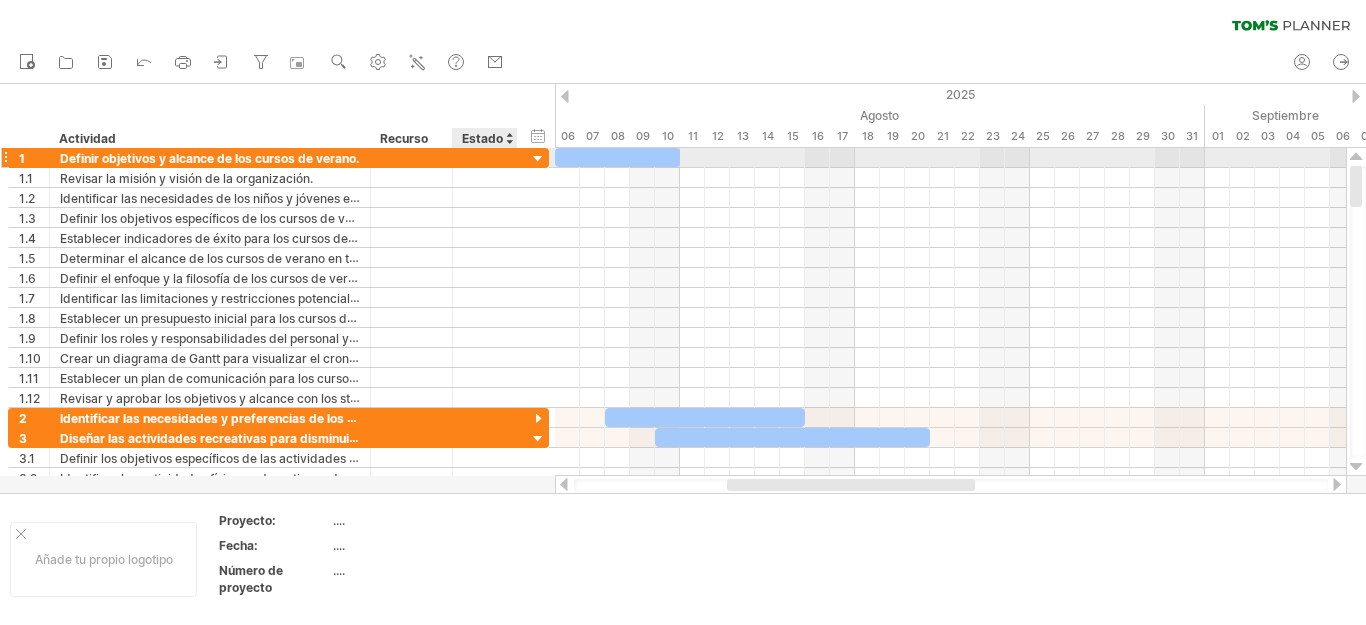 click at bounding box center (538, 159) 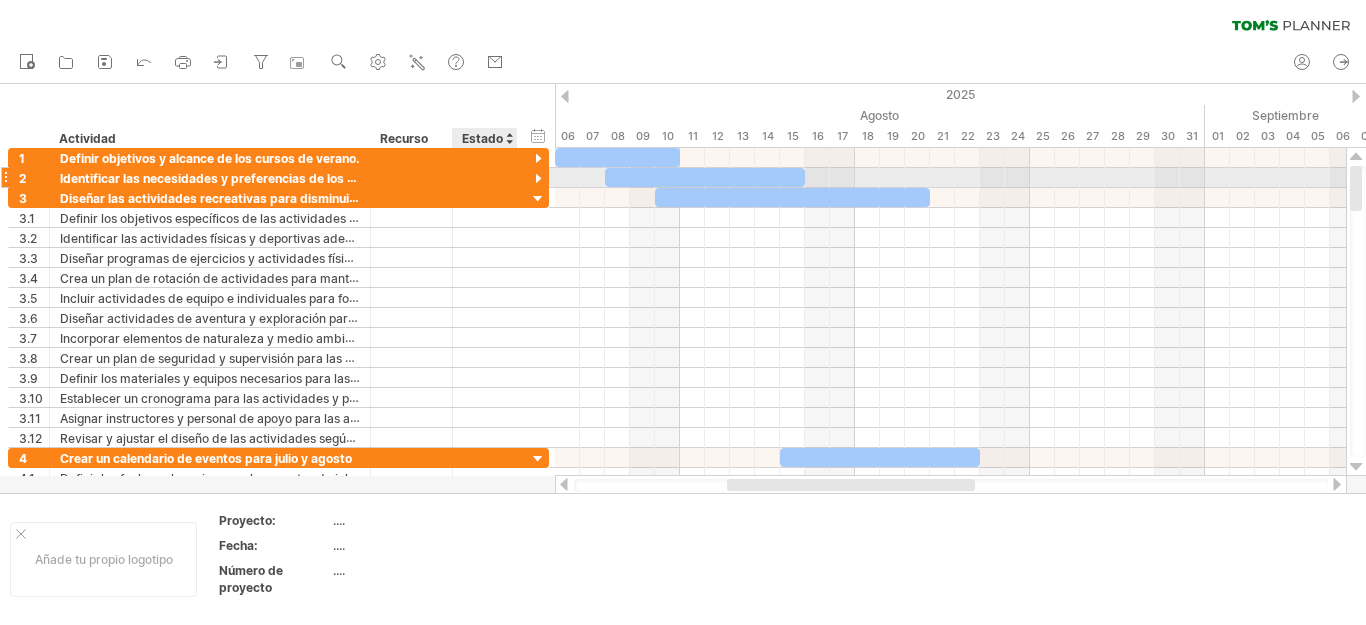 click at bounding box center (538, 179) 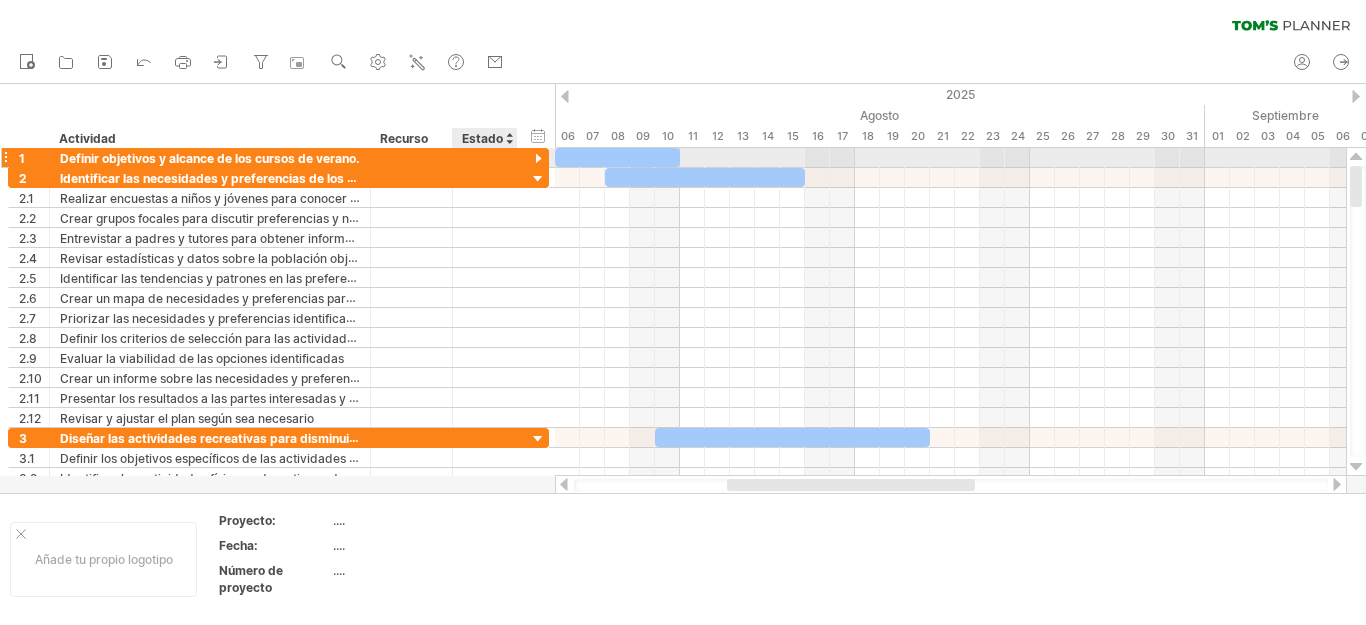 click at bounding box center (538, 159) 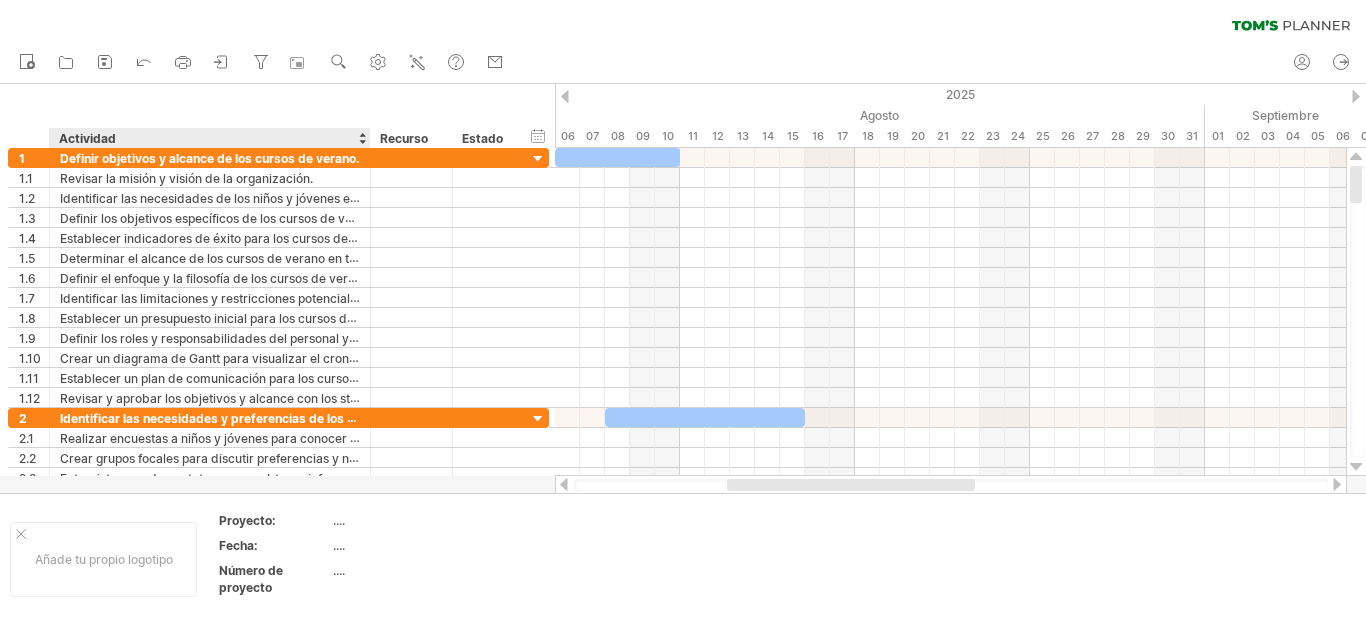 click at bounding box center [362, 138] 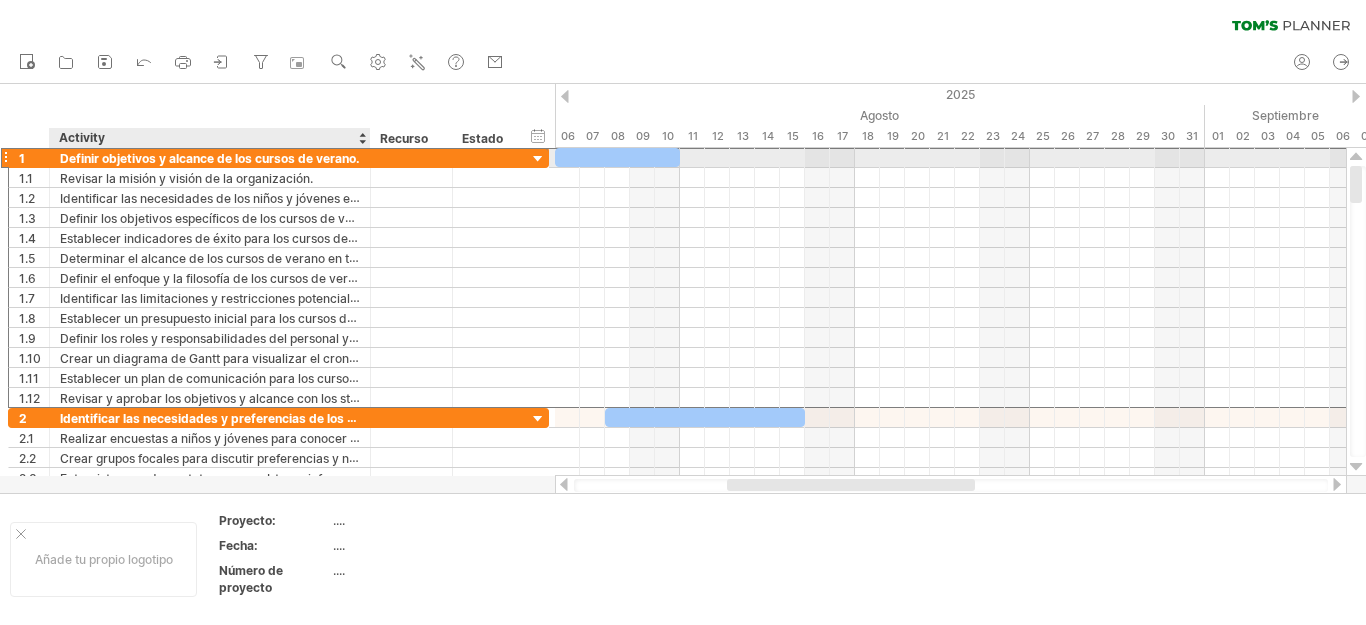 click on "Definir objetivos y alcance de los cursos de verano." at bounding box center [210, 158] 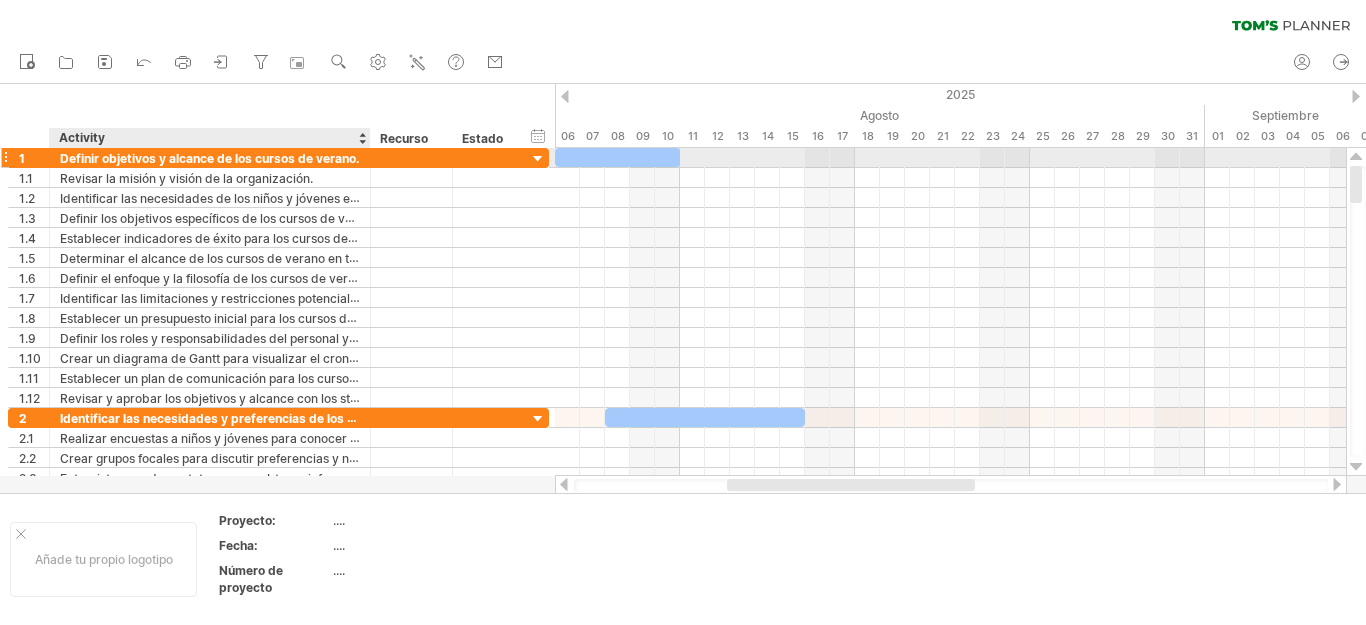 click on "Definir objetivos y alcance de los cursos de verano." at bounding box center (210, 158) 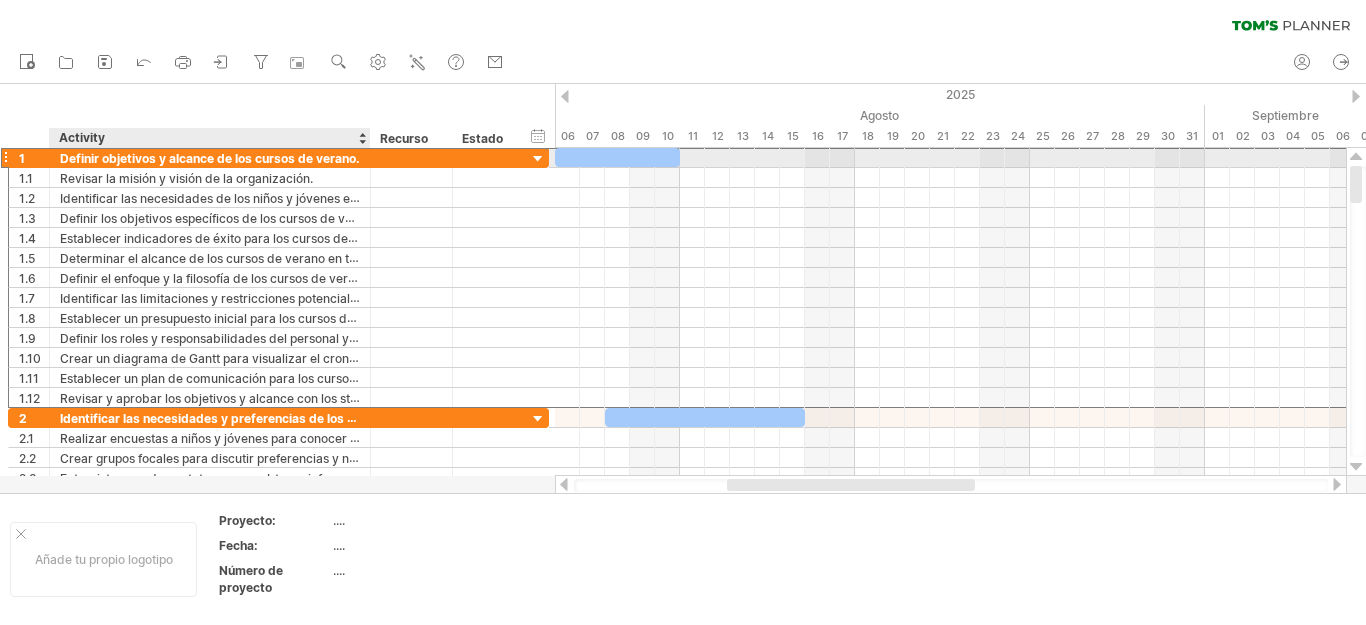 click on "Definir objetivos y alcance de los cursos de verano." at bounding box center (210, 158) 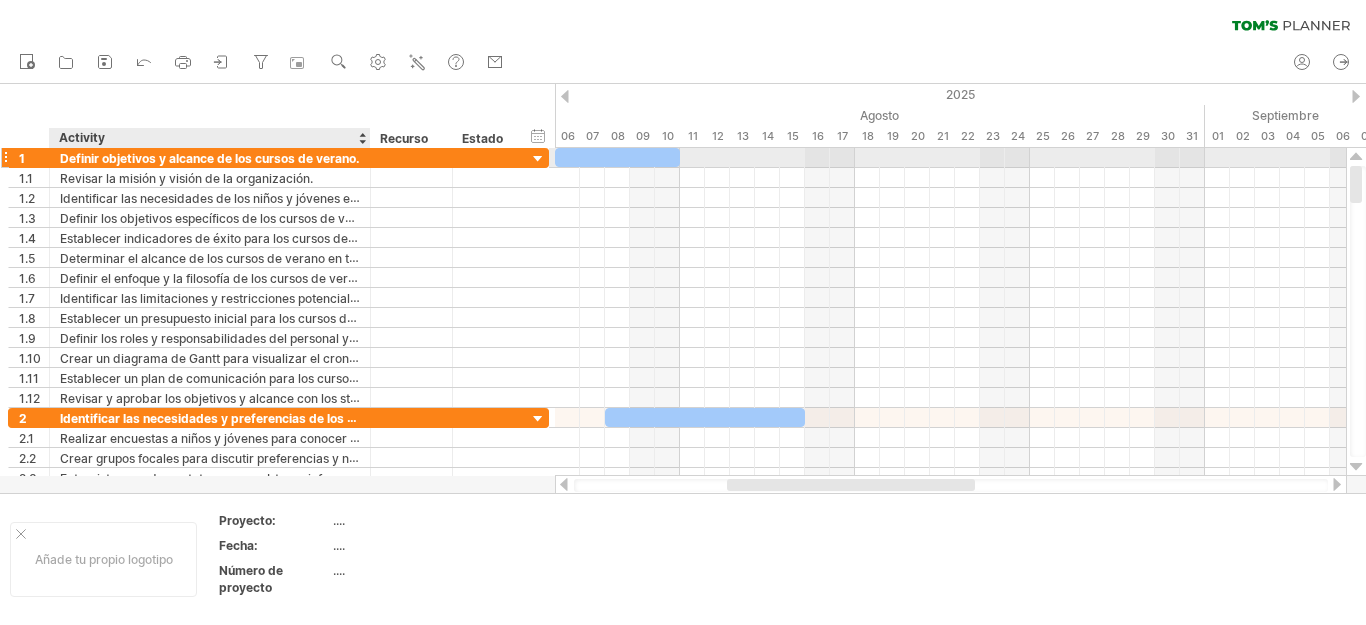 click on "Definir objetivos y alcance de los cursos de verano." at bounding box center (210, 158) 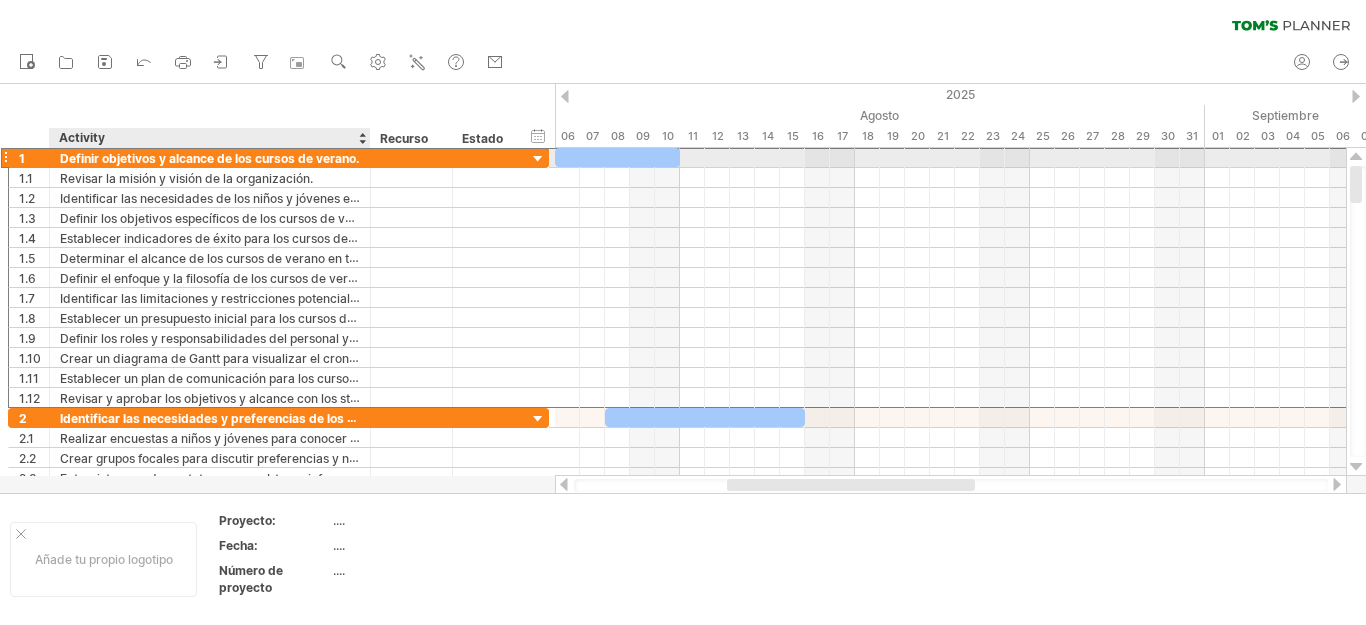 click on "Definir objetivos y alcance de los cursos de verano." at bounding box center [210, 158] 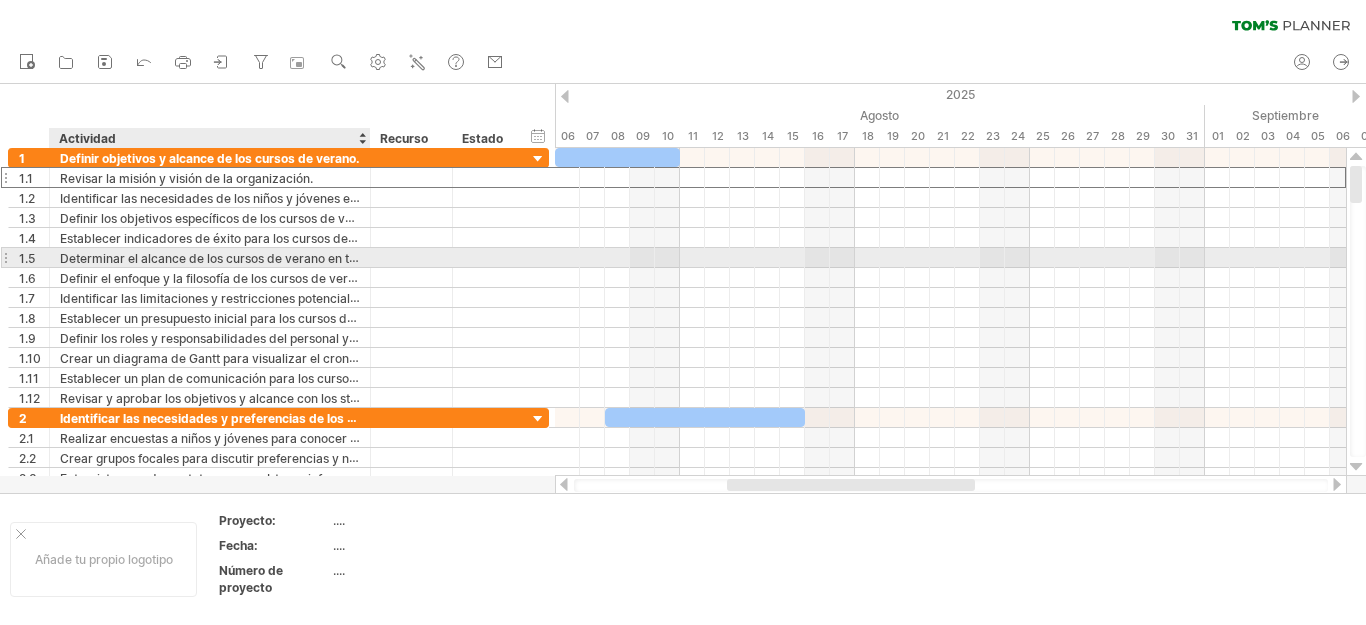 drag, startPoint x: 92, startPoint y: 197, endPoint x: 96, endPoint y: 257, distance: 60.133186 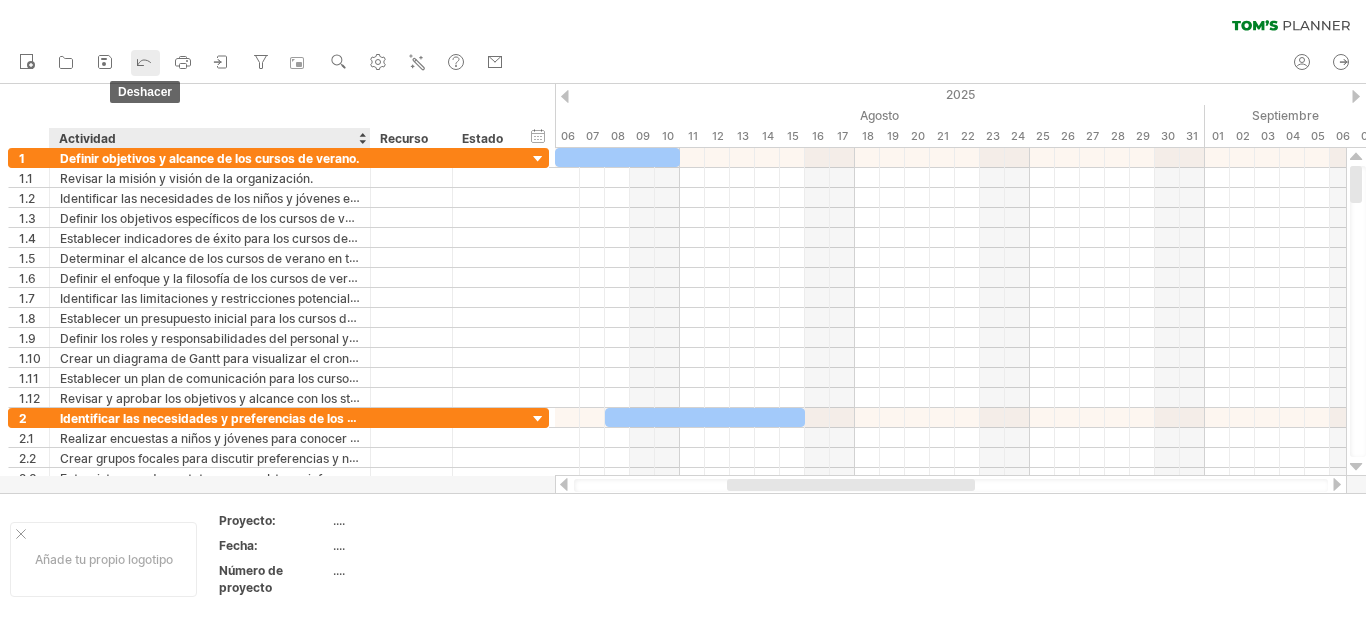 click 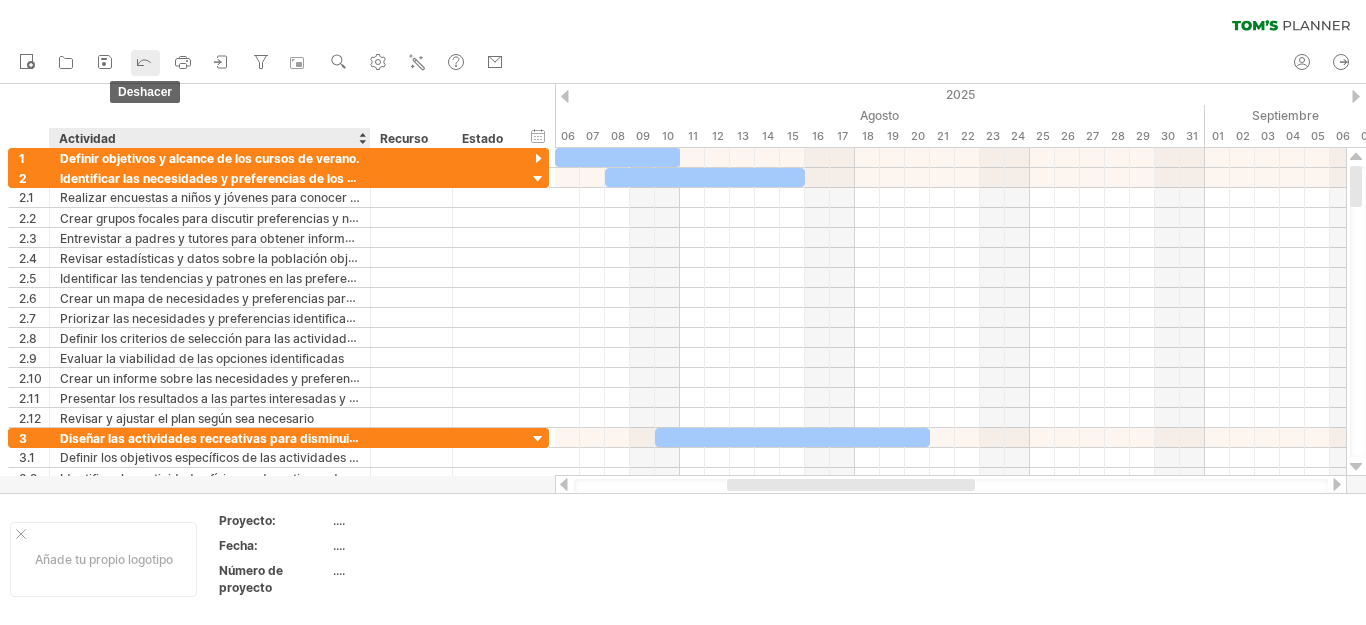click 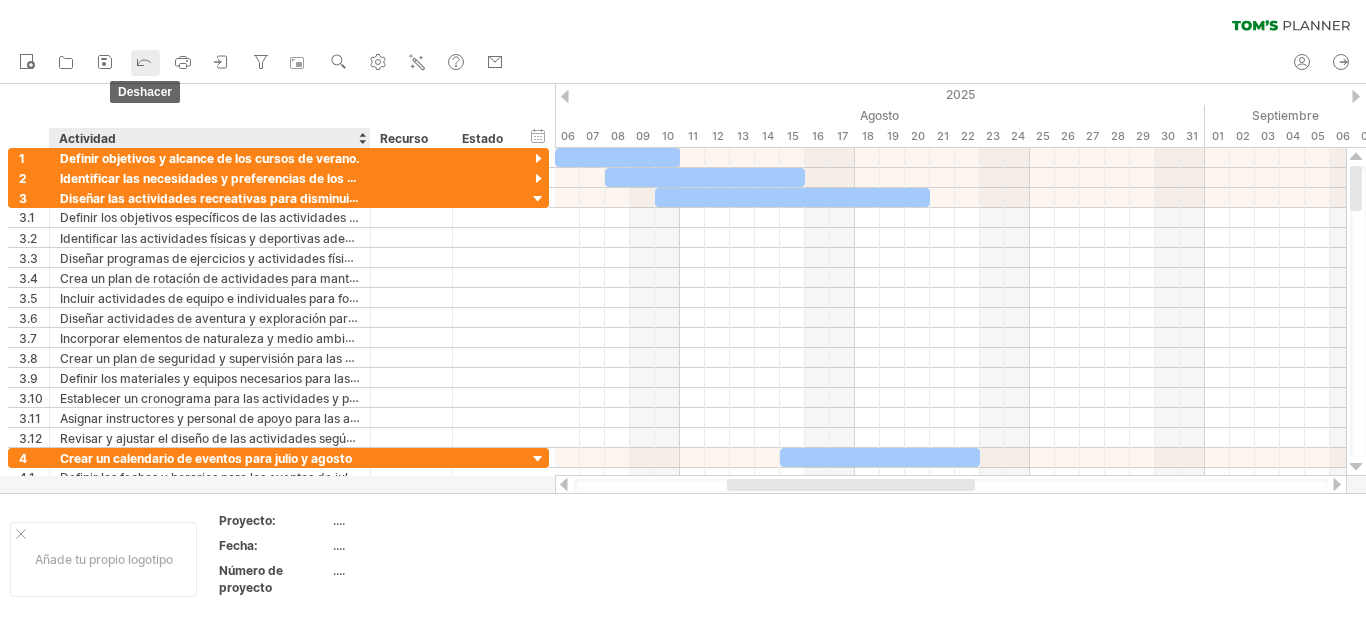 click 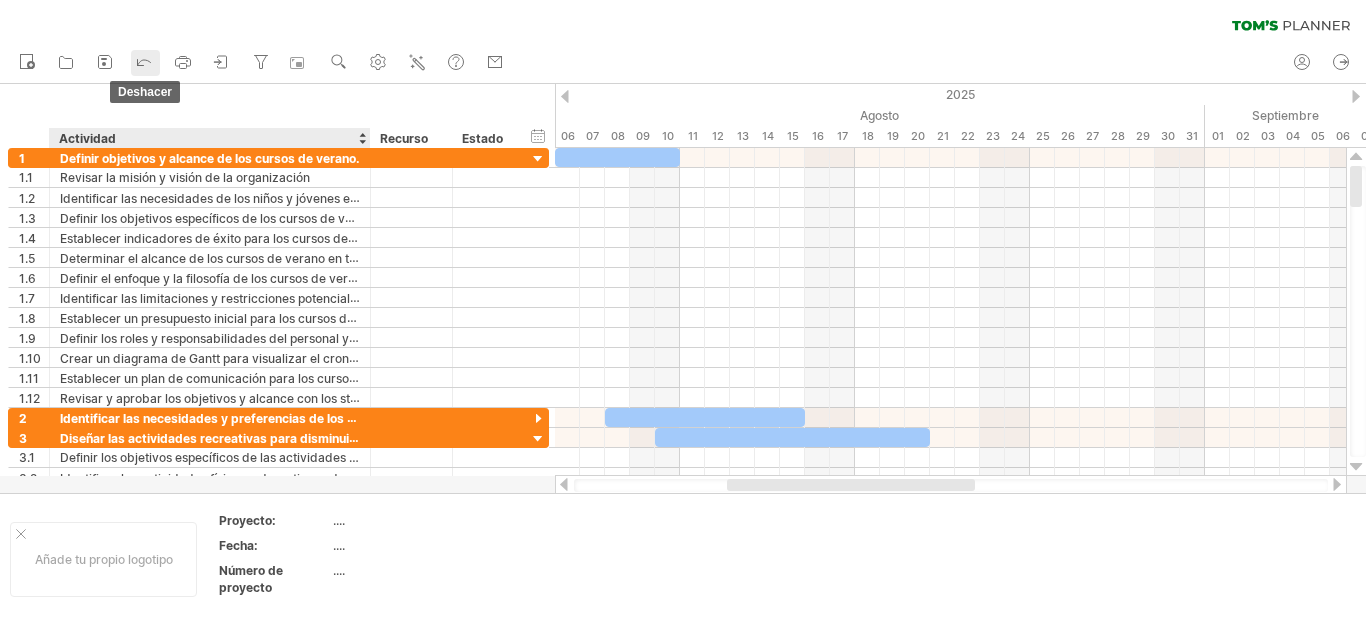 click 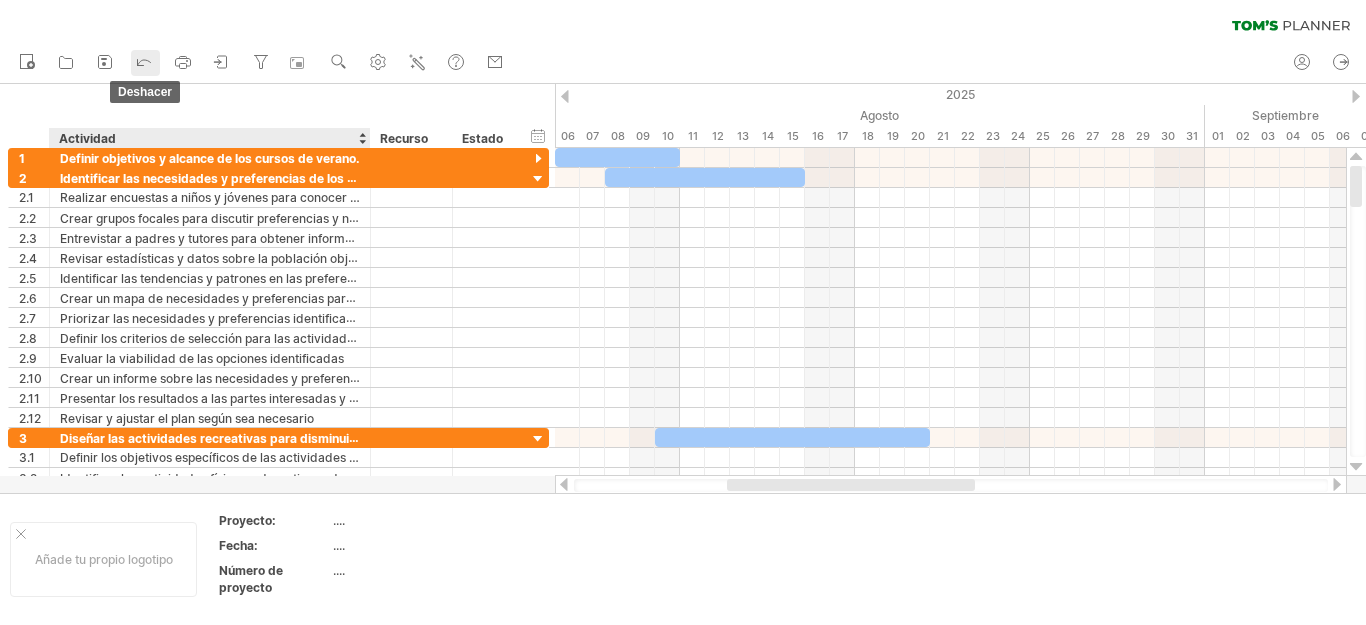 click 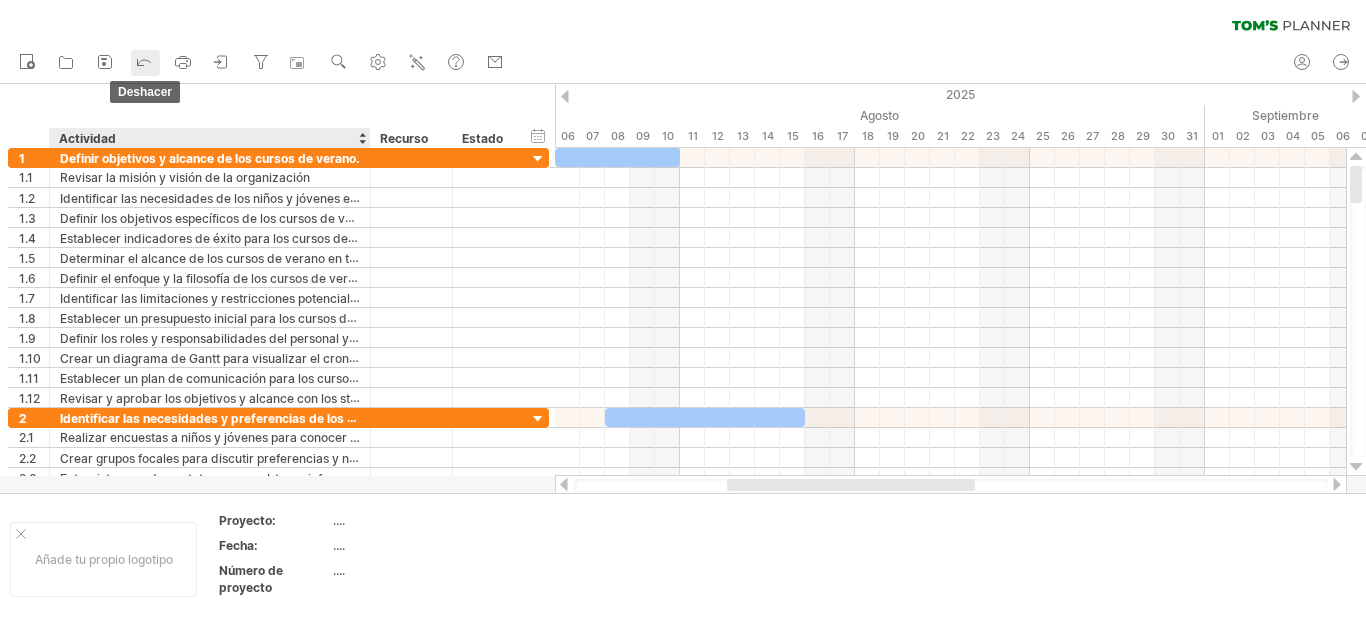 click 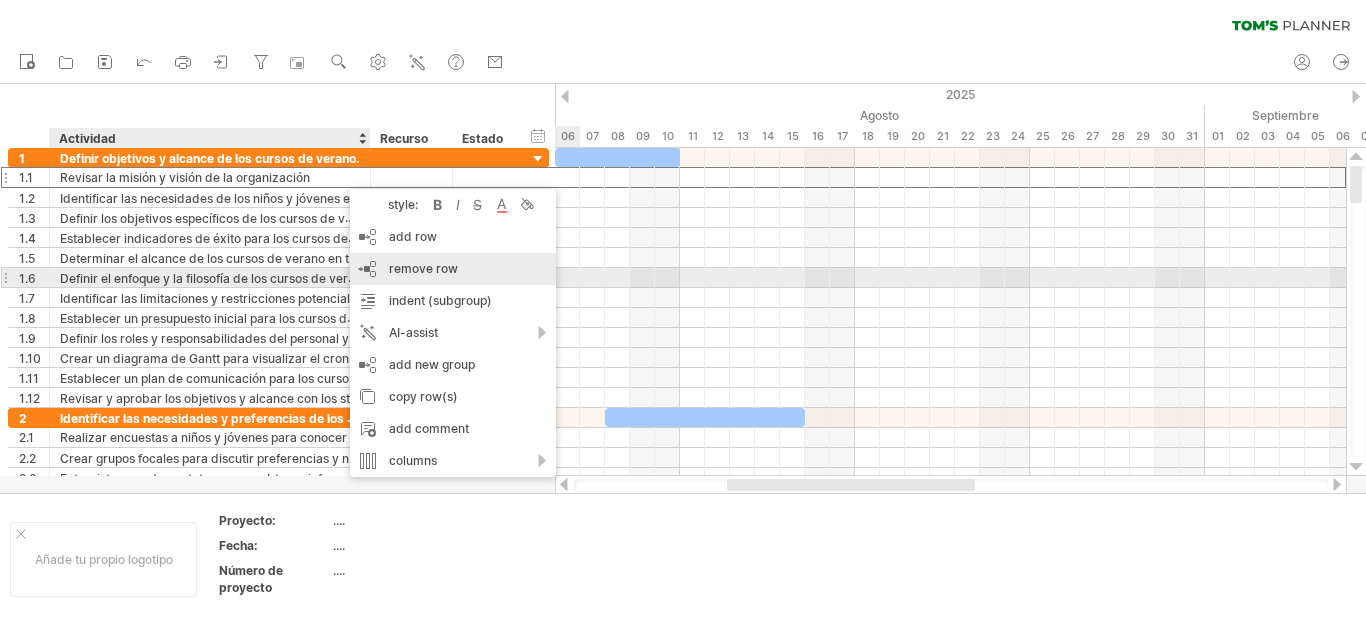 click on "remove row" at bounding box center [423, 268] 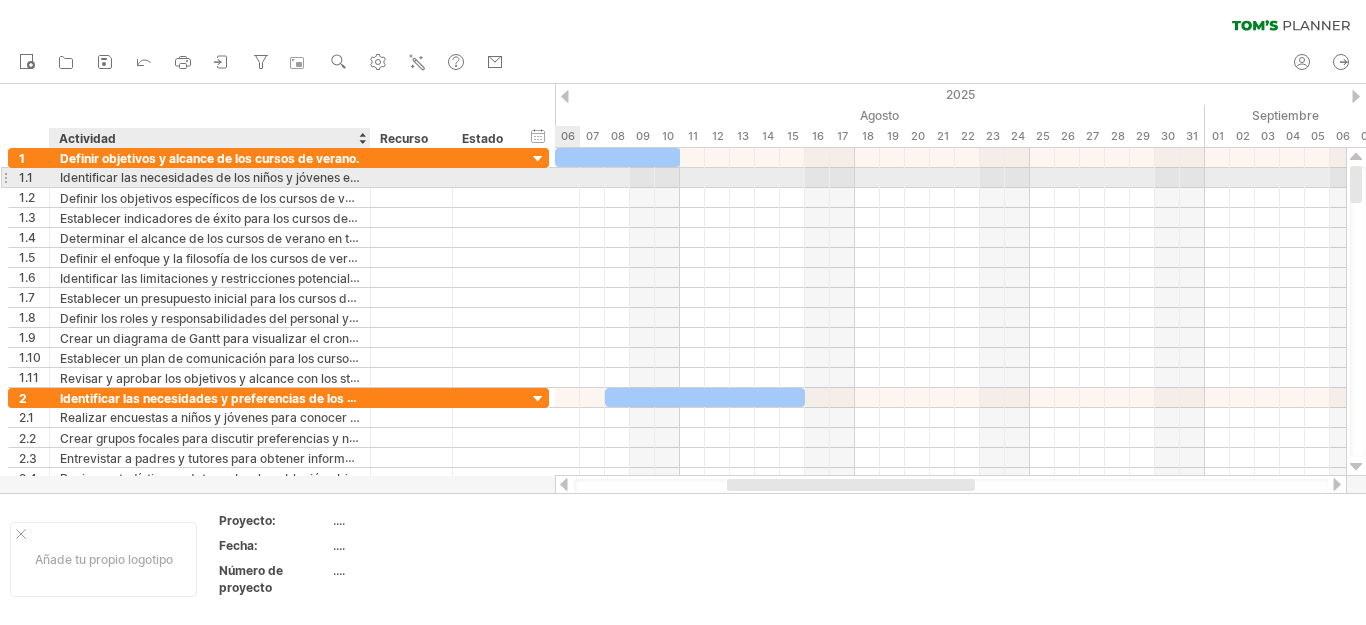 click on "Identificar las necesidades de los niños y jóvenes en cuanto a actividades recreativas" at bounding box center (210, 177) 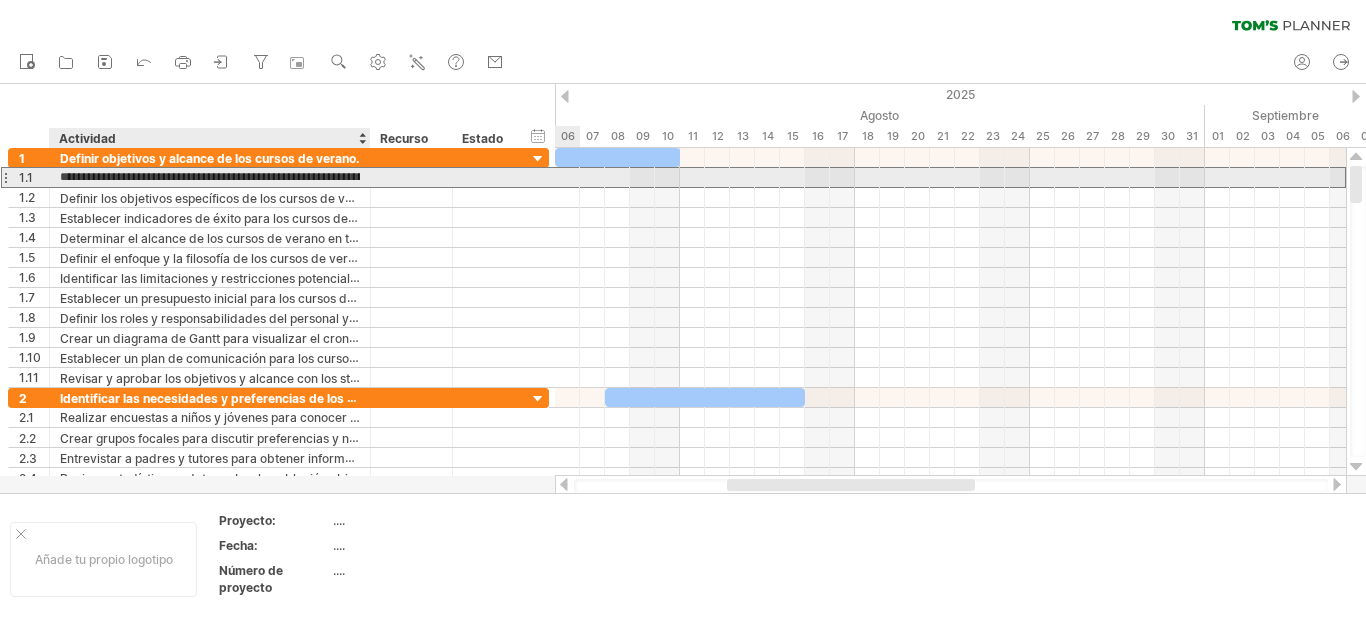 scroll, scrollTop: 0, scrollLeft: 0, axis: both 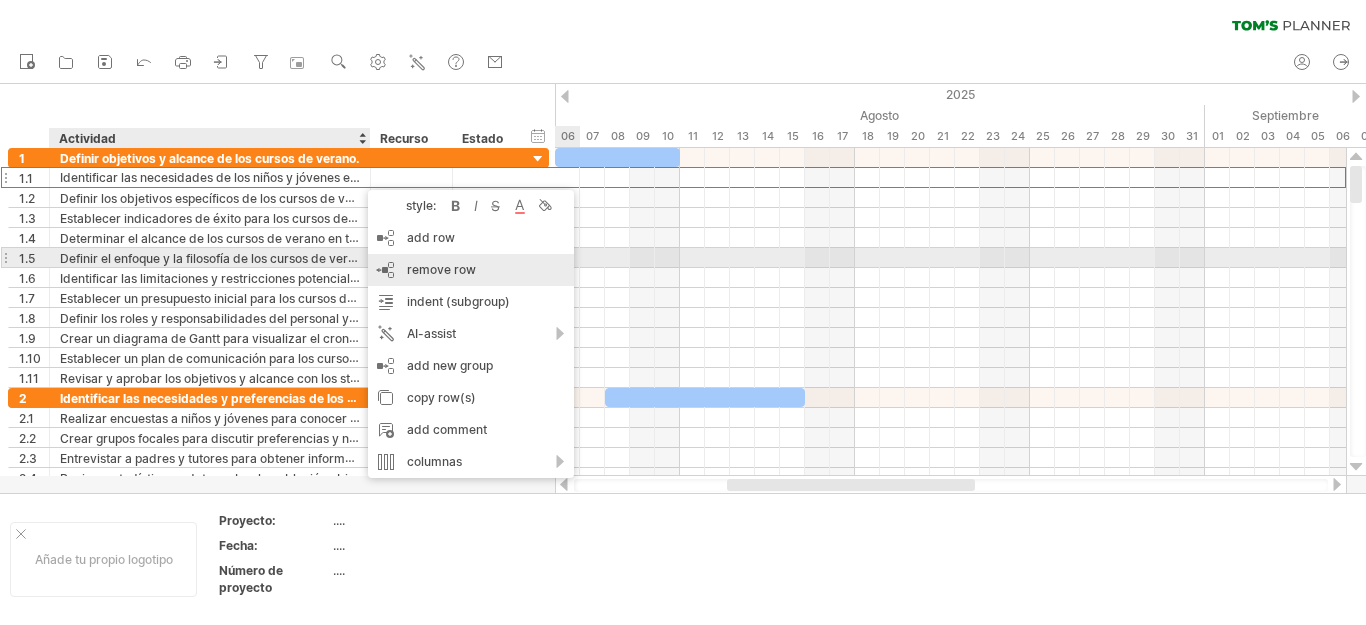 click on "remove row" at bounding box center (441, 269) 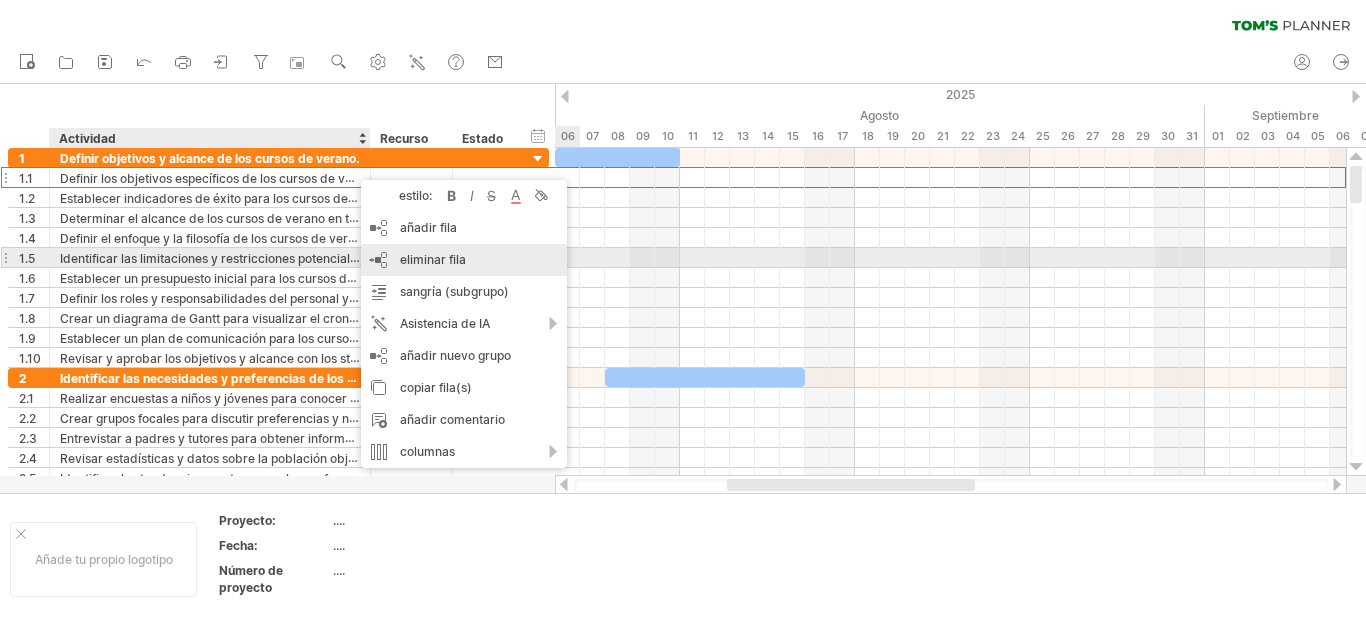 click on "eliminar fila" at bounding box center (433, 259) 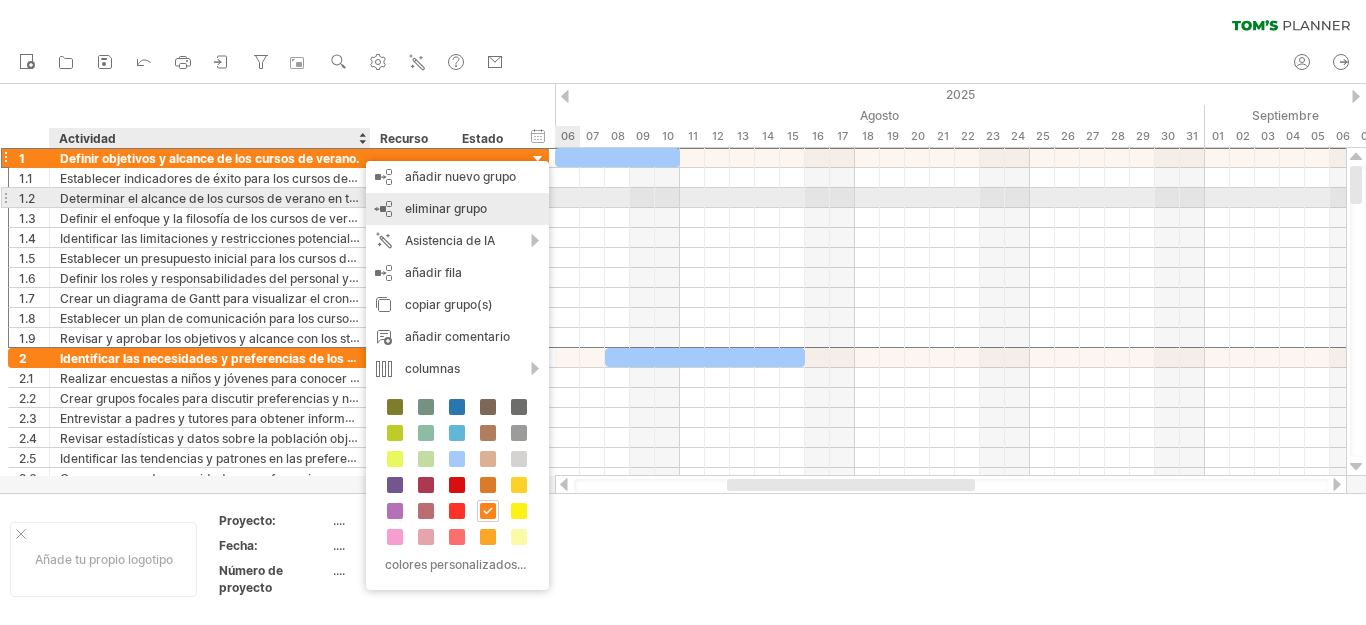 click on "eliminar grupo" at bounding box center (446, 208) 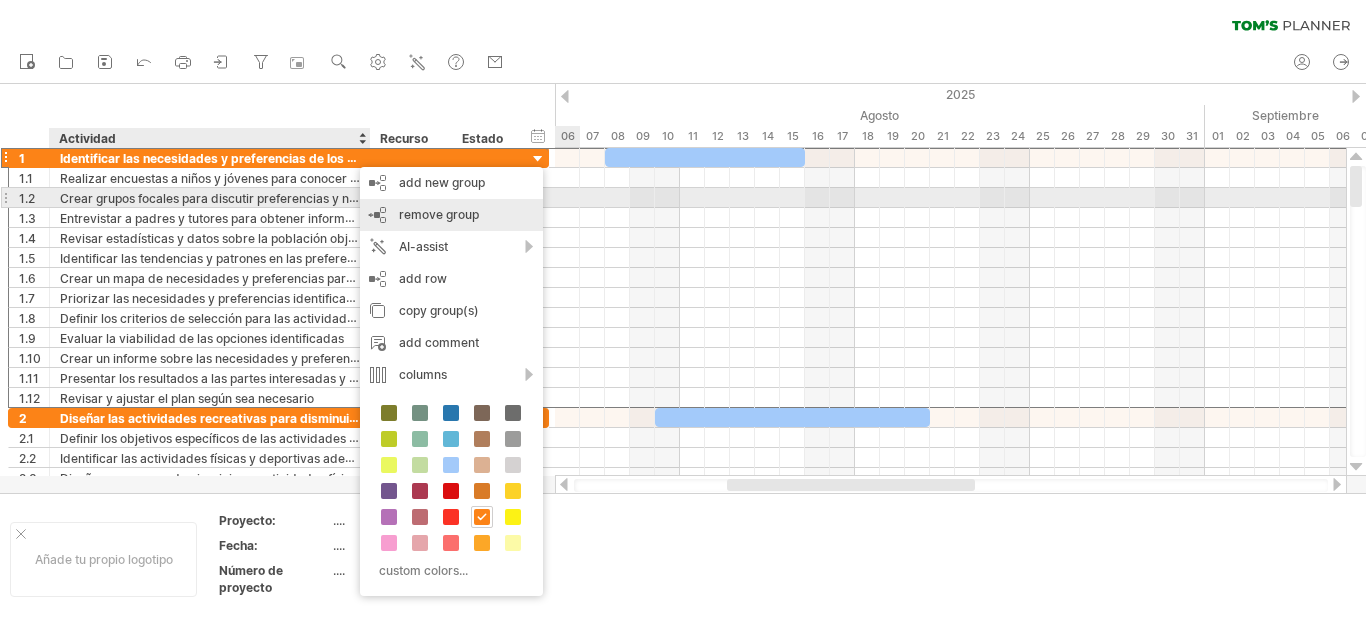 click on "remove group" at bounding box center [439, 214] 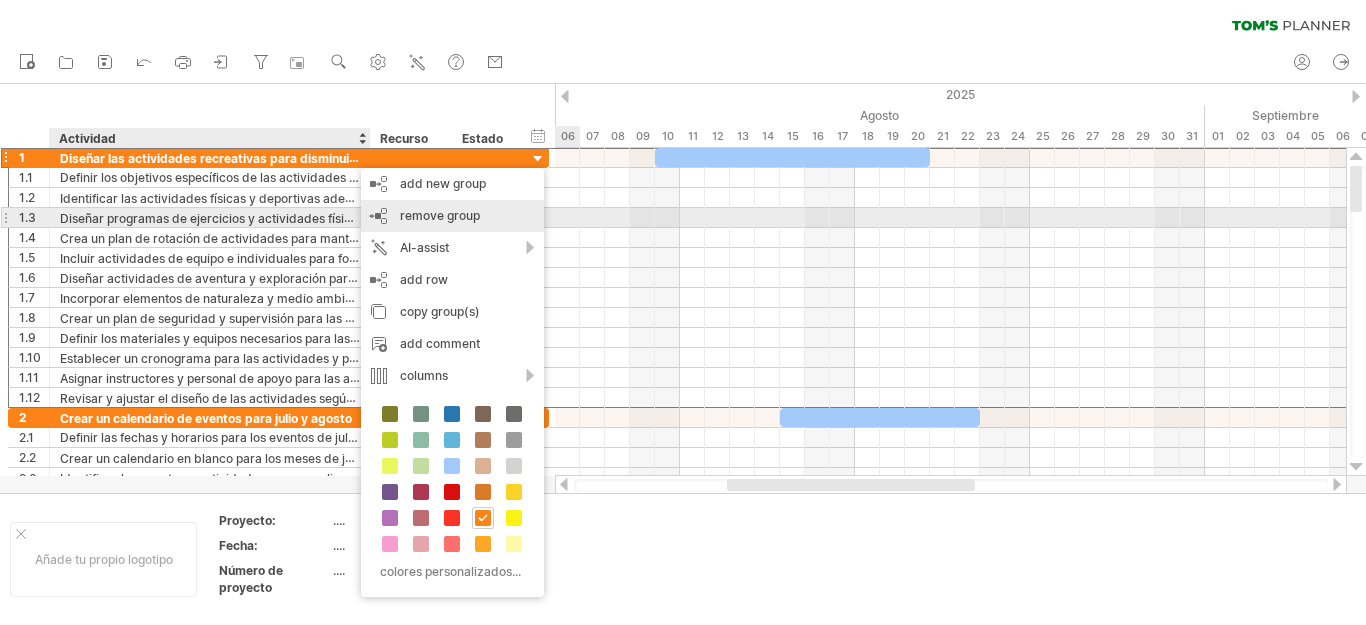 click on "remove group eliminar grupos seleccionados" at bounding box center (452, 216) 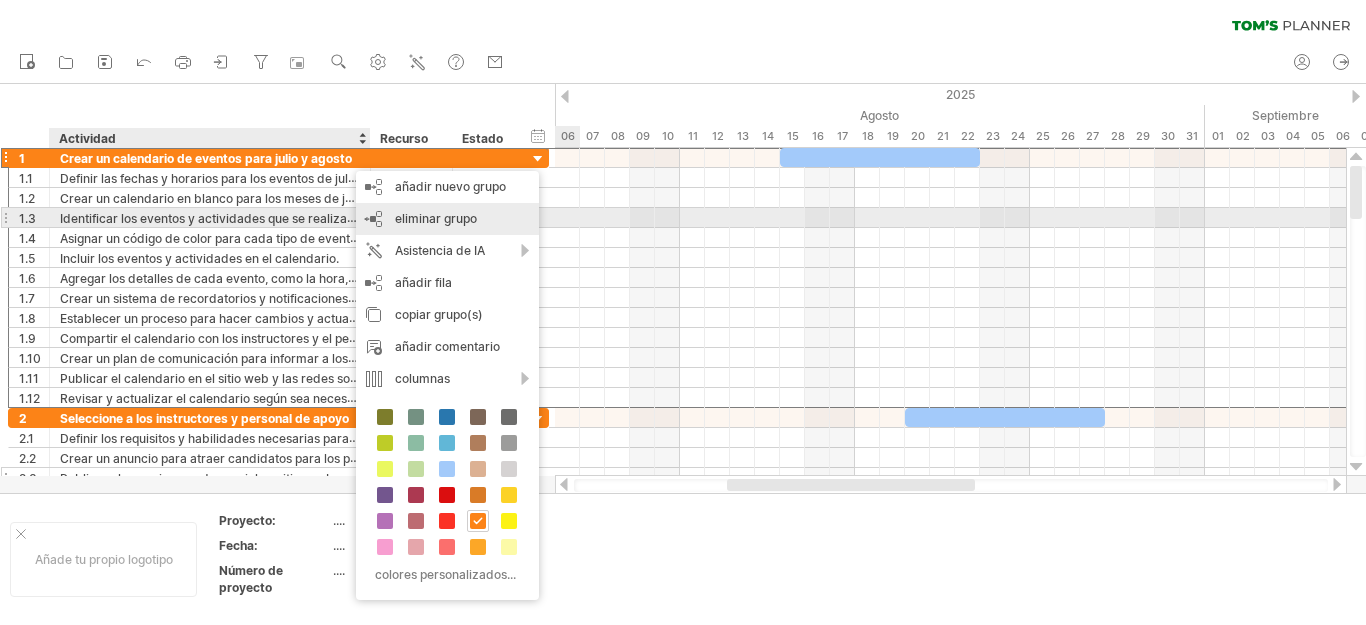 click on "eliminar grupo" at bounding box center (436, 218) 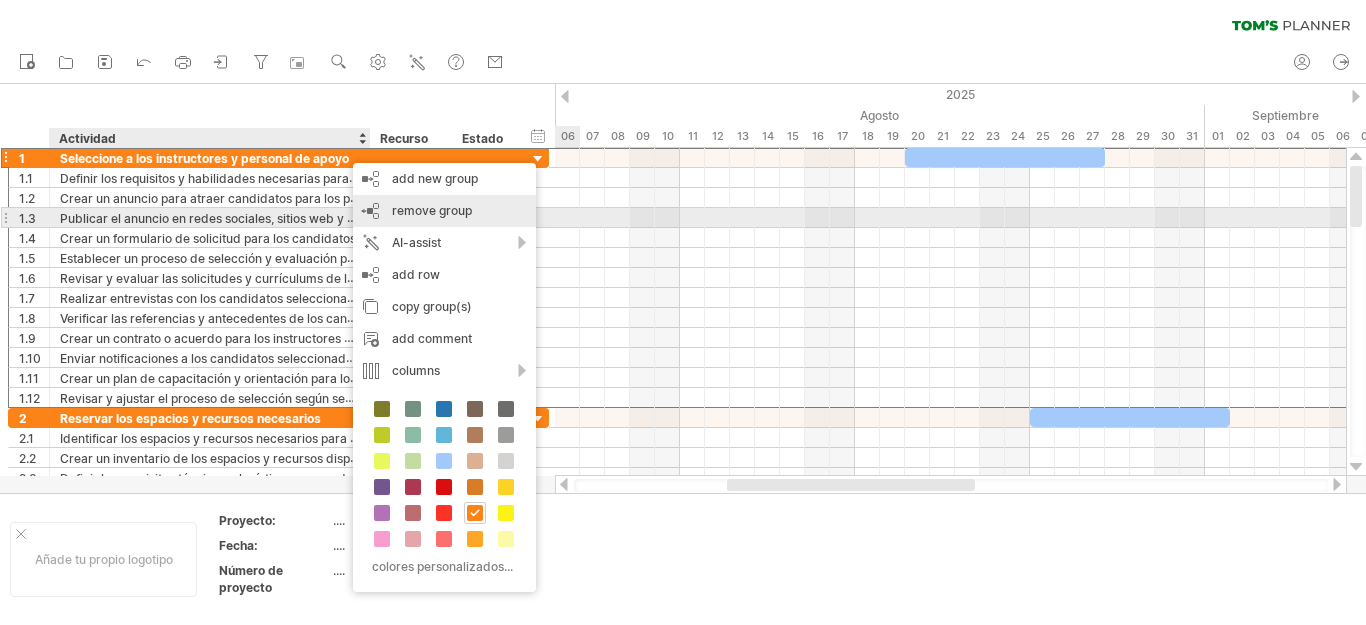click on "remove group" at bounding box center [432, 210] 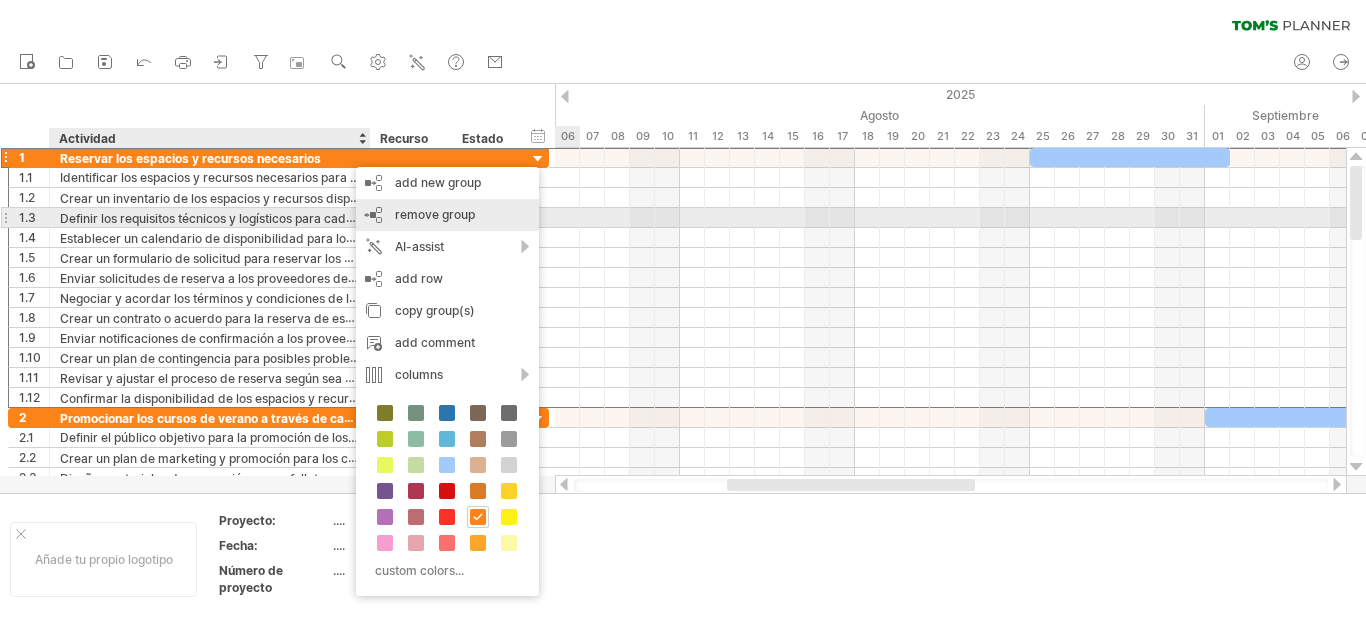 click on "remove group remove selected groups" at bounding box center (447, 215) 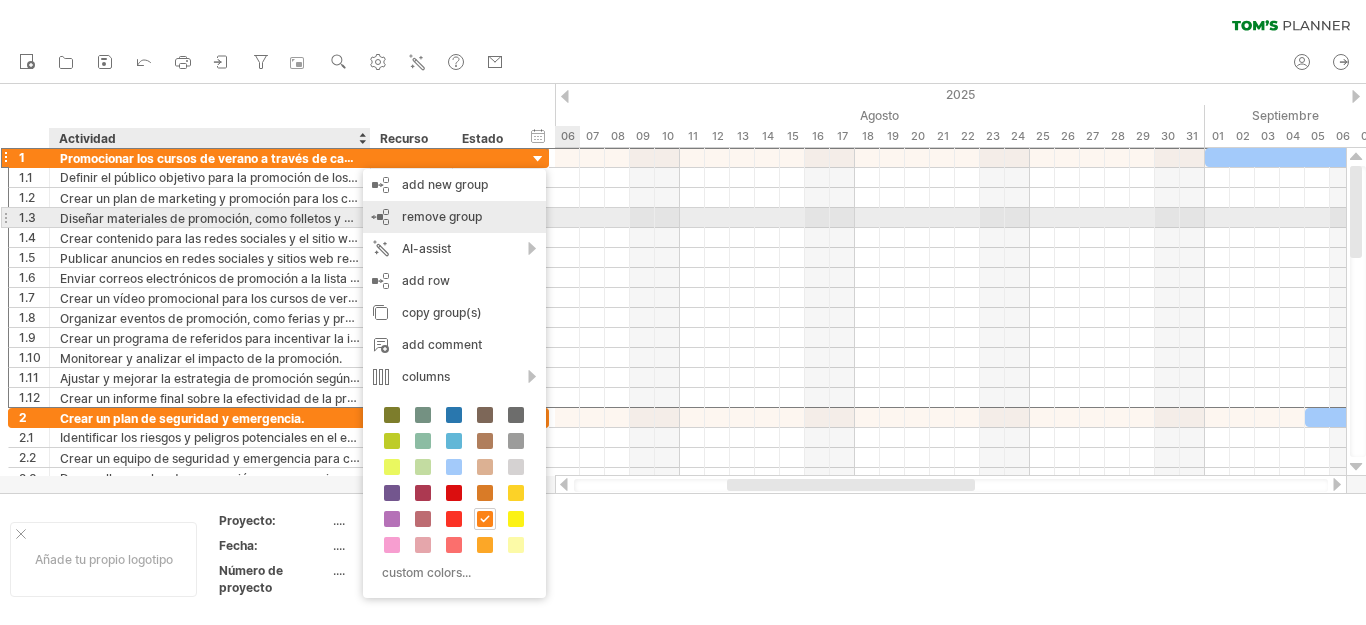 click on "remove group remove selected groups" at bounding box center [454, 217] 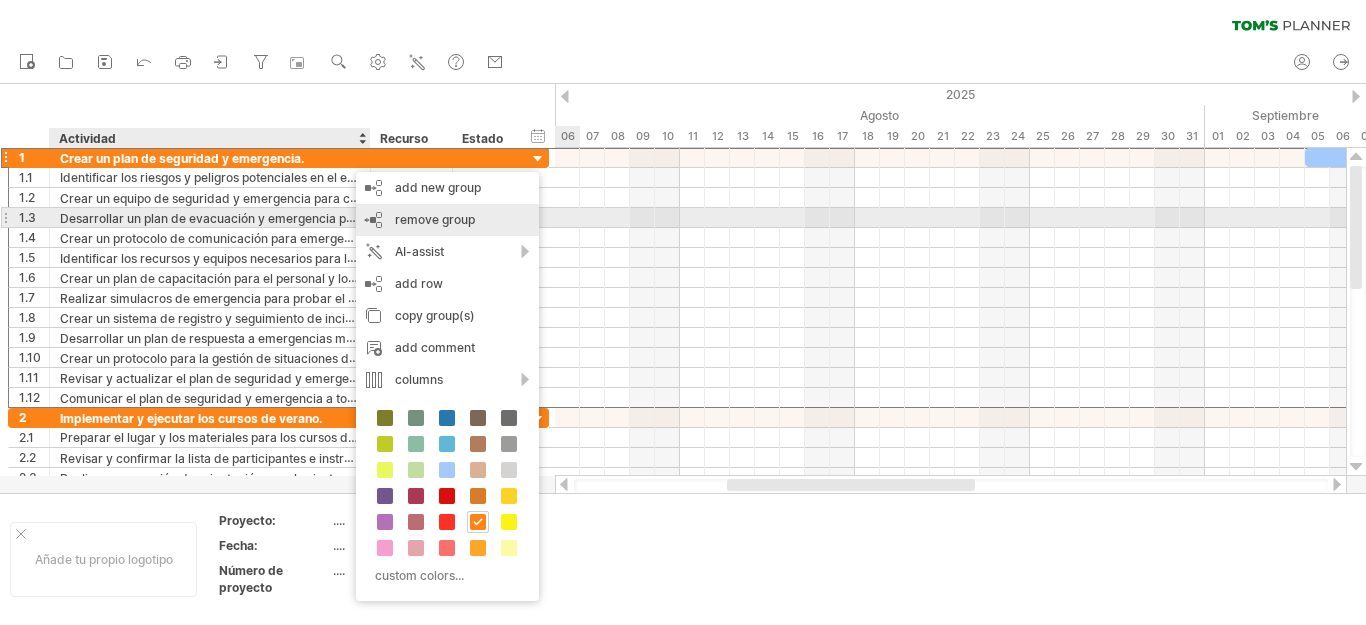 click on "remove group" at bounding box center (435, 219) 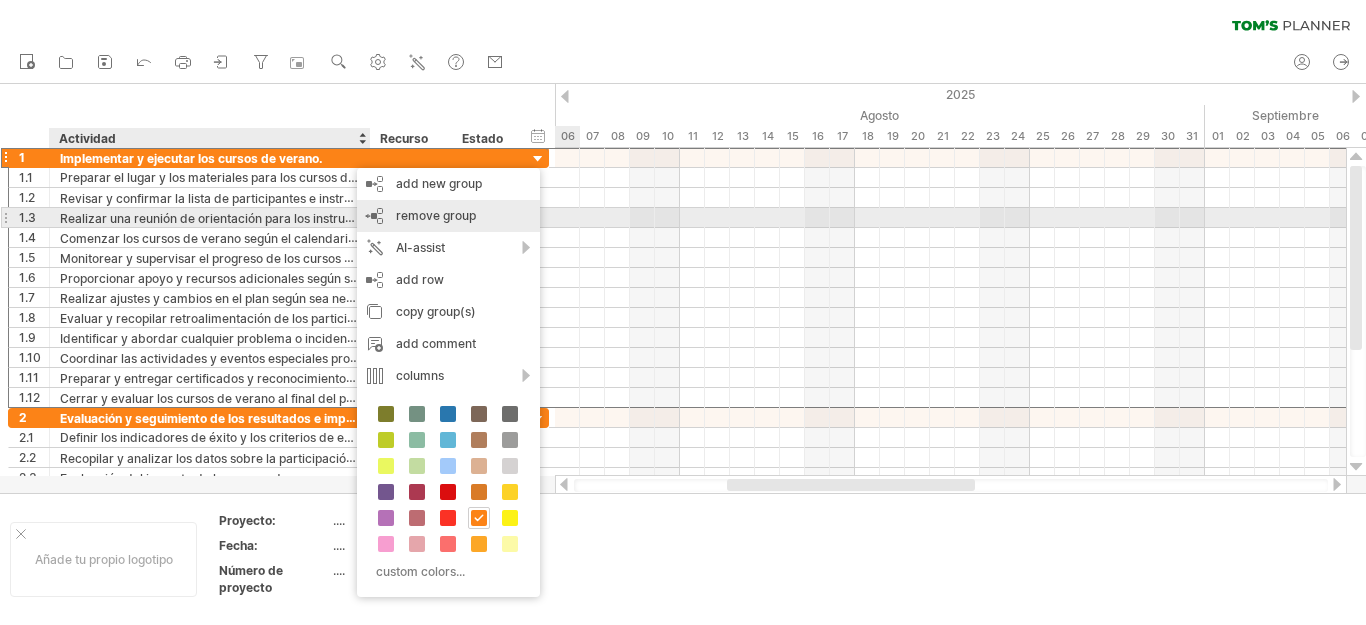 click on "remove group remove selected groups" at bounding box center (448, 216) 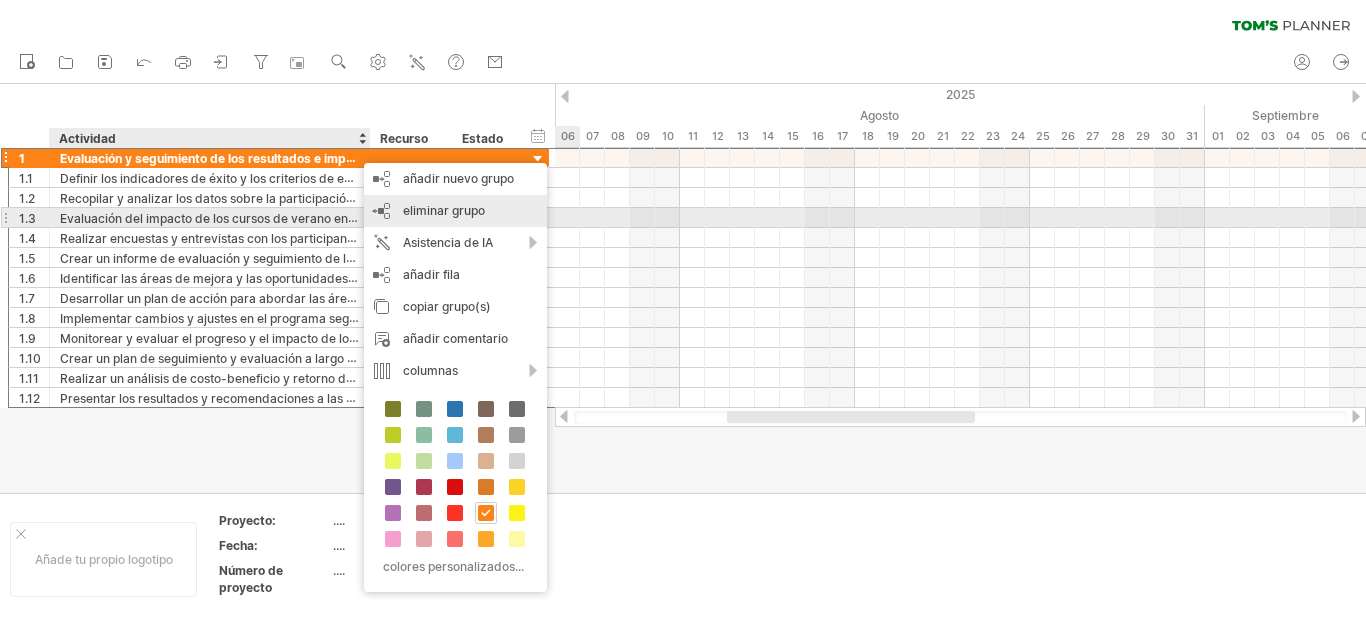 click on "eliminar grupo" at bounding box center (444, 210) 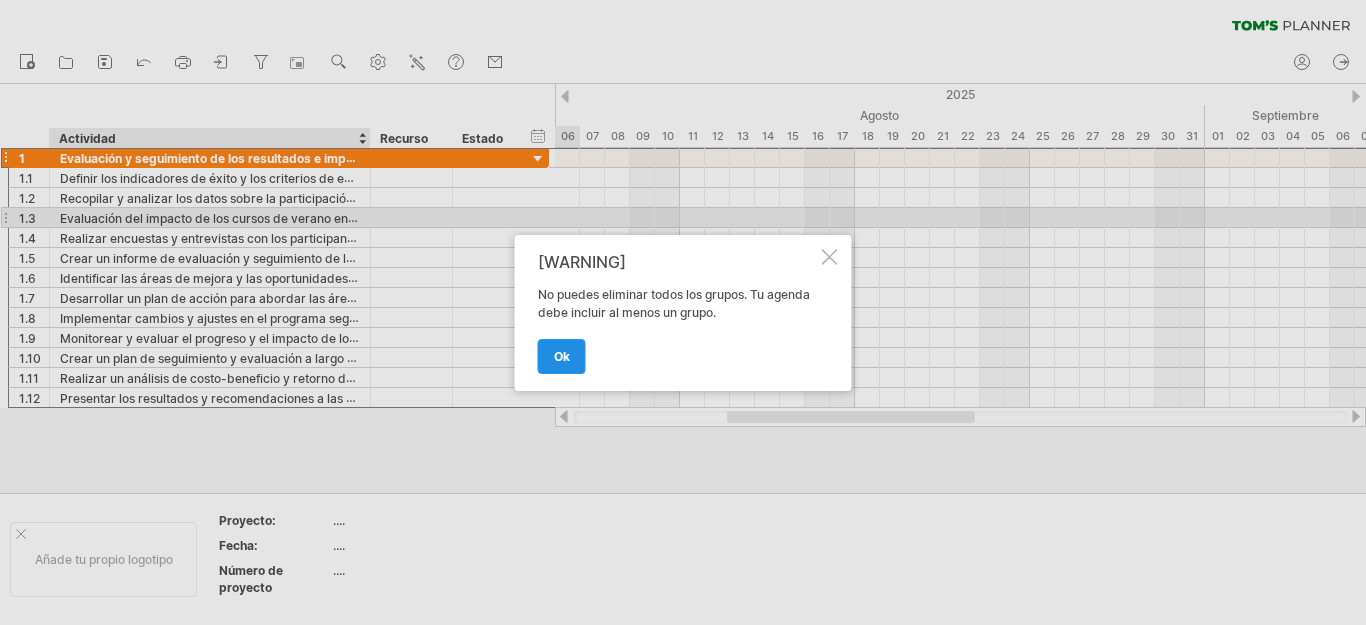 click on "OK" at bounding box center (562, 356) 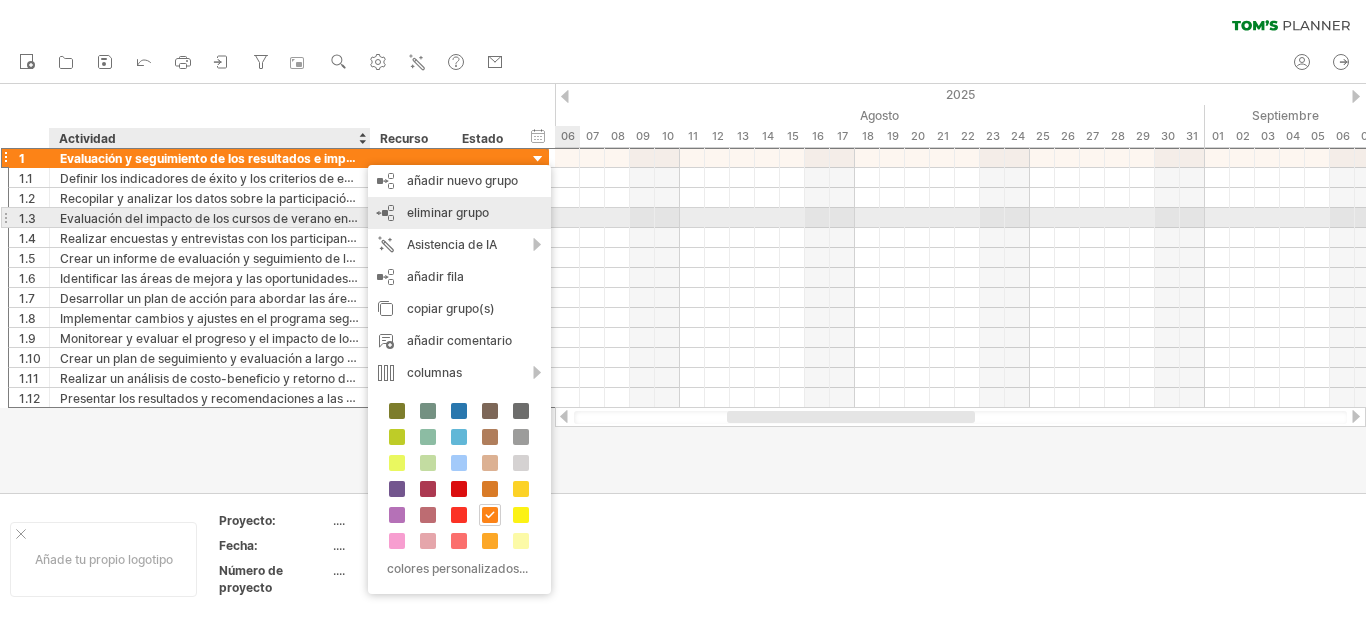 click on "eliminar grupo" at bounding box center (448, 212) 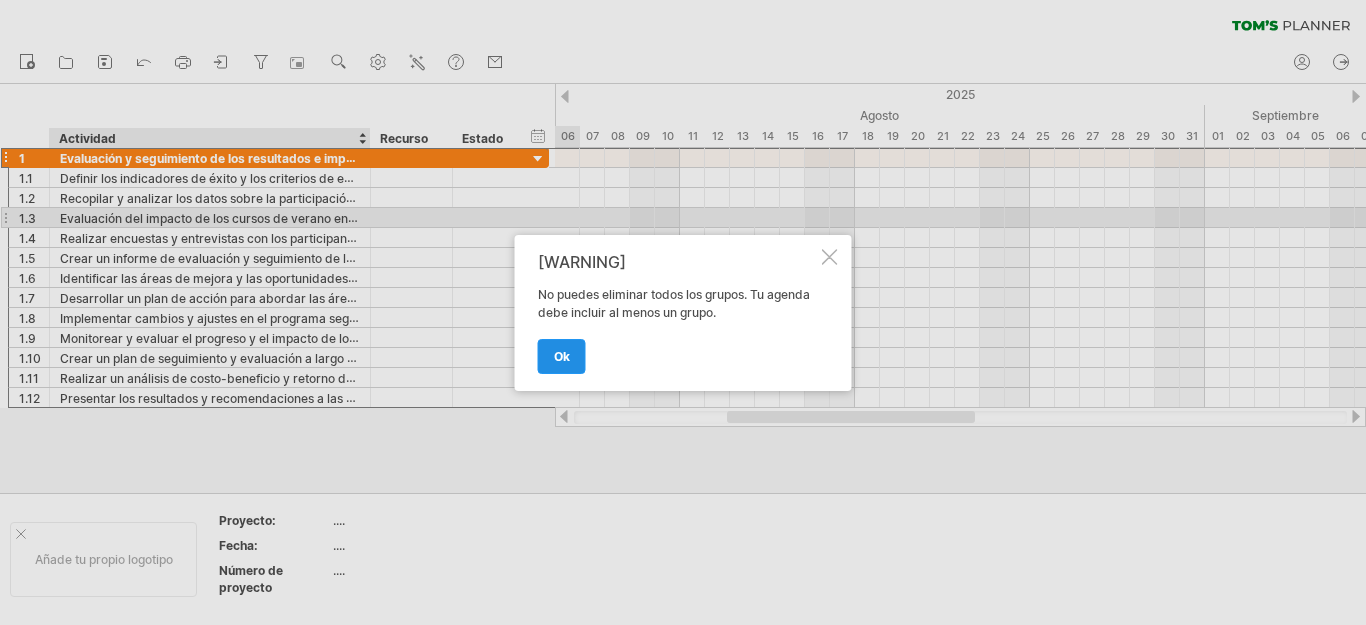 click on "OK" at bounding box center (562, 356) 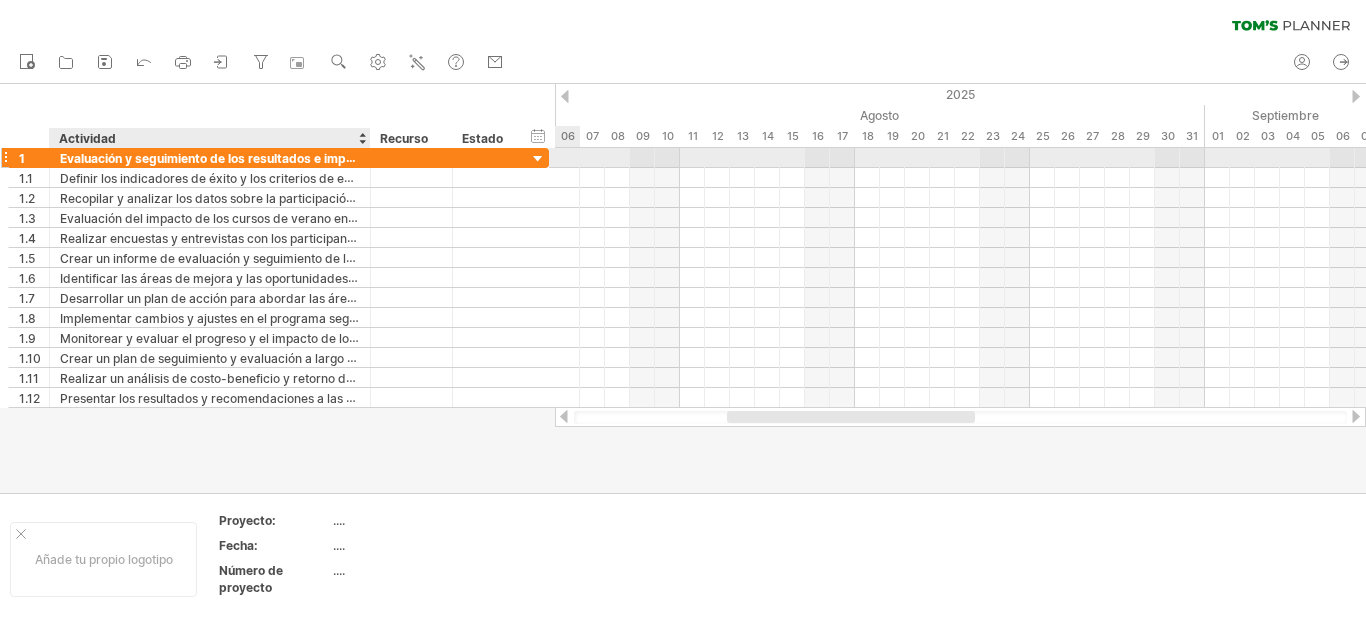 click on "Evaluación y seguimiento de los resultados e impacto." at bounding box center (210, 157) 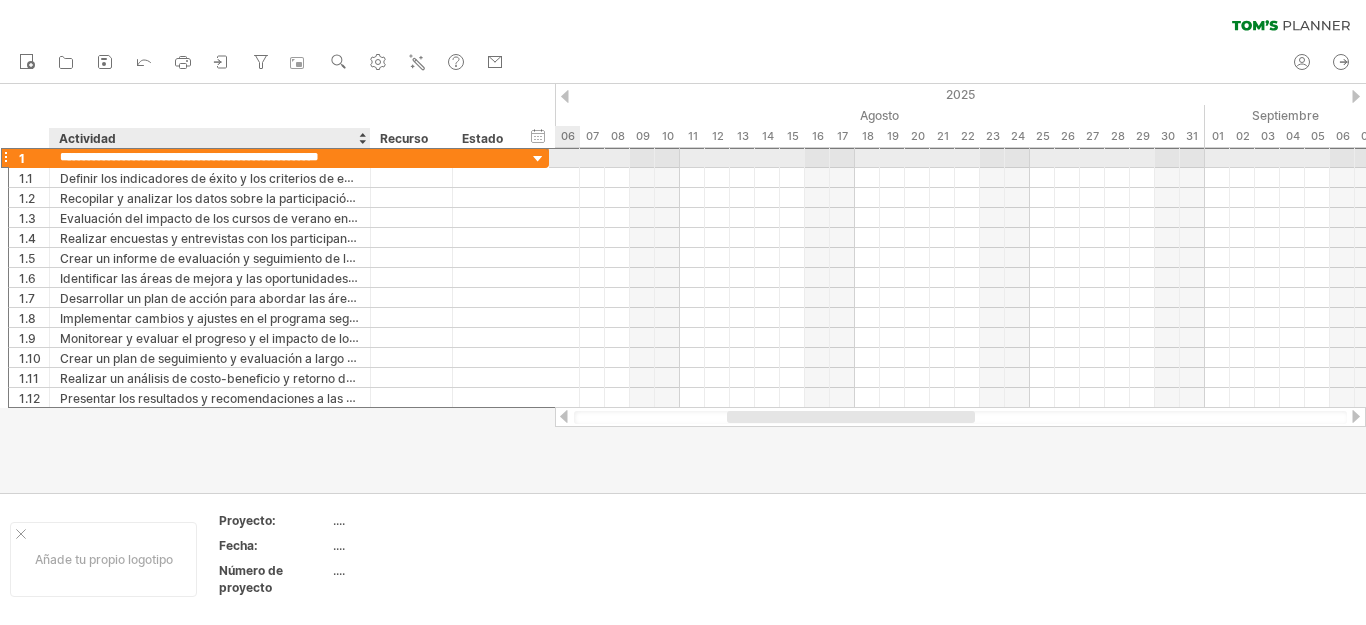 scroll, scrollTop: 0, scrollLeft: 0, axis: both 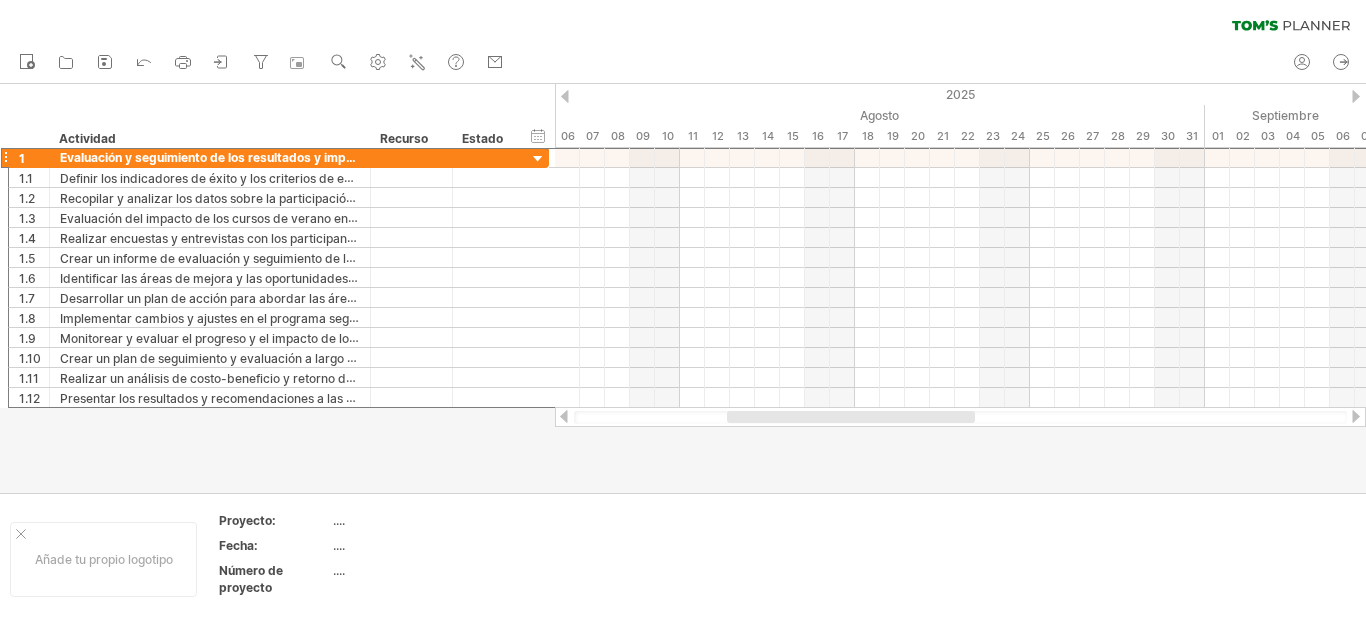 click at bounding box center (564, 416) 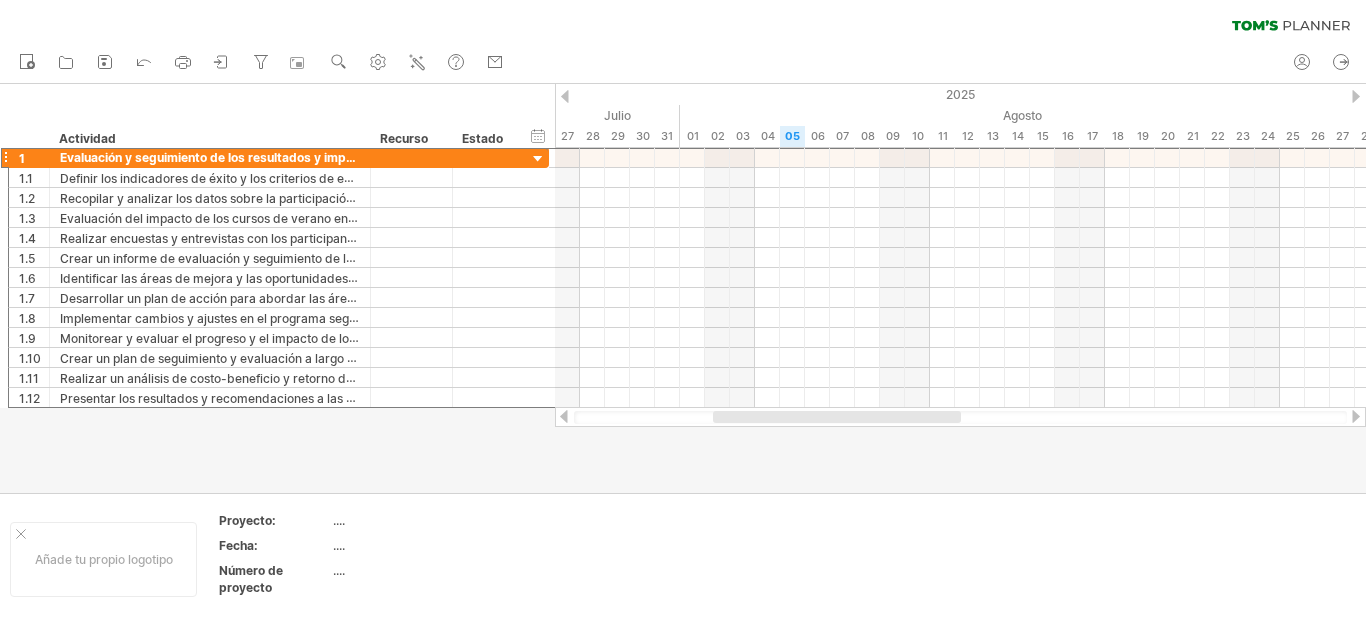 click at bounding box center (564, 416) 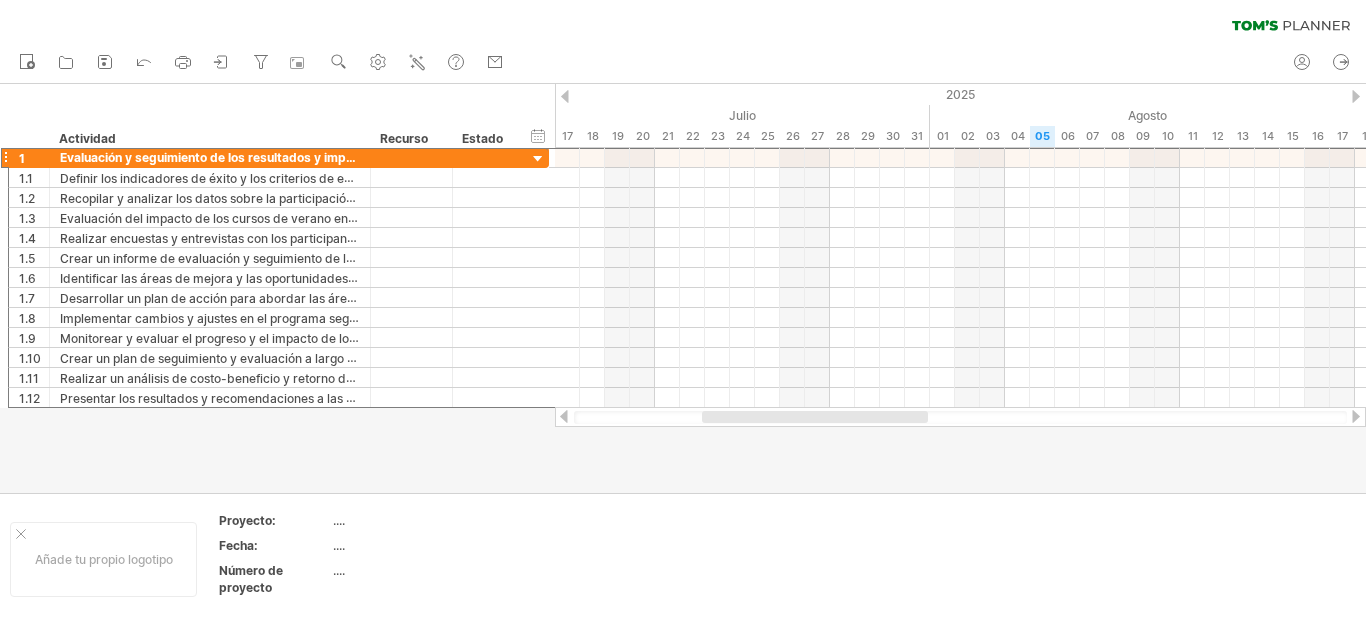 click at bounding box center (564, 416) 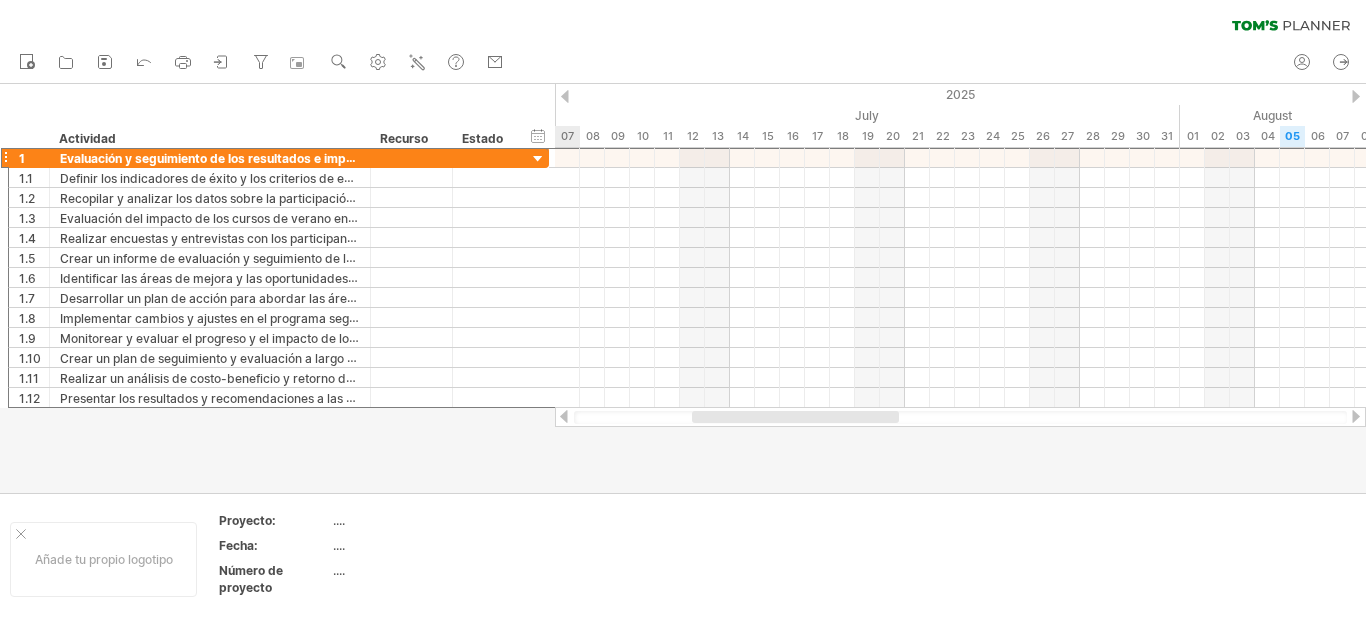 click at bounding box center (564, 416) 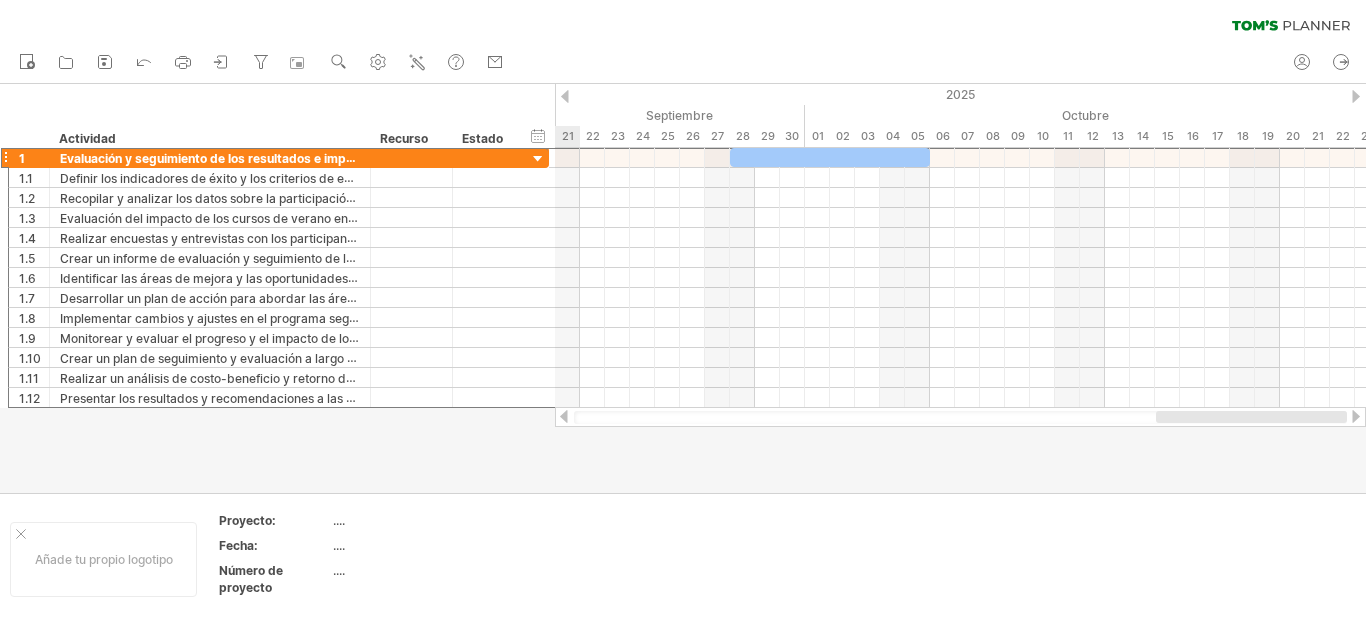 drag, startPoint x: 801, startPoint y: 416, endPoint x: 1334, endPoint y: 462, distance: 534.9813 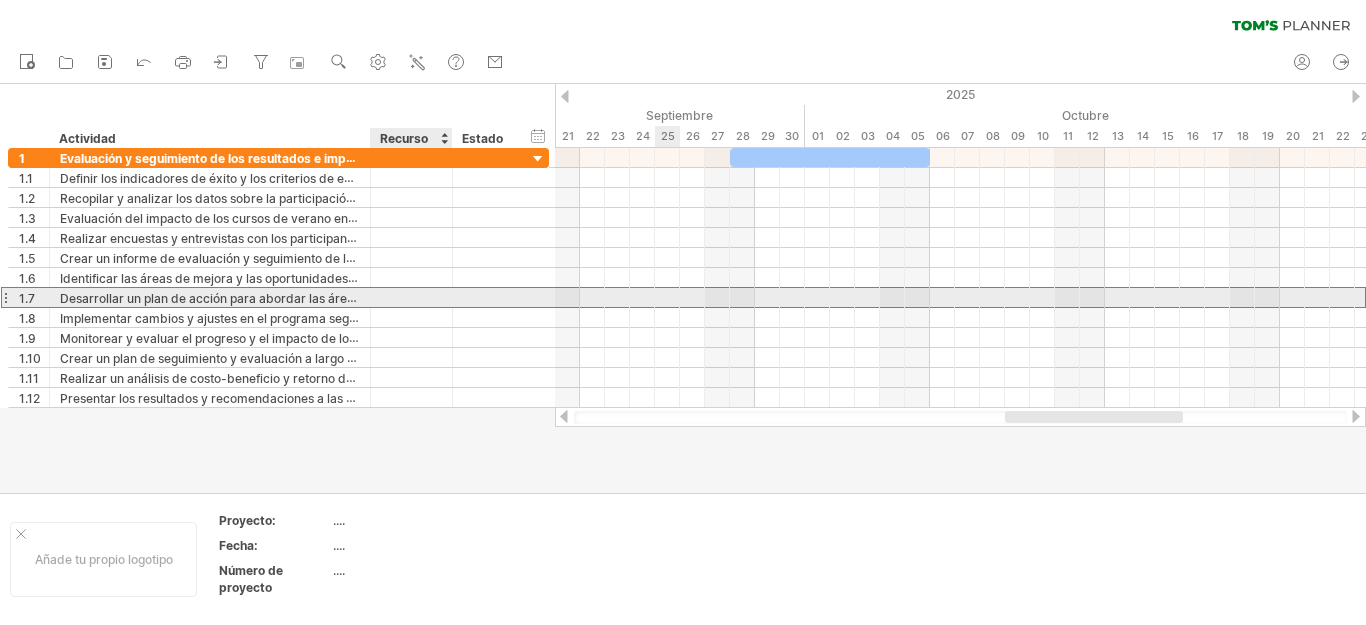 click at bounding box center [411, 297] 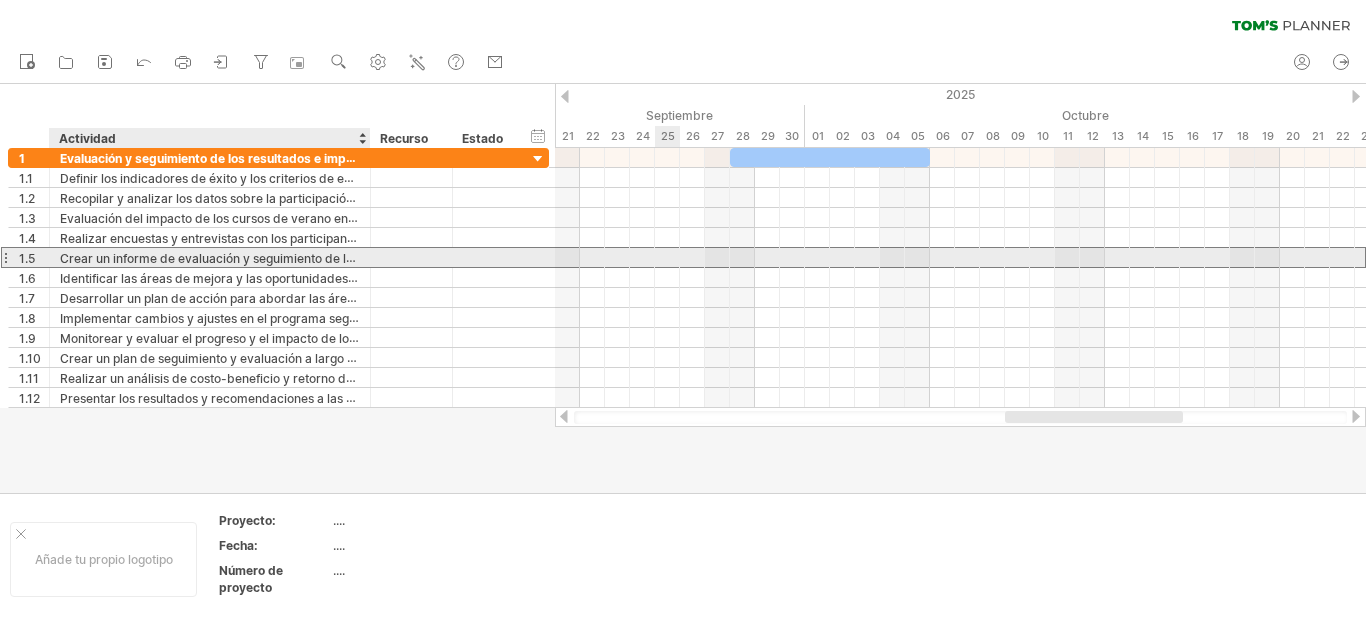 click at bounding box center (412, 257) 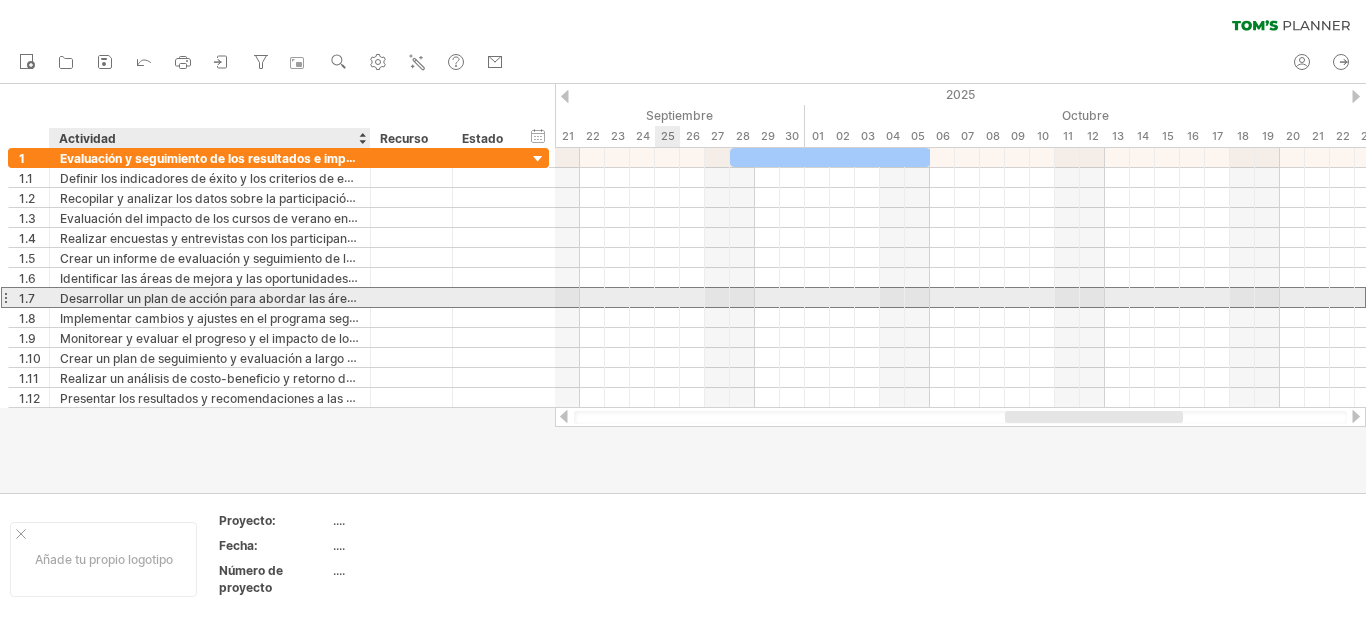 click on "Desarrollar un plan de acción para abordar las áreas de mejora" at bounding box center (240, 298) 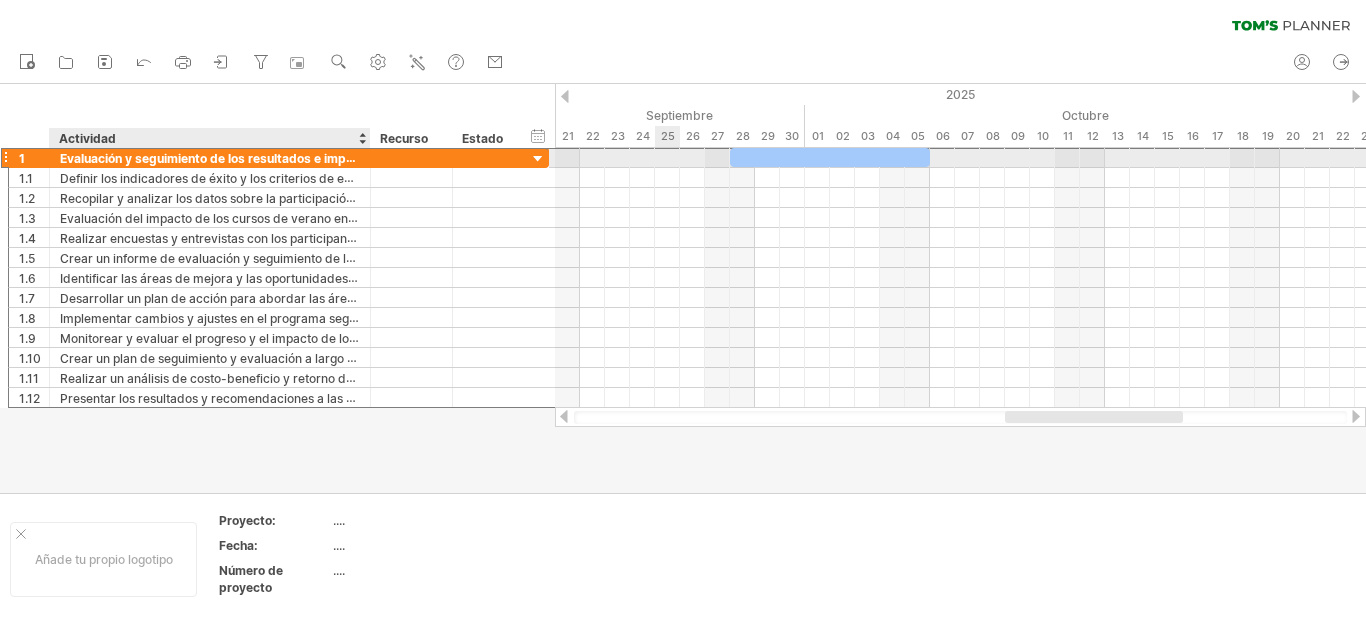 drag, startPoint x: 356, startPoint y: 160, endPoint x: 343, endPoint y: 158, distance: 13.152946 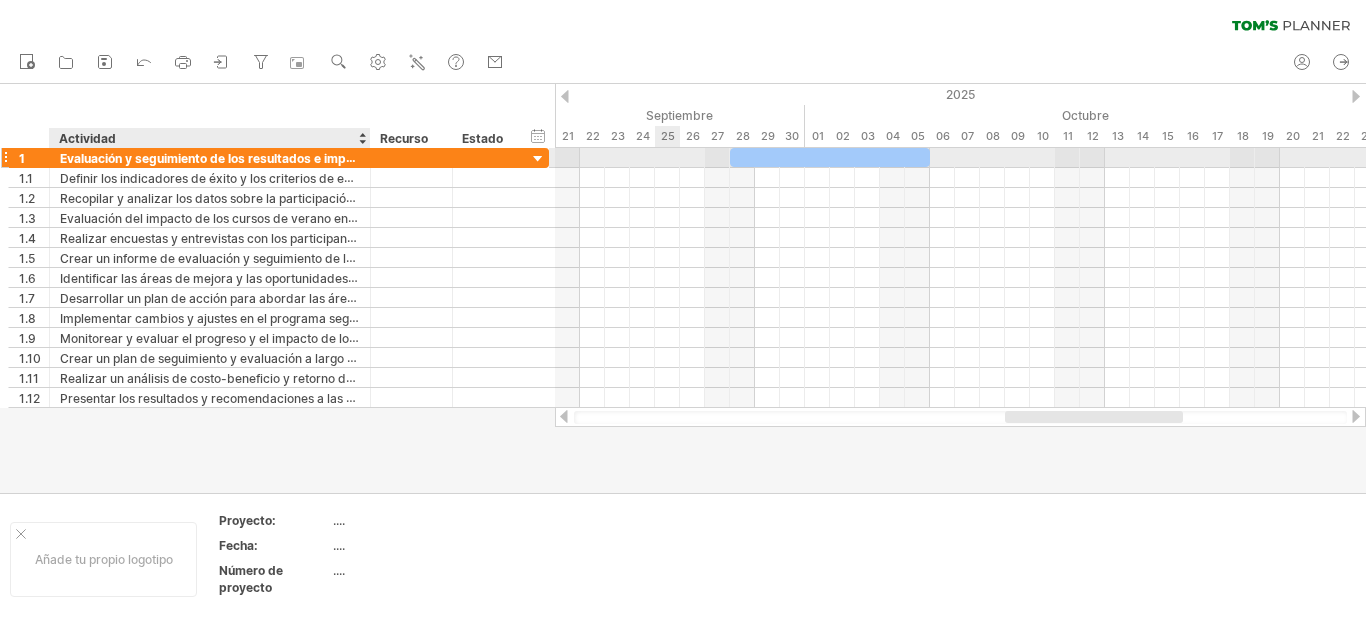 click on "Evaluación y seguimiento de los resultados e impacto." at bounding box center [218, 158] 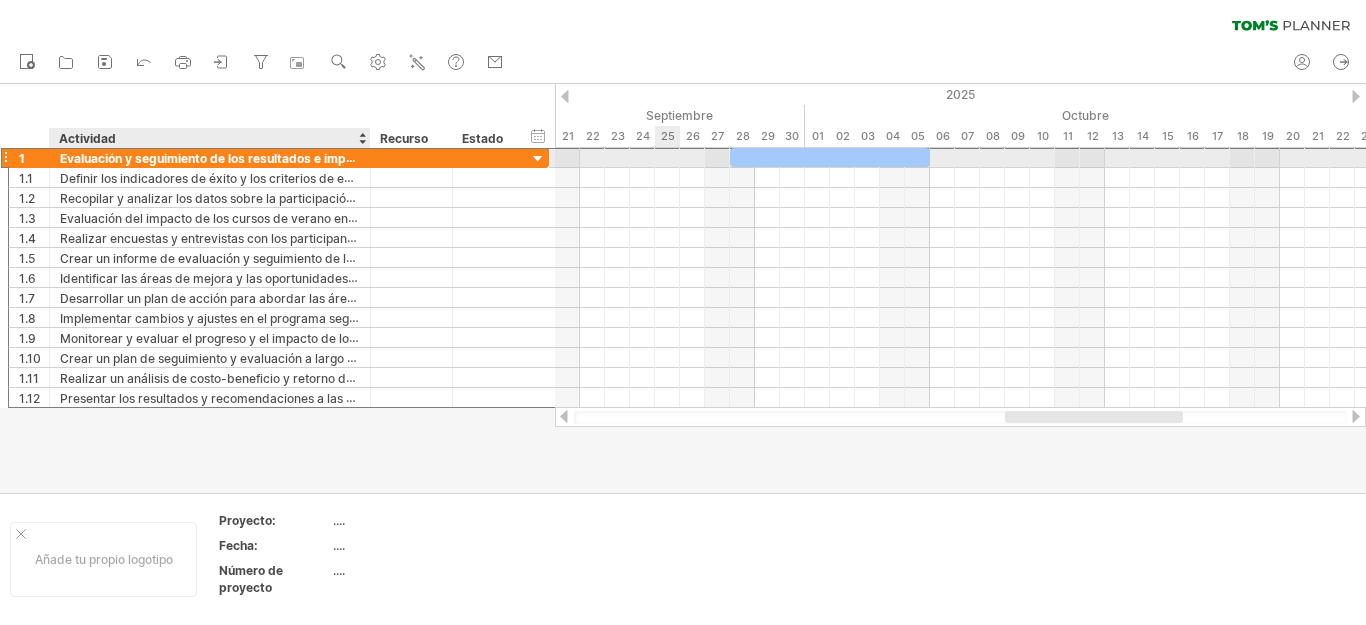 click on "Evaluación y seguimiento de los resultados e impacto." at bounding box center [218, 158] 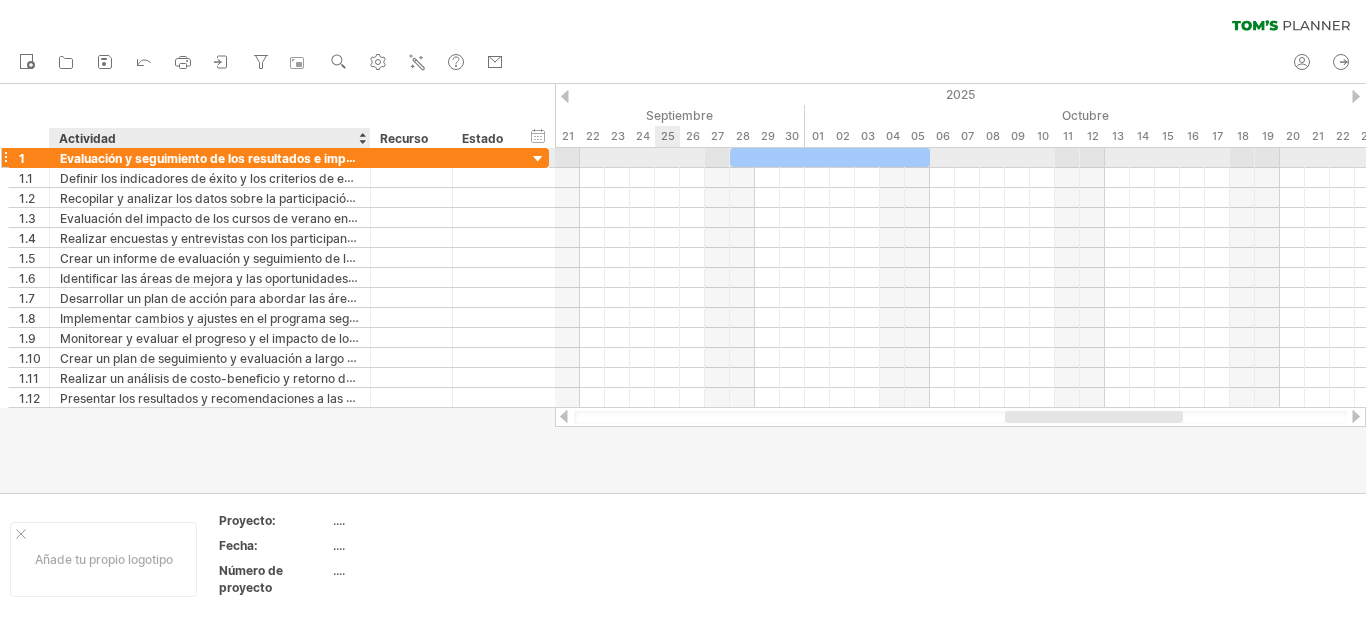 click on "Evaluación y seguimiento de los resultados e impacto." at bounding box center (218, 158) 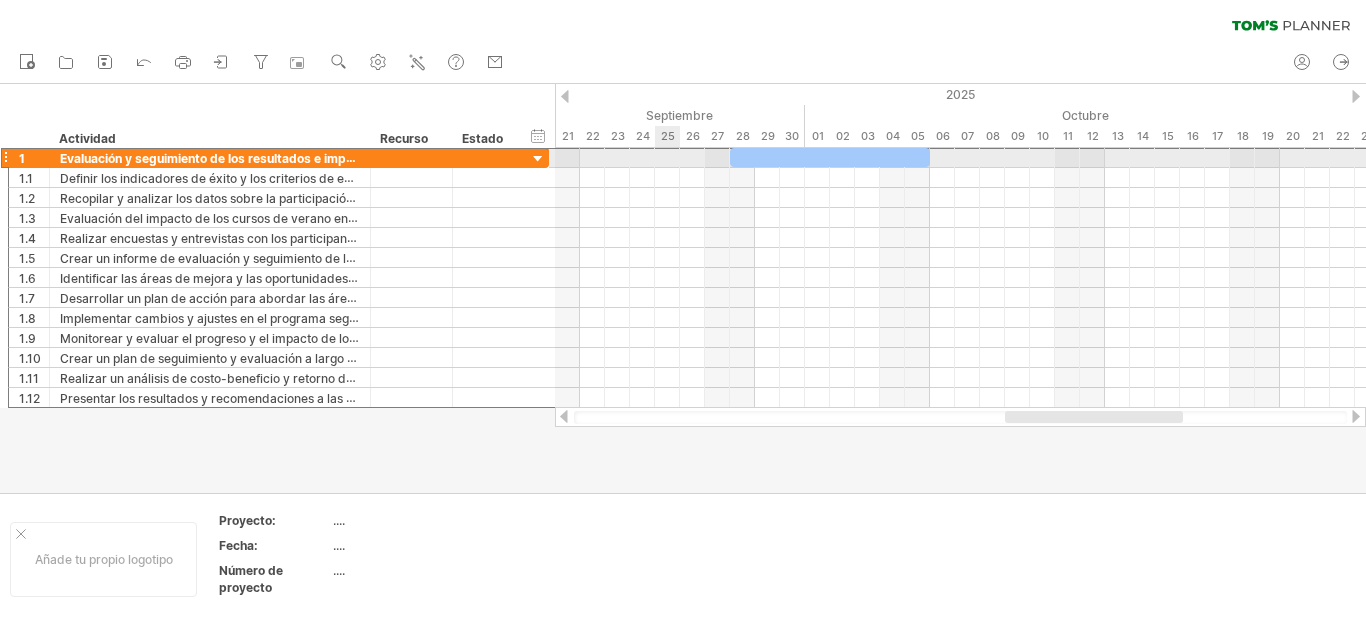click at bounding box center (5, 157) 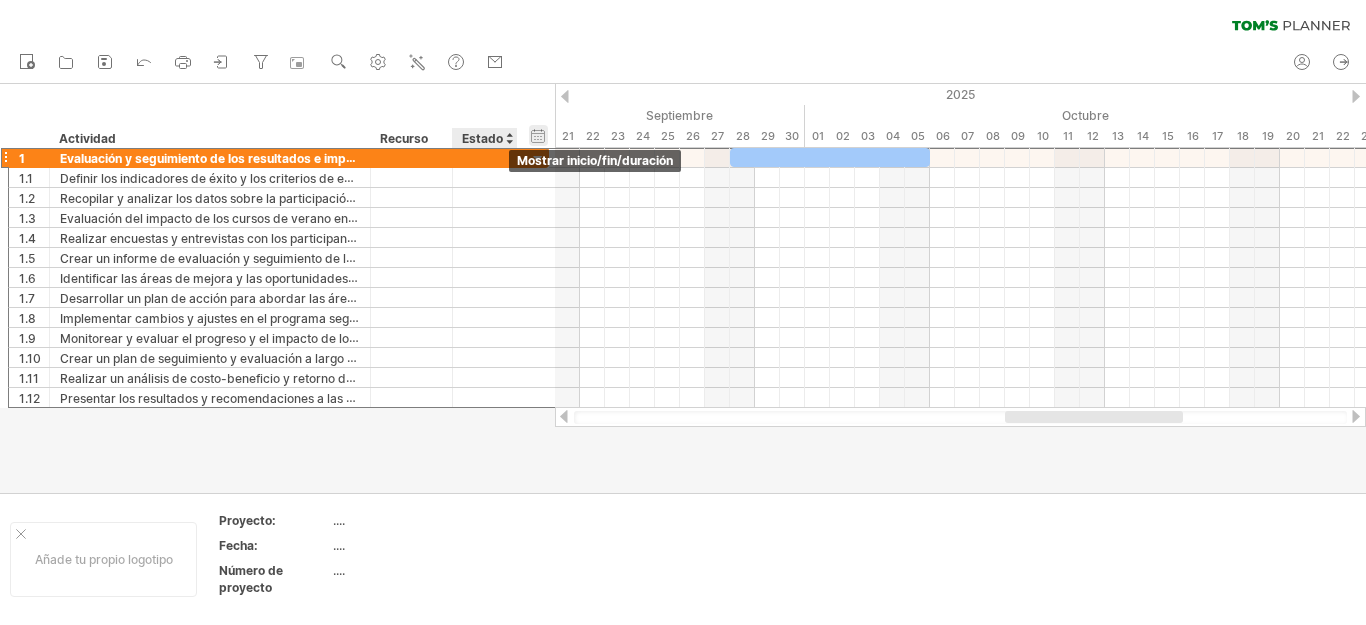 click on "ocultar inicio/fin/duración mostrar inicio/fin/duración" at bounding box center (538, 135) 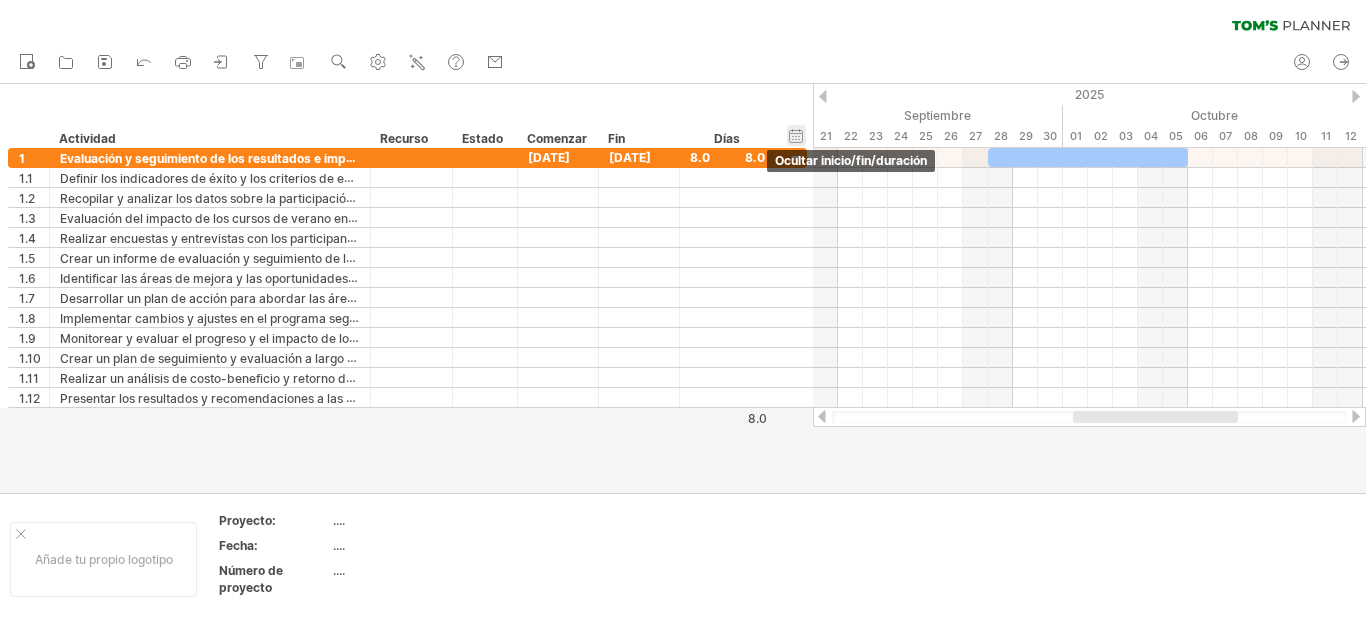 click on "ocultar inicio/fin/duración mostrar inicio/fin/duración" at bounding box center [796, 135] 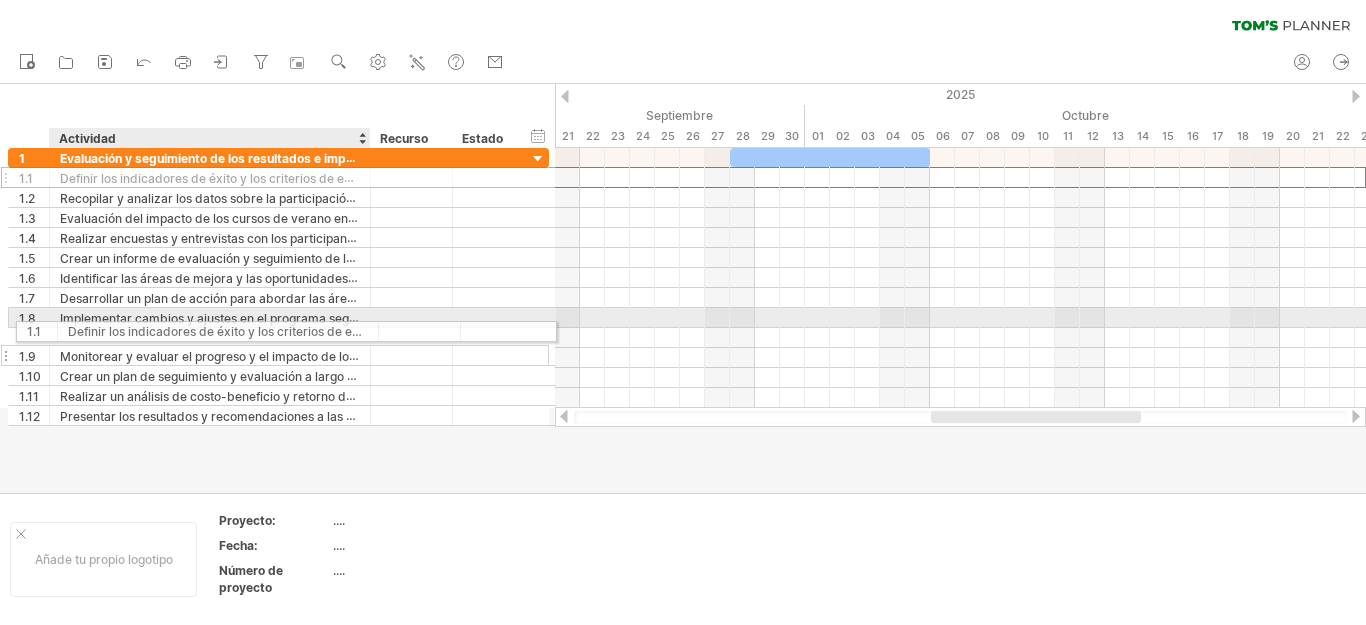 drag, startPoint x: 199, startPoint y: 168, endPoint x: 204, endPoint y: 328, distance: 160.07811 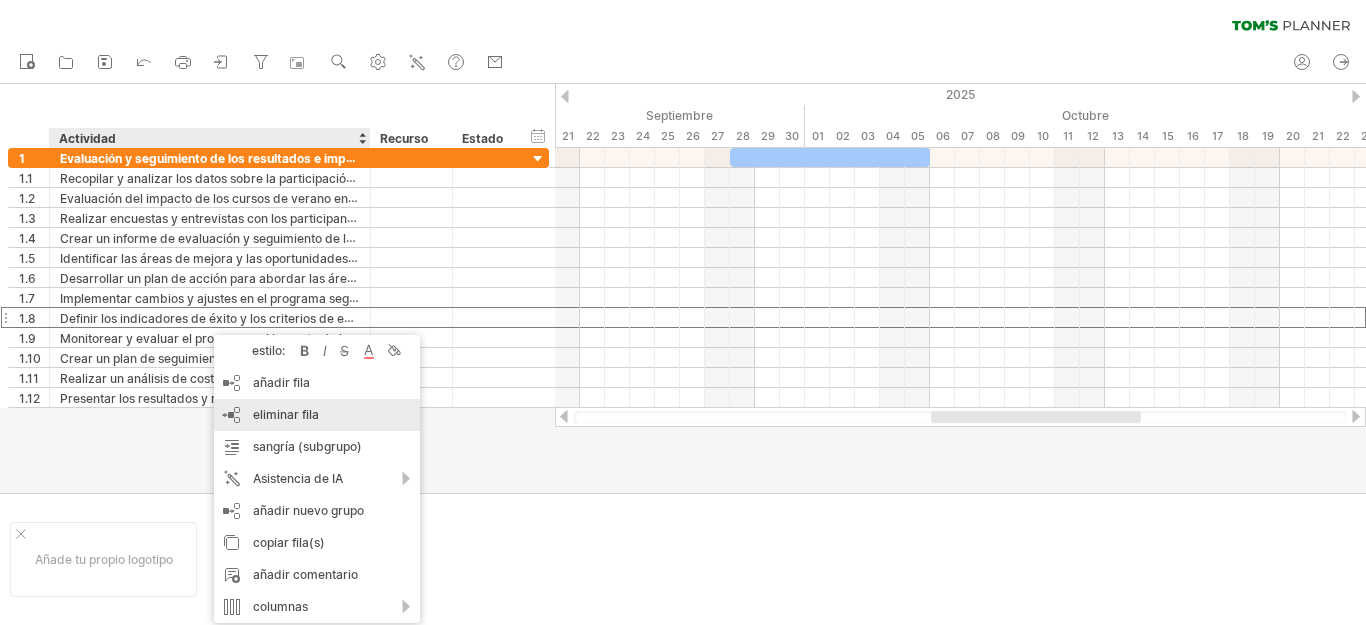 click on "eliminar fila eliminar filas seleccionadas" at bounding box center (317, 415) 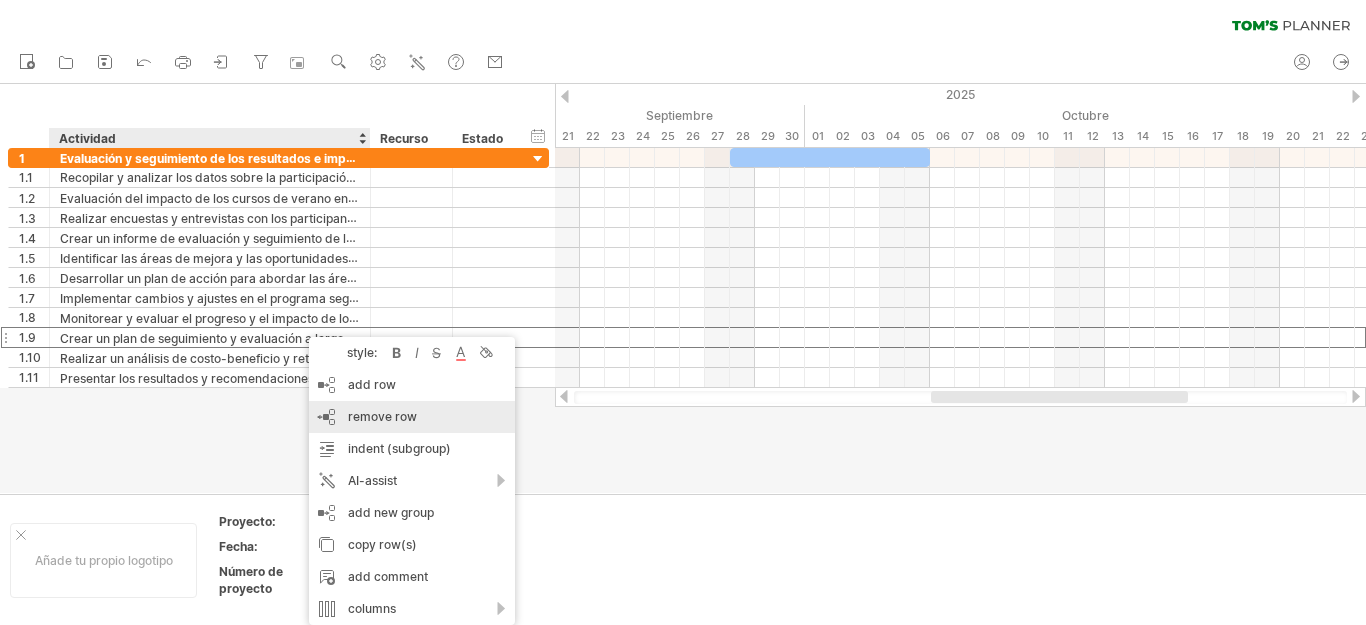 click on "remove row" at bounding box center (382, 416) 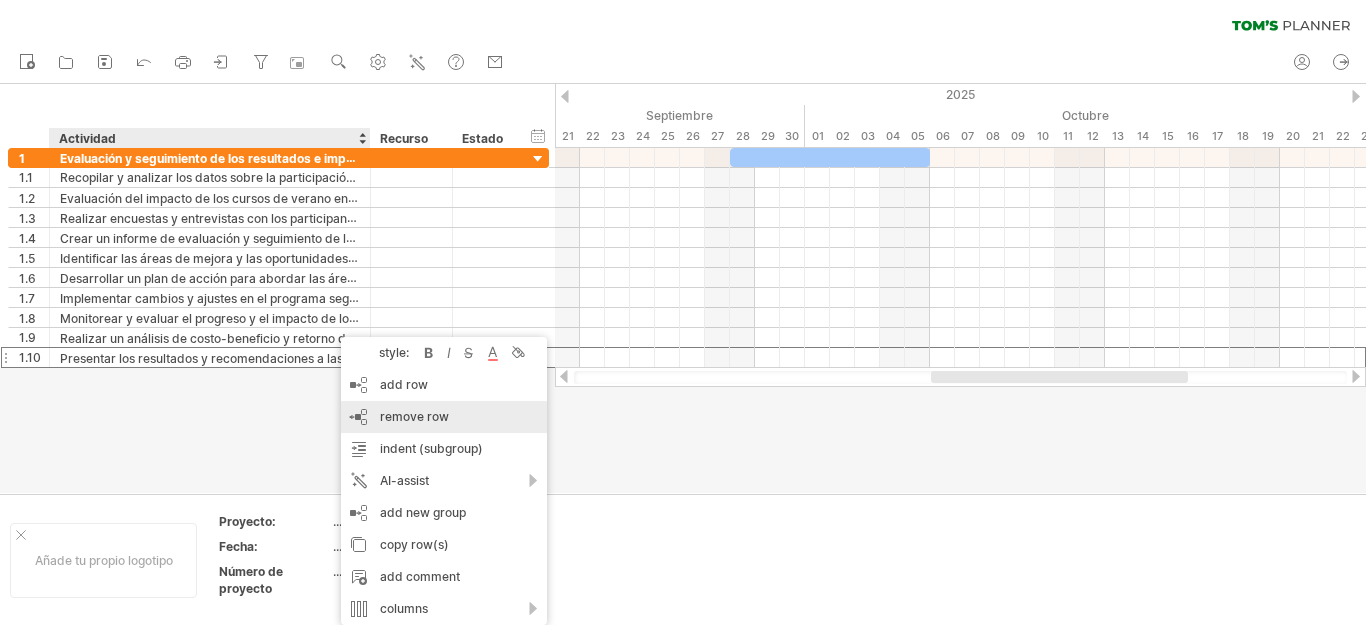 click on "remove row" at bounding box center [414, 416] 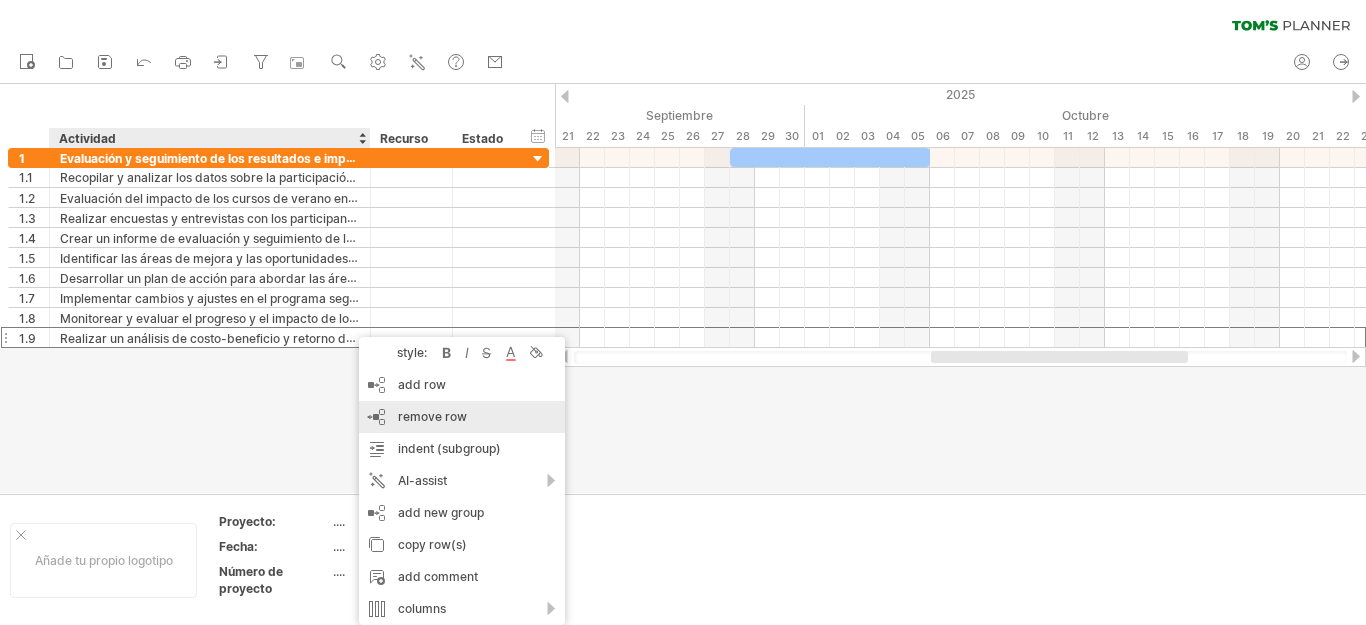 click on "remove row" at bounding box center (432, 416) 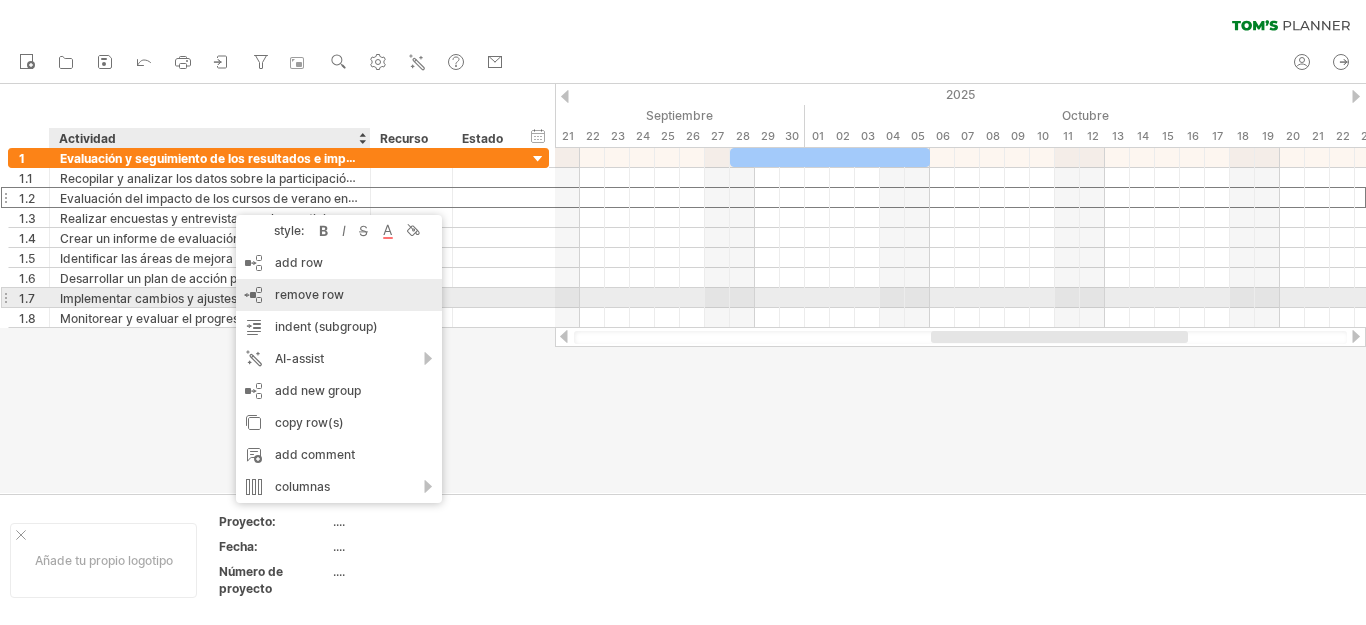 click on "remove row" at bounding box center [309, 294] 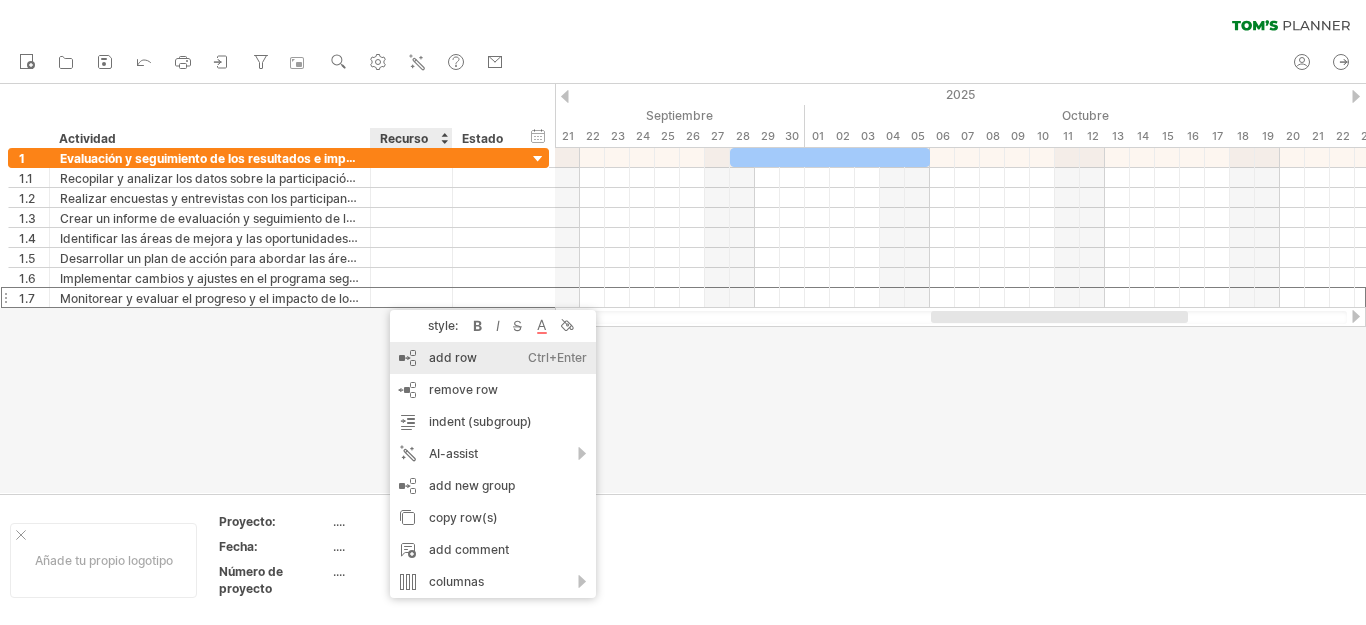 click on "add row Ctrl+Enter Cmd+Entrar" at bounding box center (493, 358) 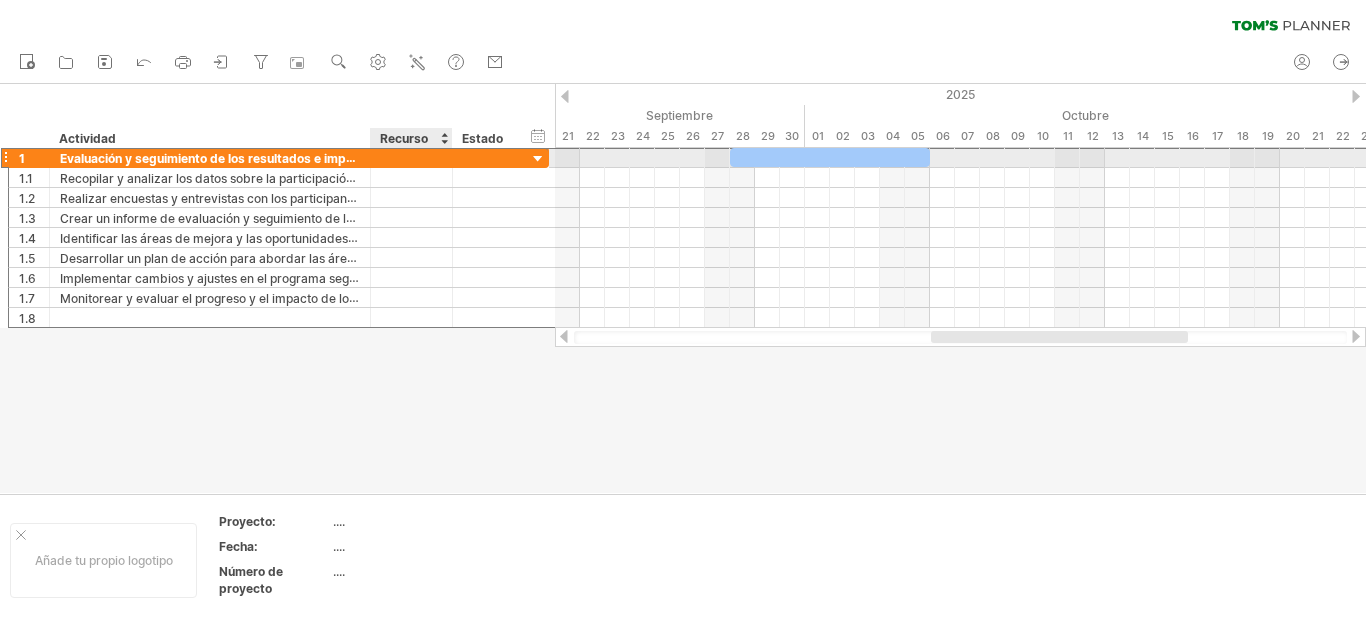 click at bounding box center [411, 157] 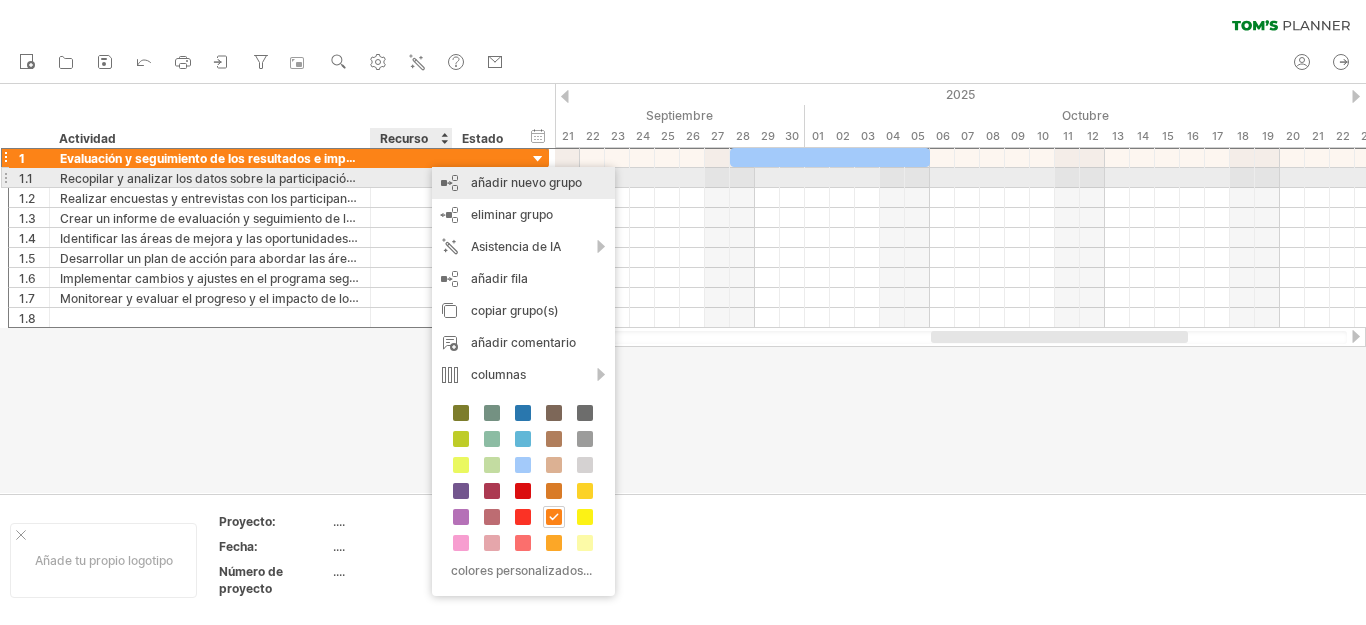 click on "añadir nuevo grupo" at bounding box center (526, 182) 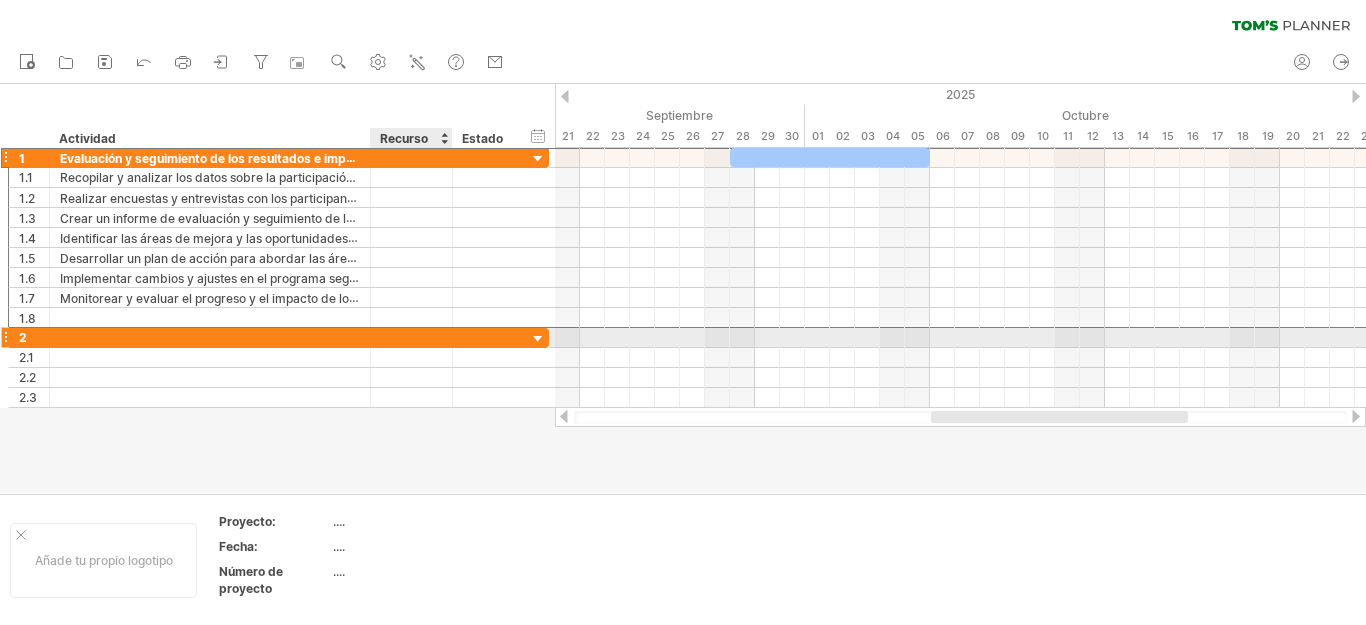 click at bounding box center (485, 337) 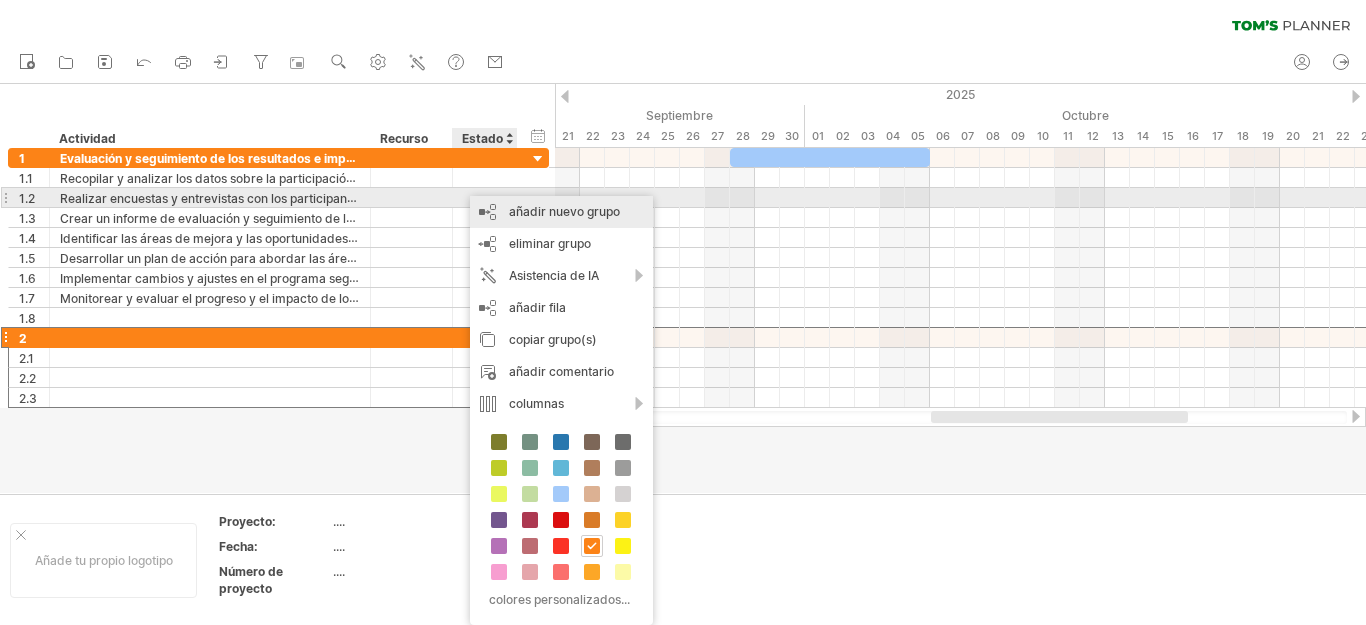 click on "añadir nuevo grupo" at bounding box center [561, 212] 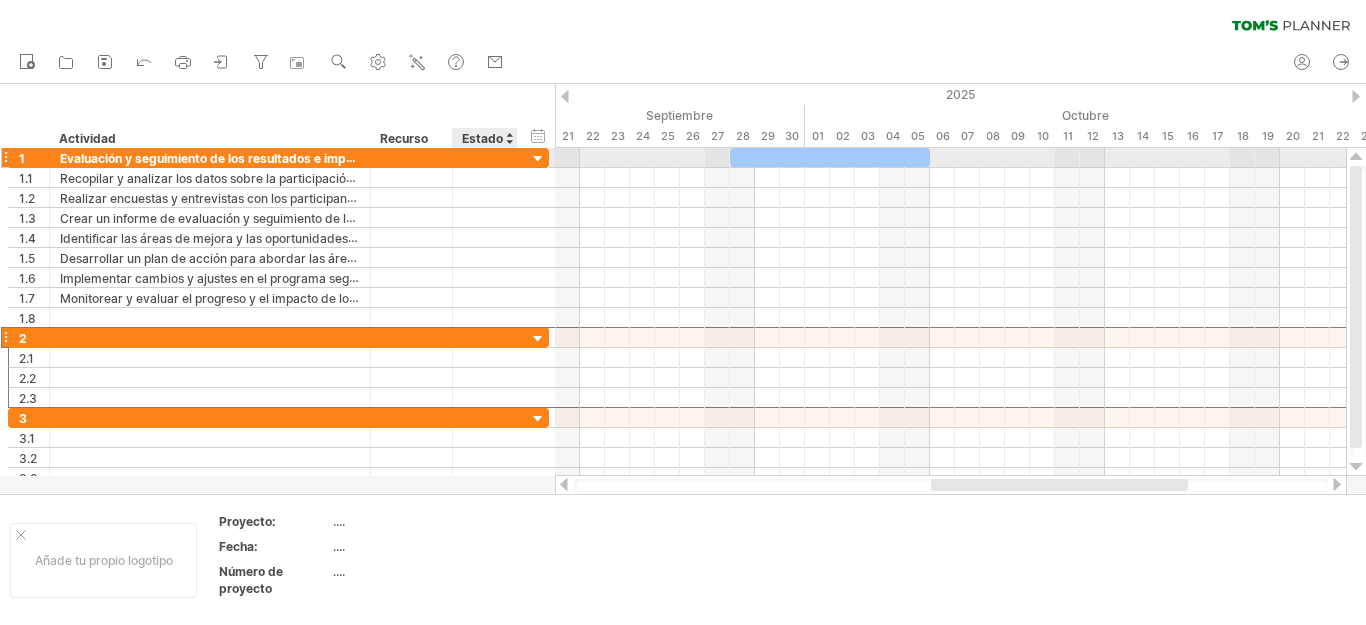 click at bounding box center [485, 157] 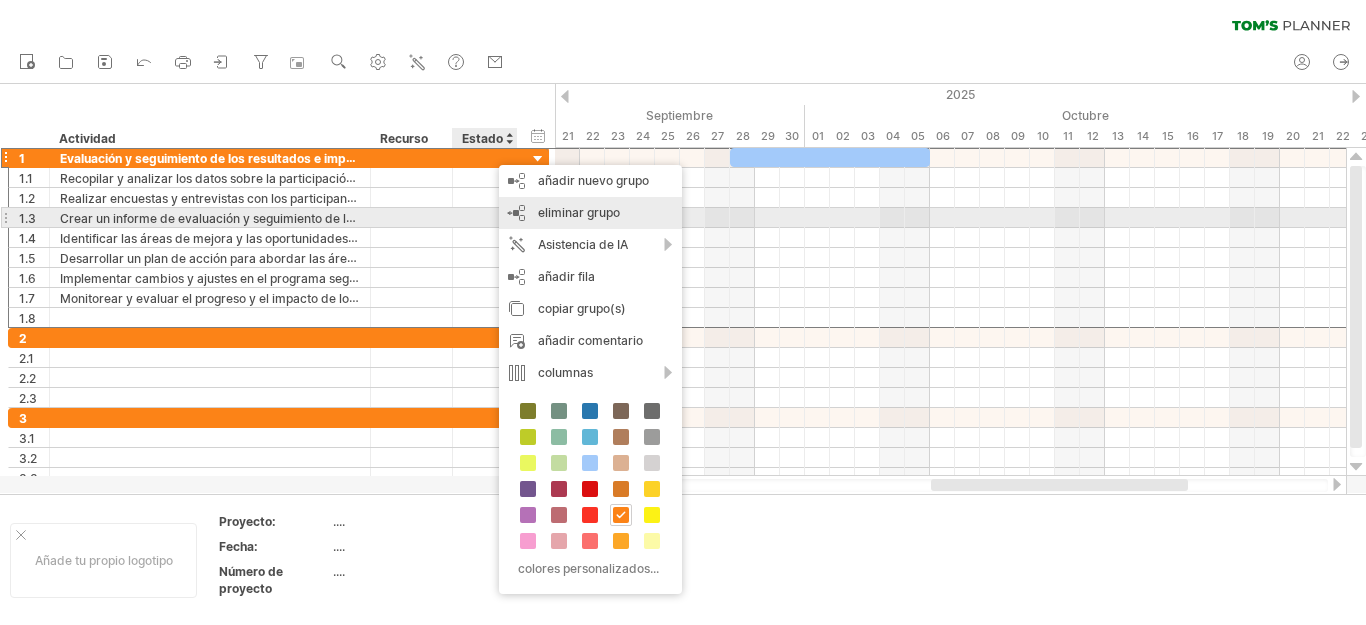 click on "eliminar grupo" at bounding box center (579, 212) 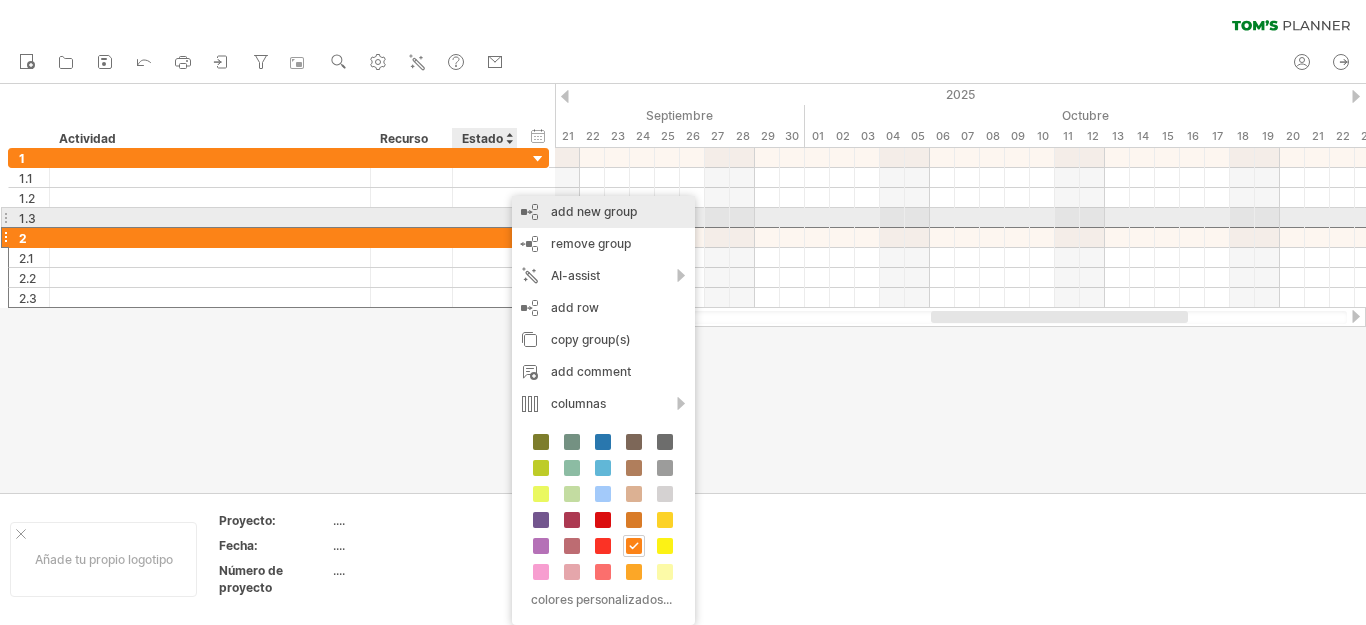 click on "add new group" at bounding box center [603, 212] 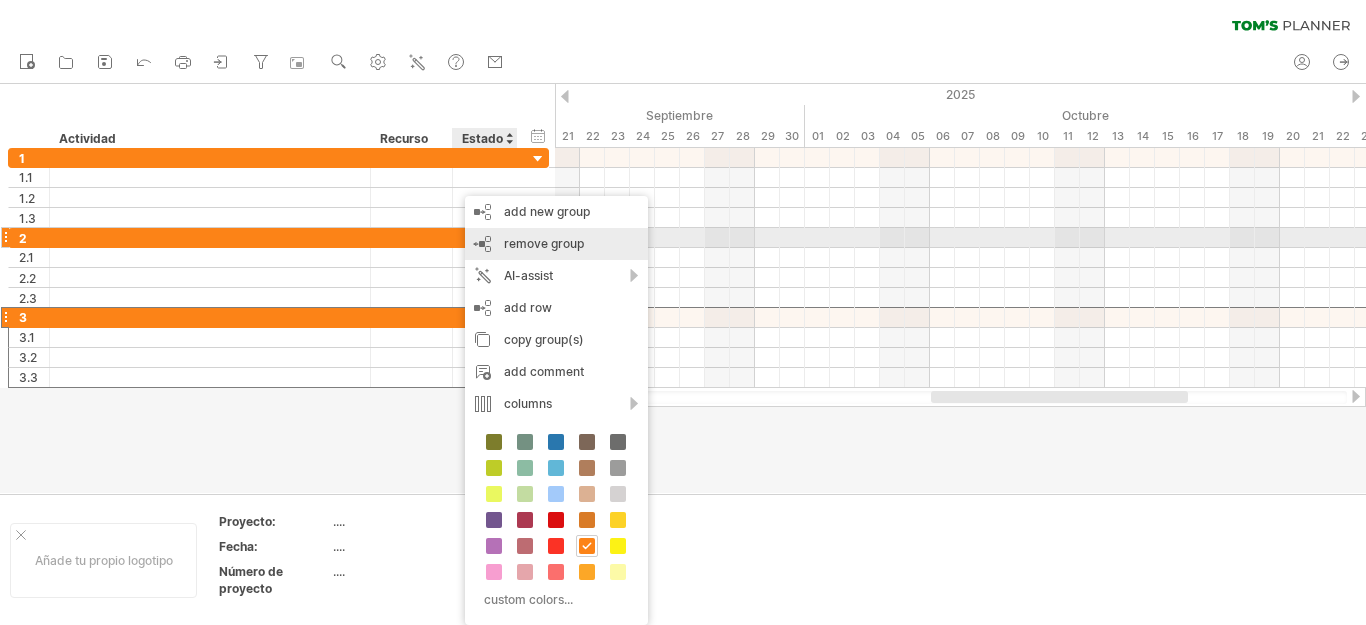 click on "remove group" at bounding box center [544, 243] 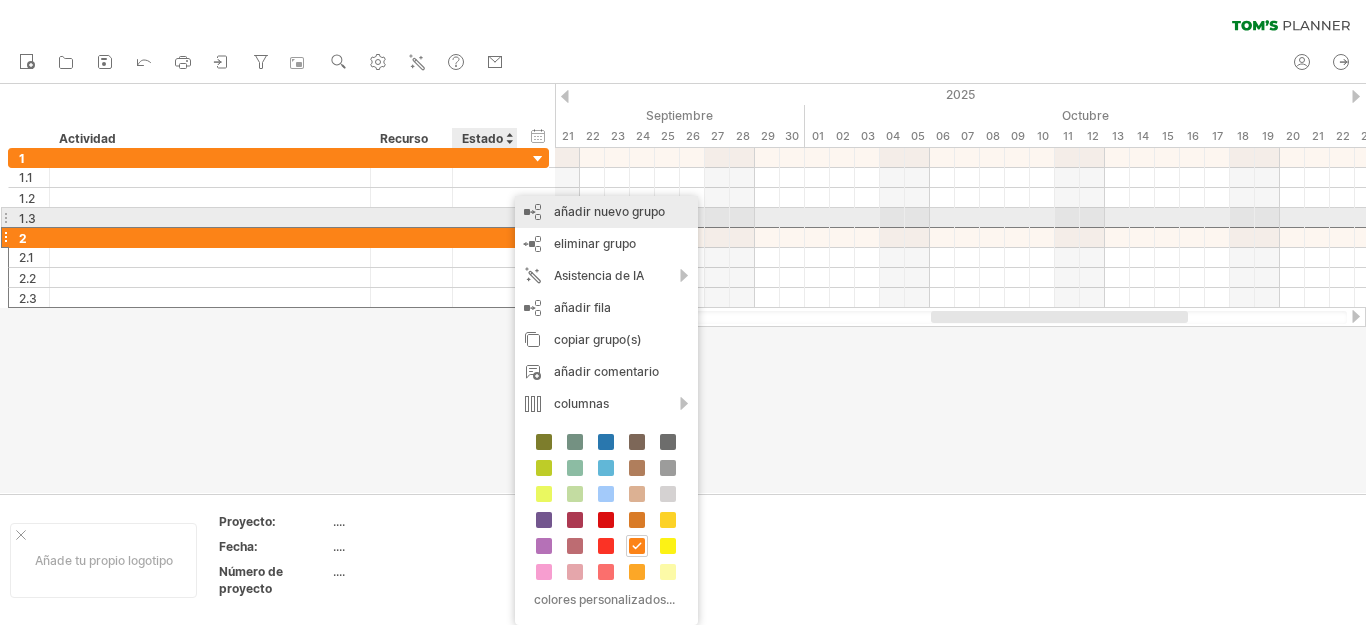 click on "añadir nuevo grupo" at bounding box center (609, 211) 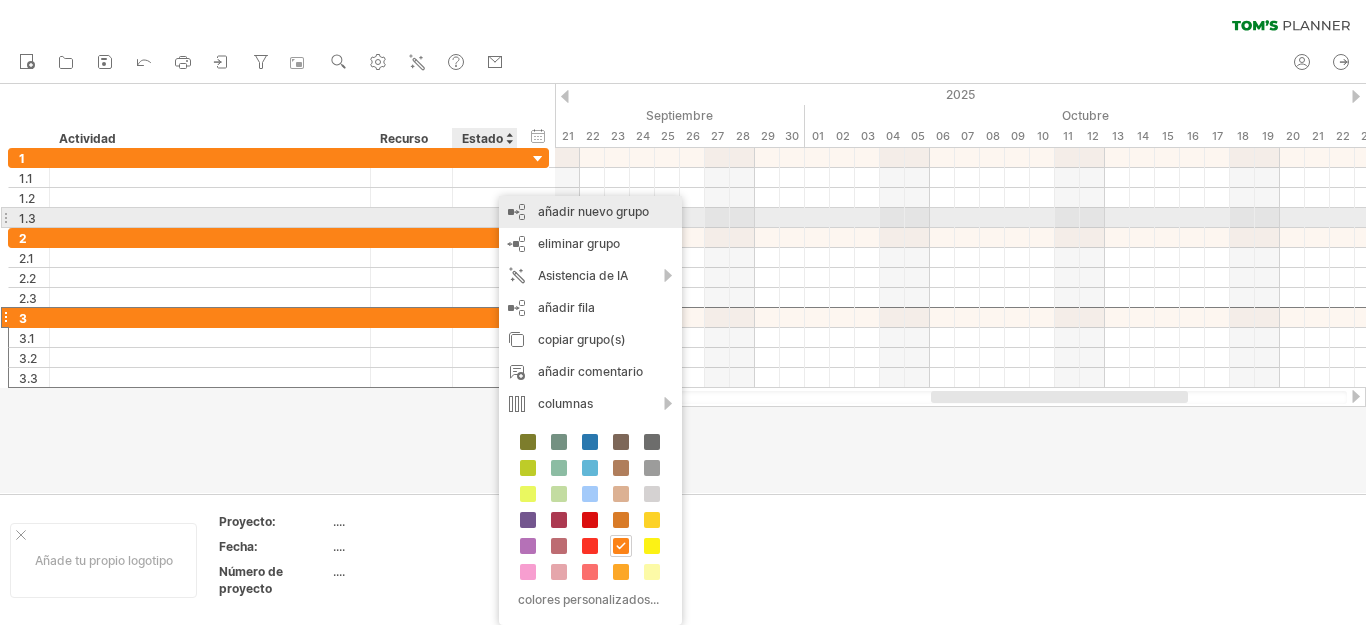 click on "añadir nuevo grupo" at bounding box center [593, 211] 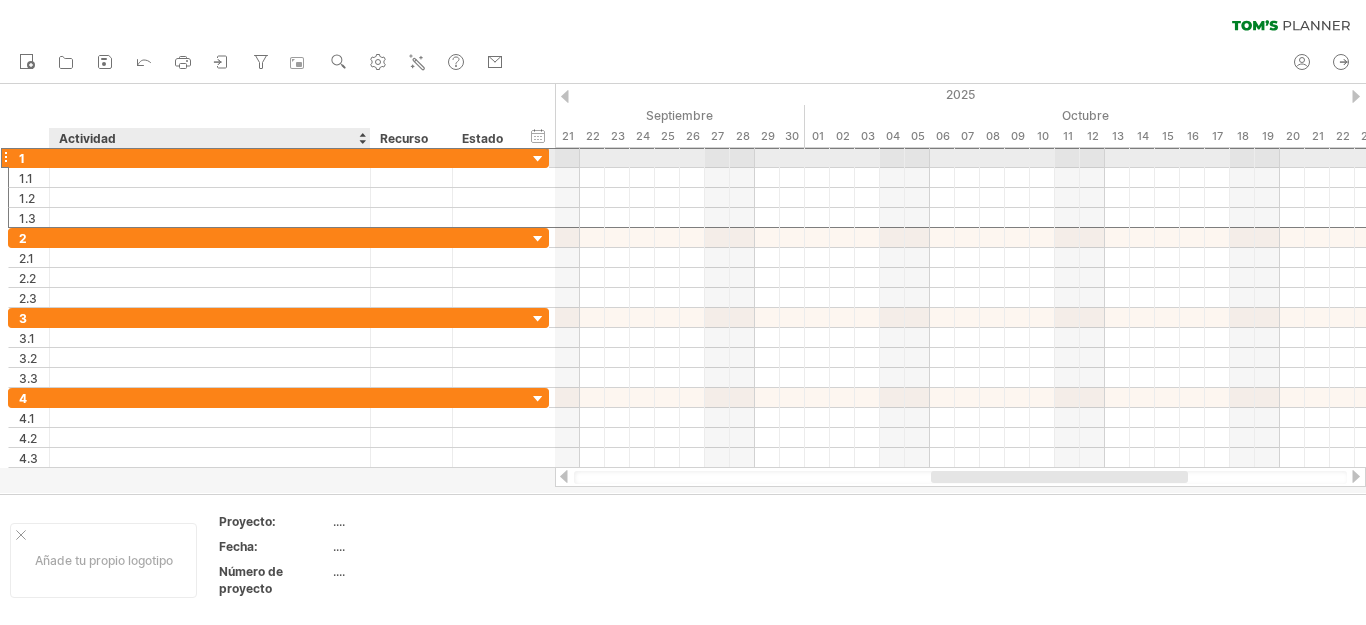 click at bounding box center (210, 157) 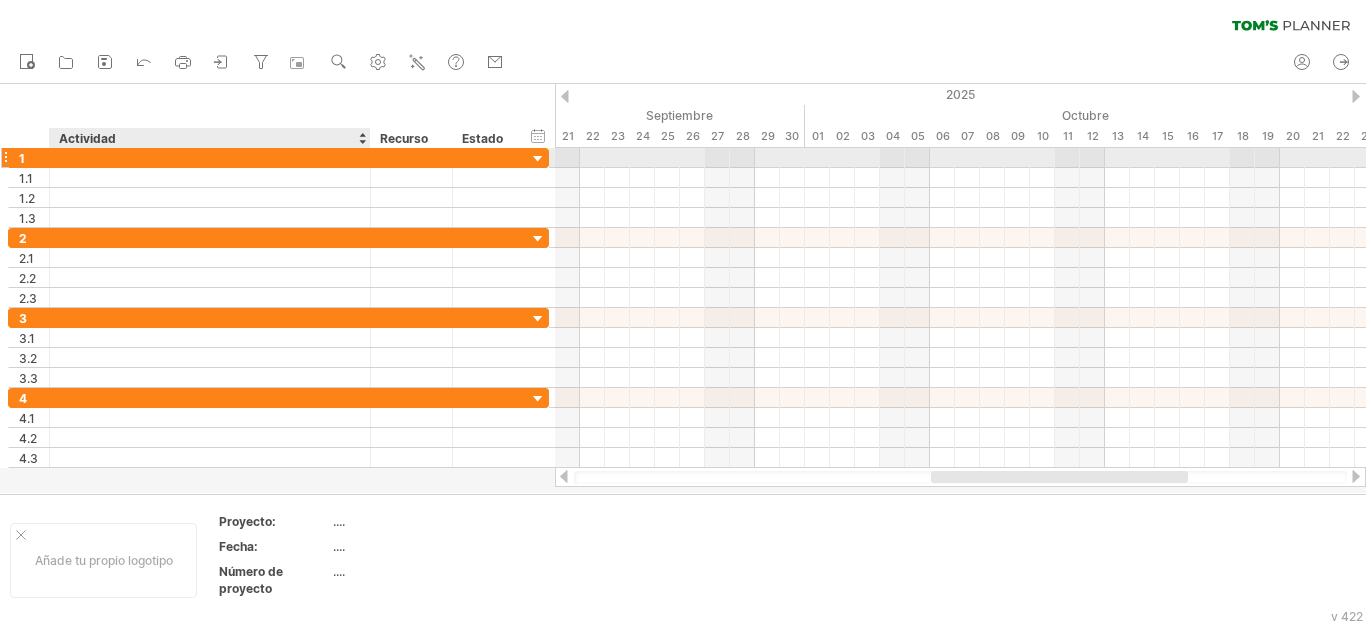 paste on "**********" 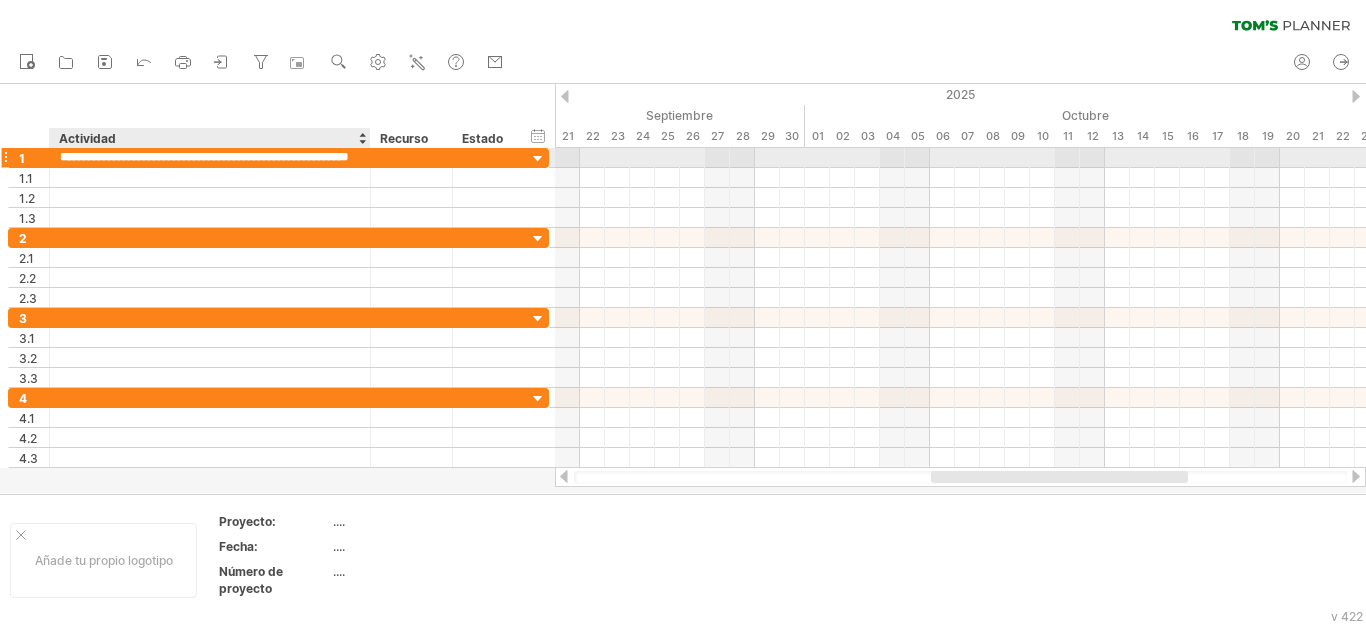scroll, scrollTop: 0, scrollLeft: 38, axis: horizontal 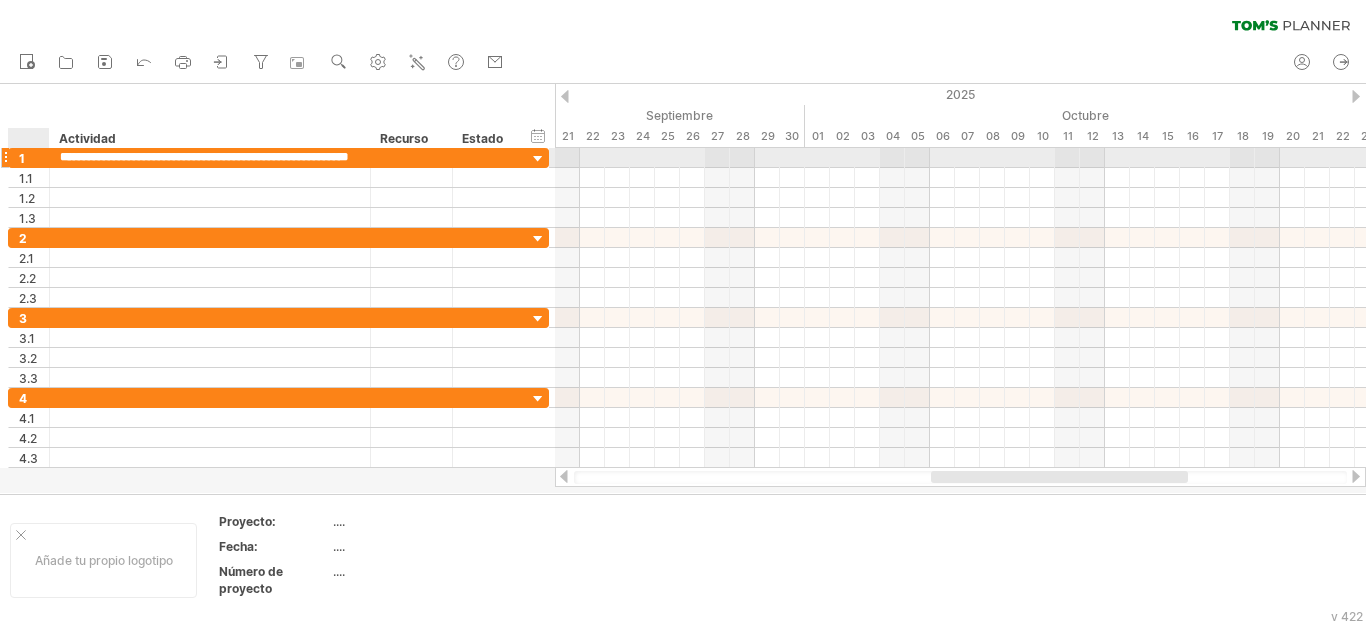 drag, startPoint x: 57, startPoint y: 155, endPoint x: 64, endPoint y: 147, distance: 10.630146 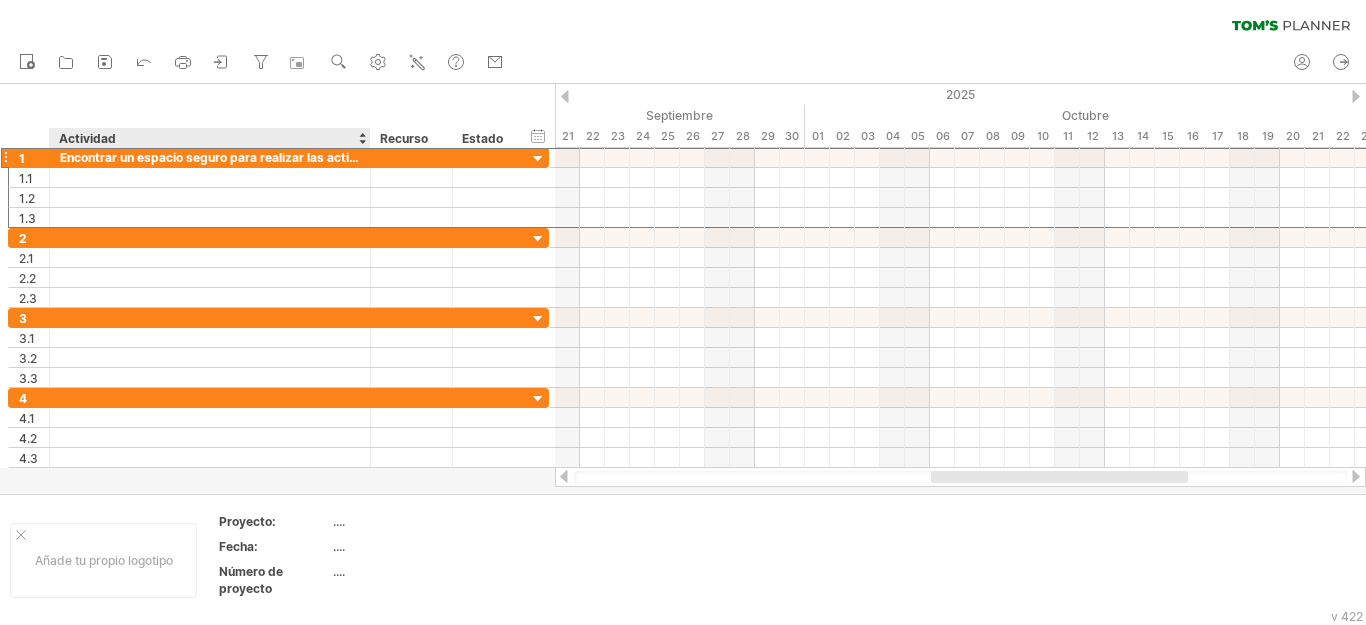 scroll, scrollTop: 0, scrollLeft: 0, axis: both 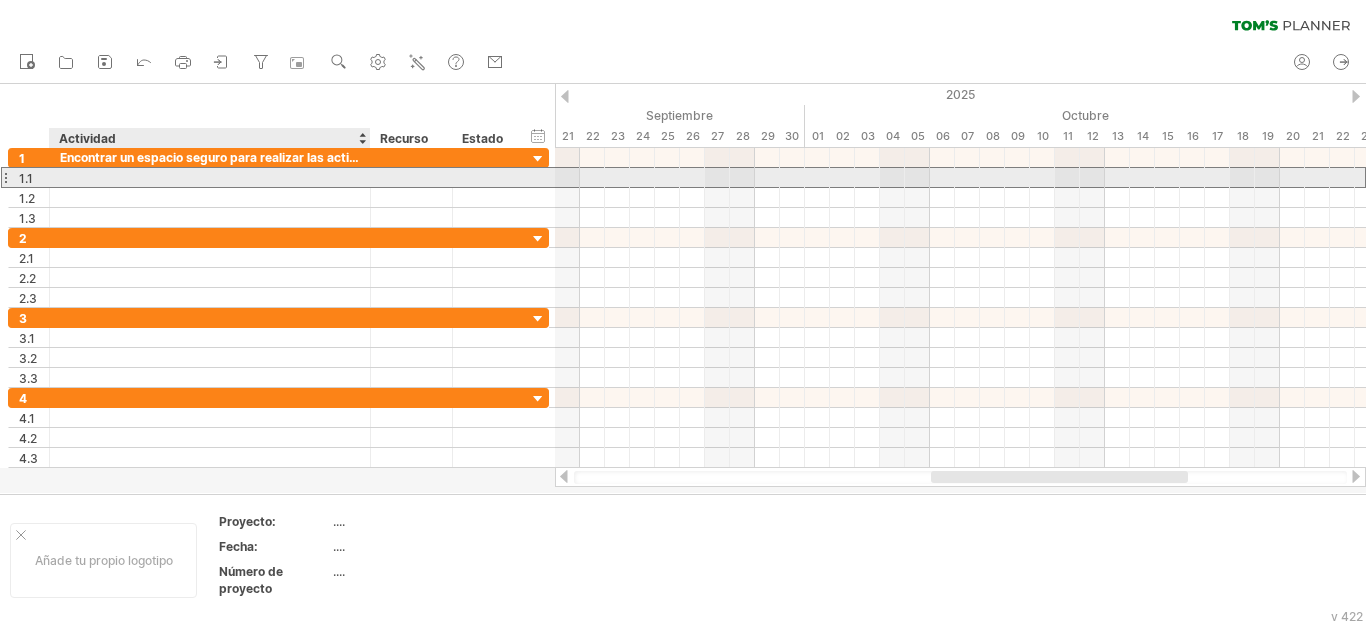 click at bounding box center [210, 177] 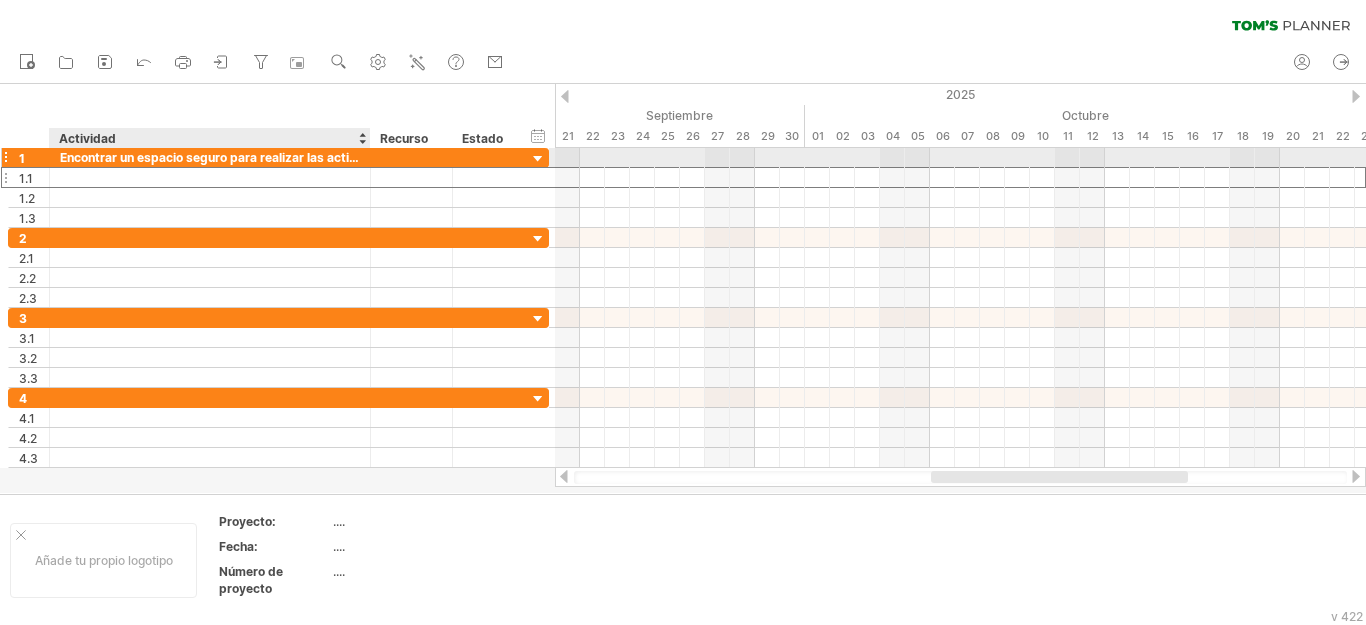 click on "Encontrar un espacio seguro para realizar las actividades." at bounding box center (210, 157) 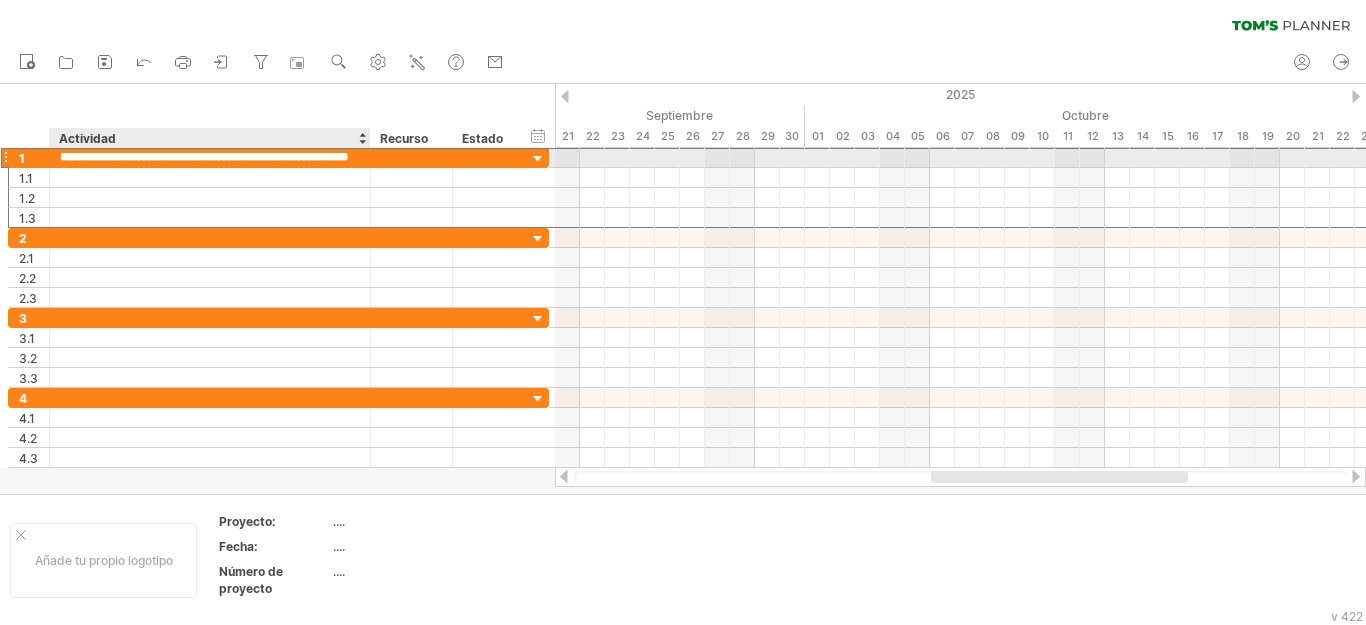 scroll, scrollTop: 0, scrollLeft: 0, axis: both 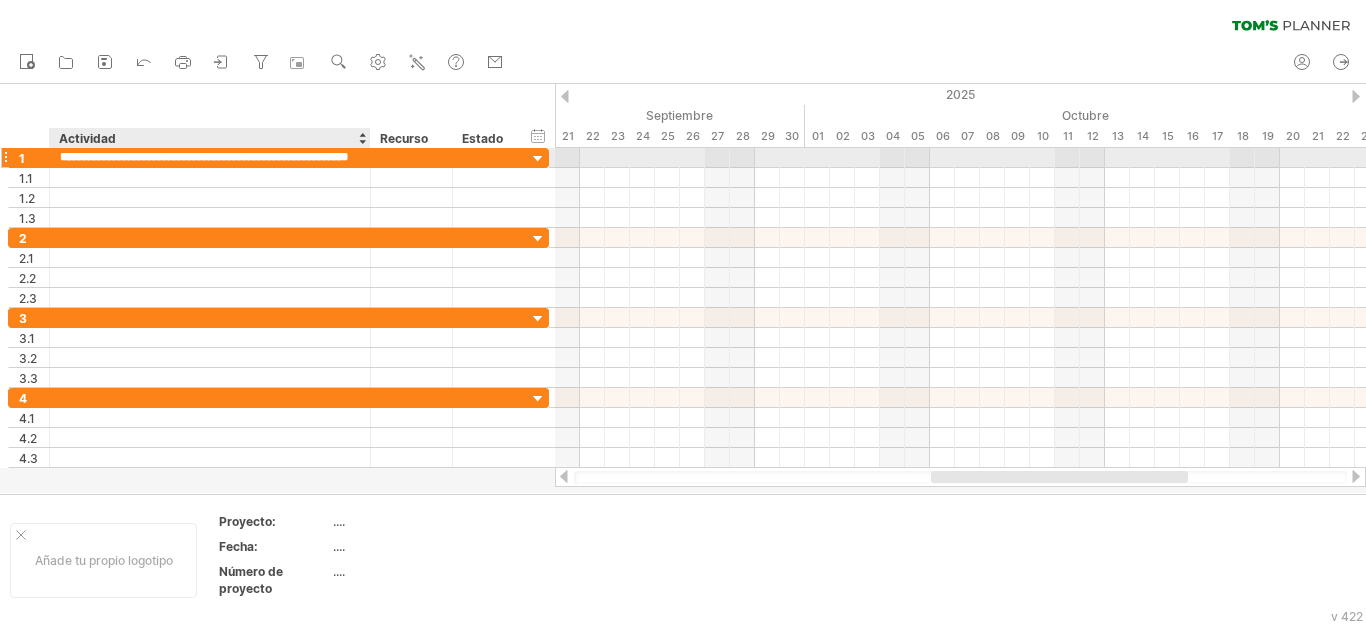 click on "**********" at bounding box center (210, 157) 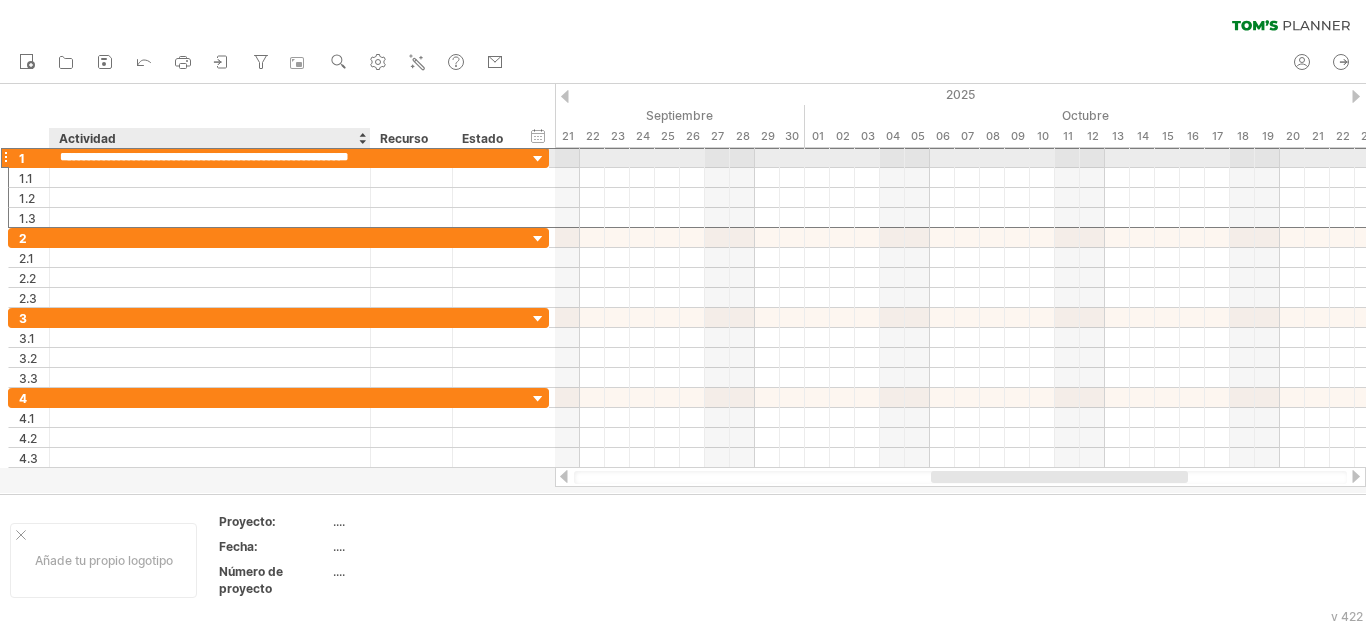 scroll, scrollTop: 0, scrollLeft: 12, axis: horizontal 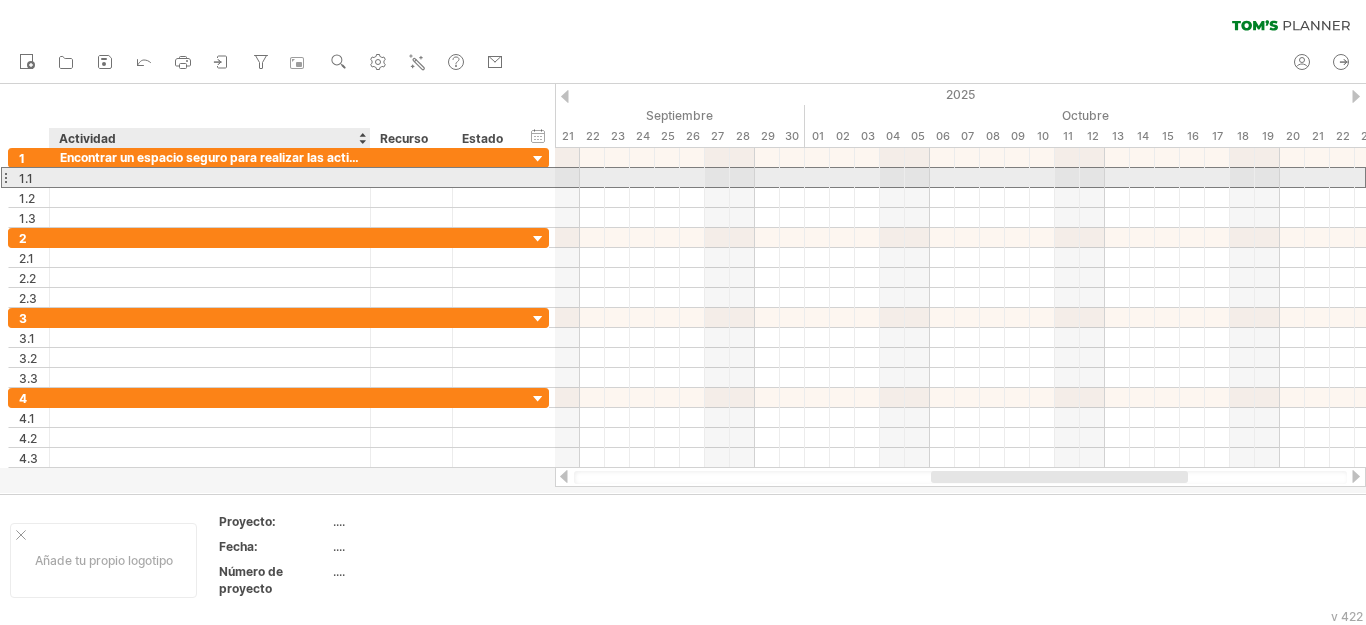 click at bounding box center (210, 177) 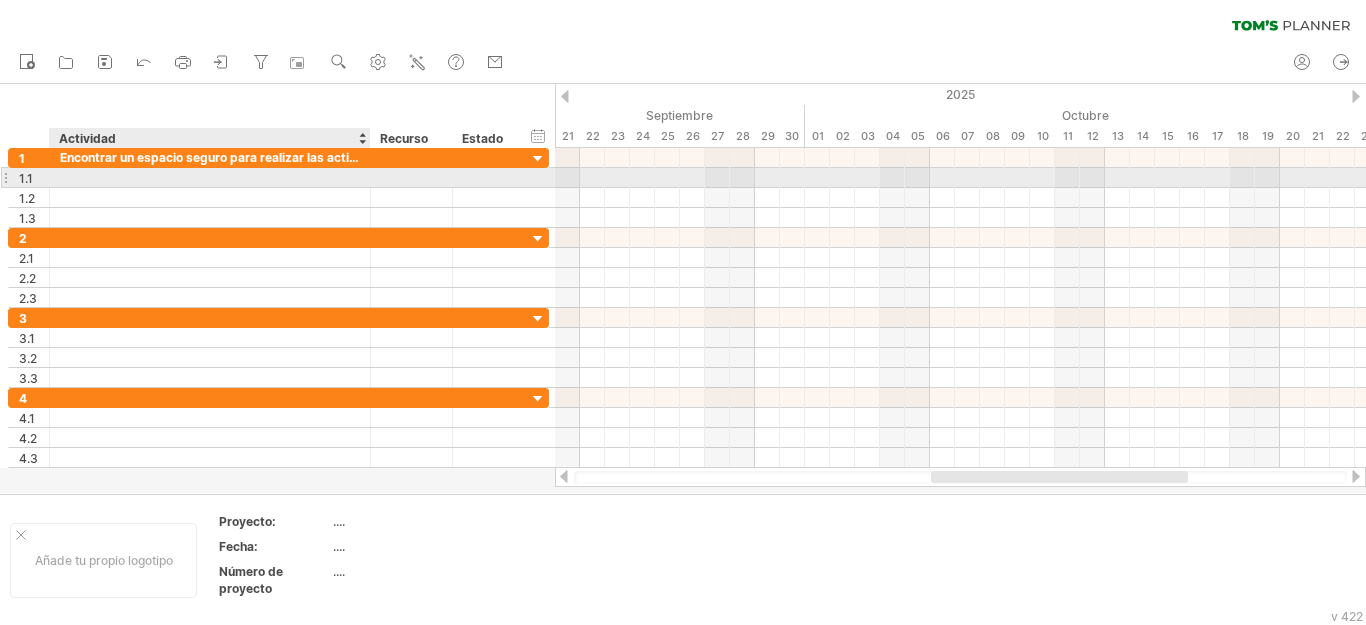 paste on "**********" 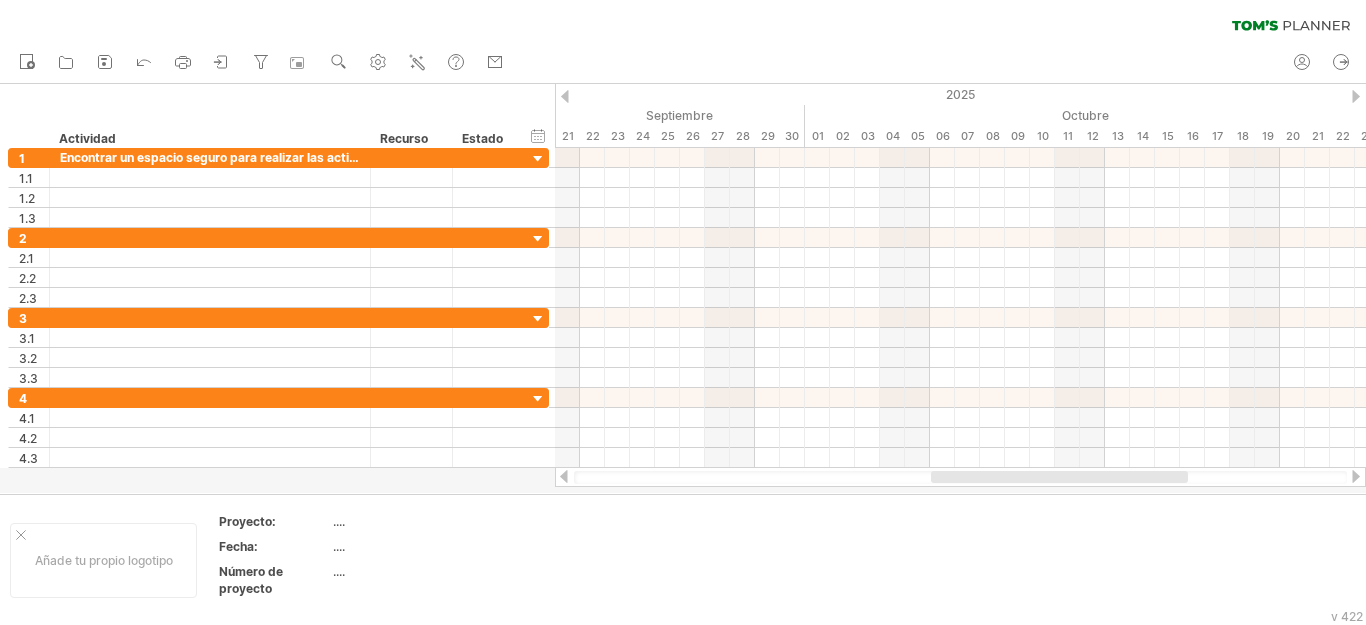 type on "**********" 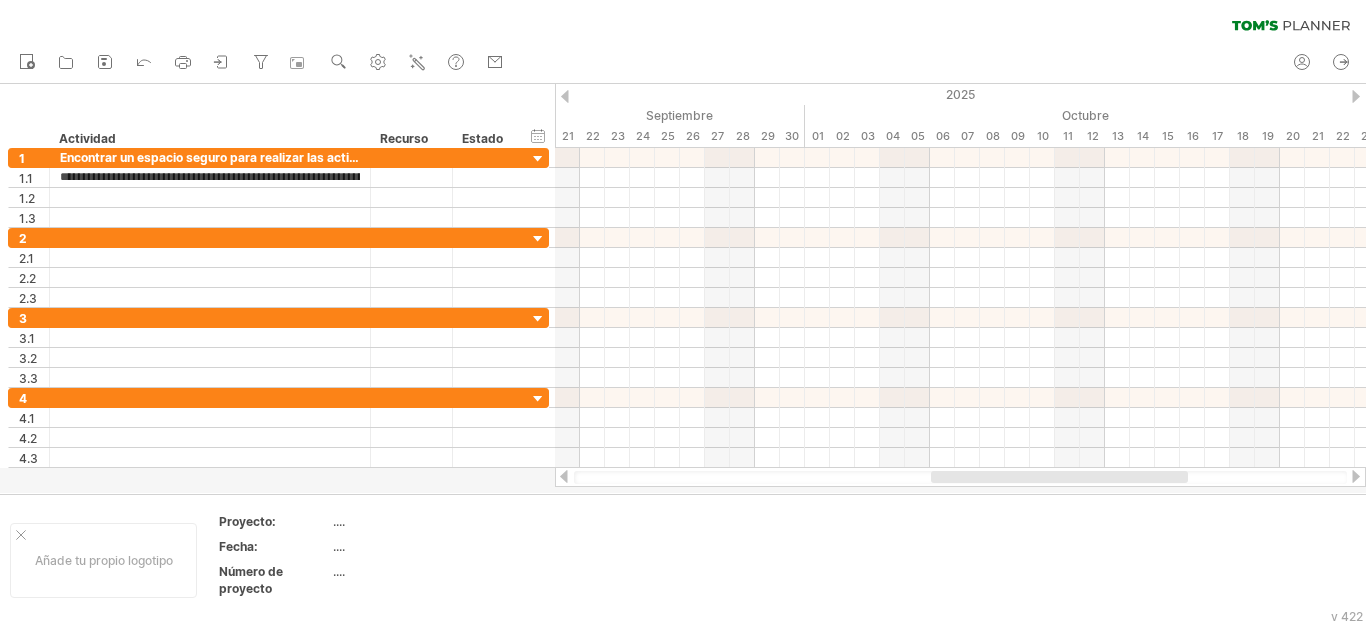 scroll, scrollTop: 0, scrollLeft: 232, axis: horizontal 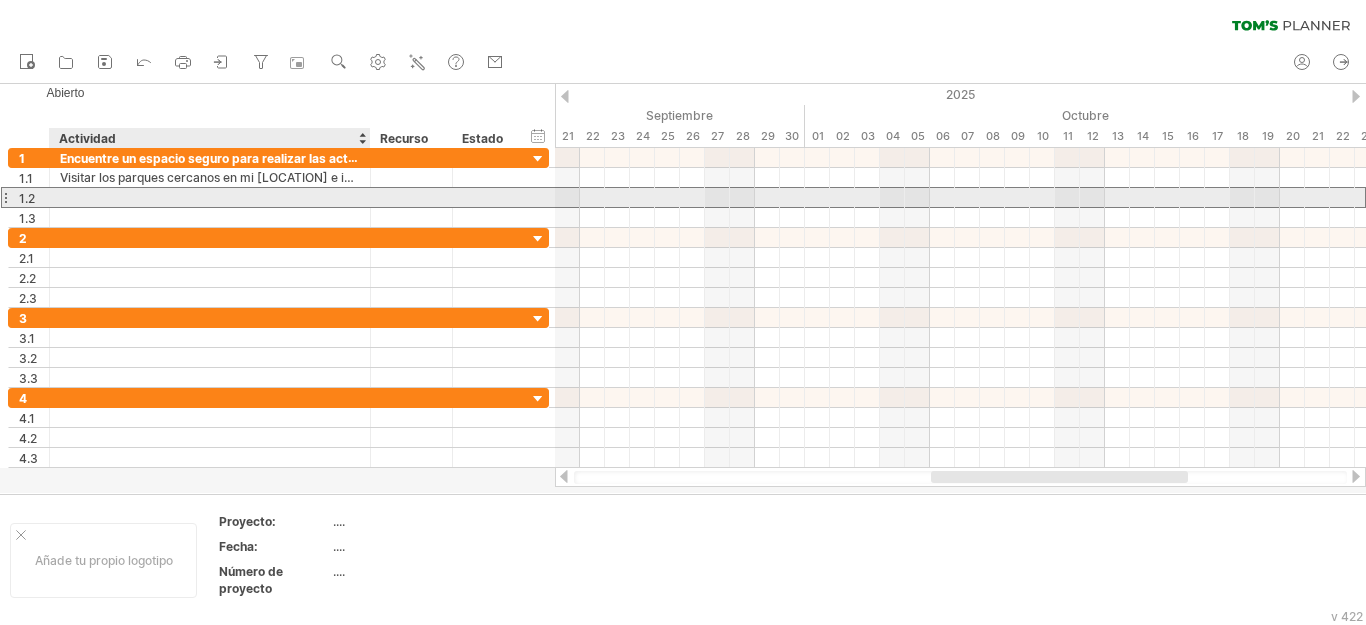 click at bounding box center (210, 197) 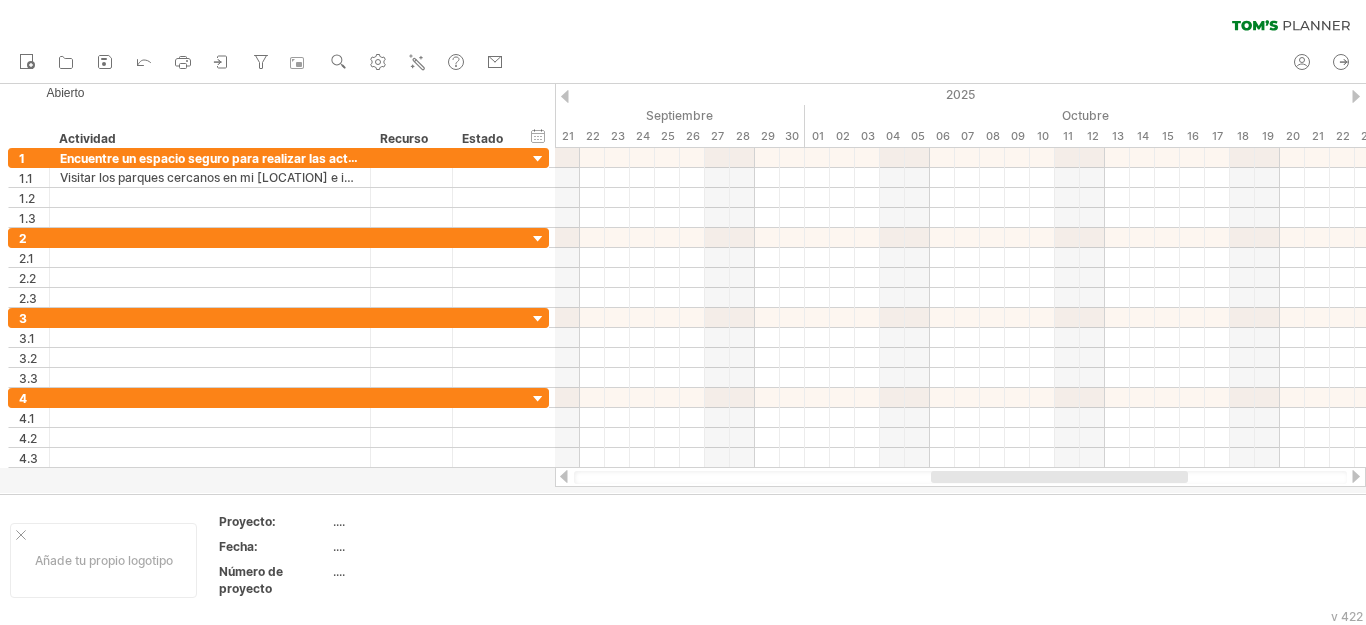 paste on "**********" 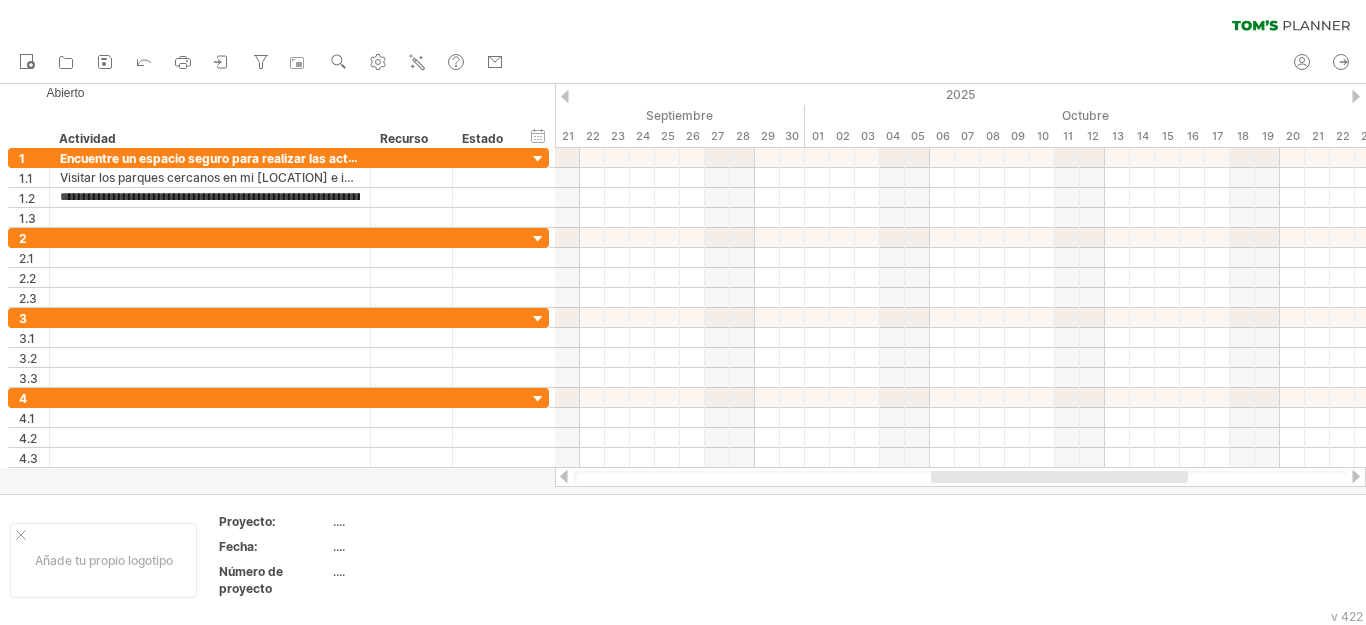 scroll, scrollTop: 0, scrollLeft: 97, axis: horizontal 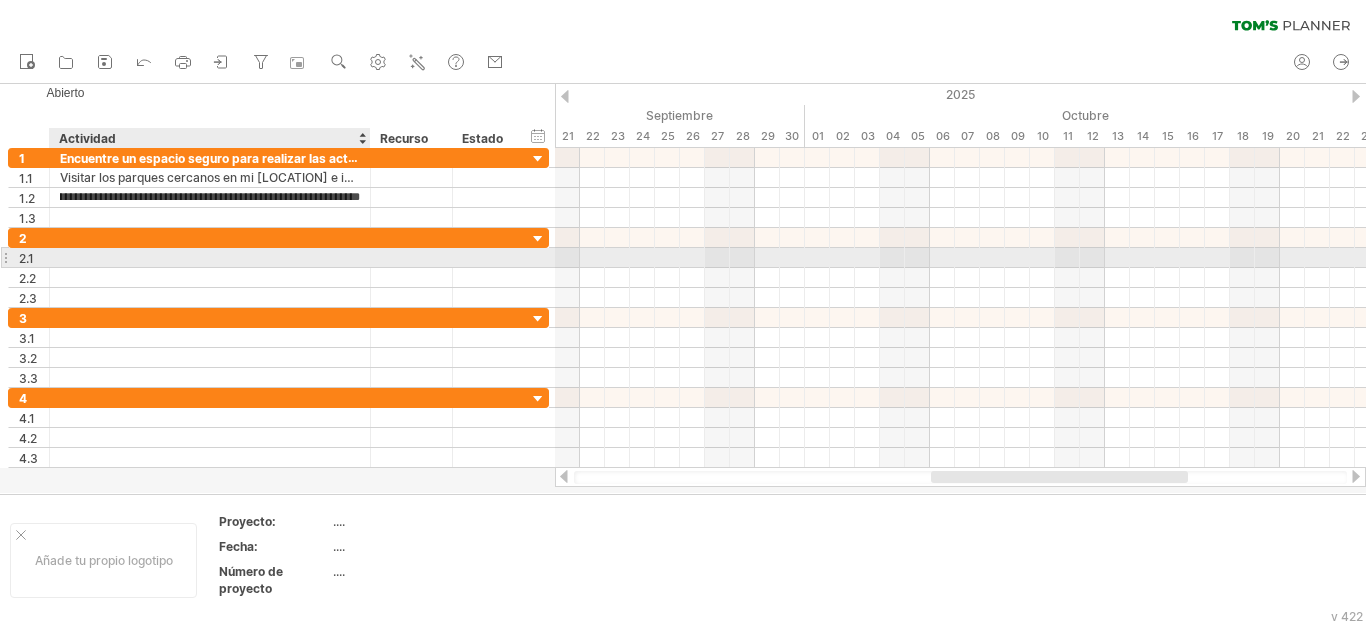 click at bounding box center [210, 257] 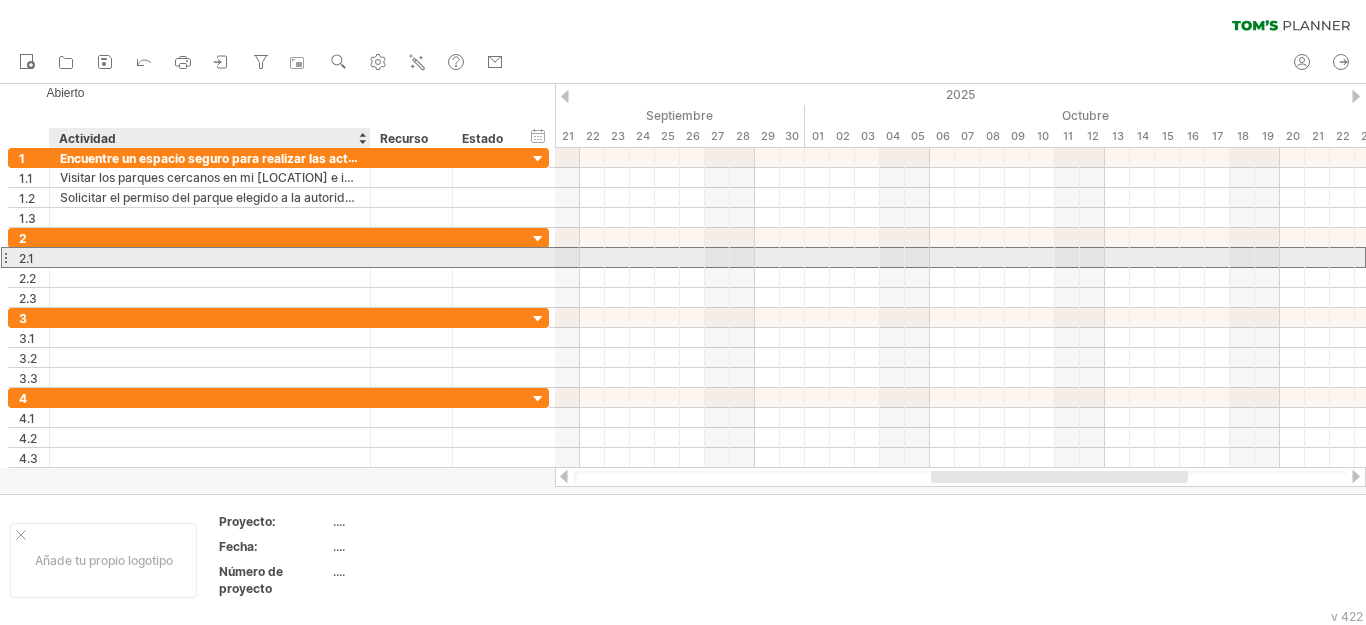 scroll, scrollTop: 0, scrollLeft: 0, axis: both 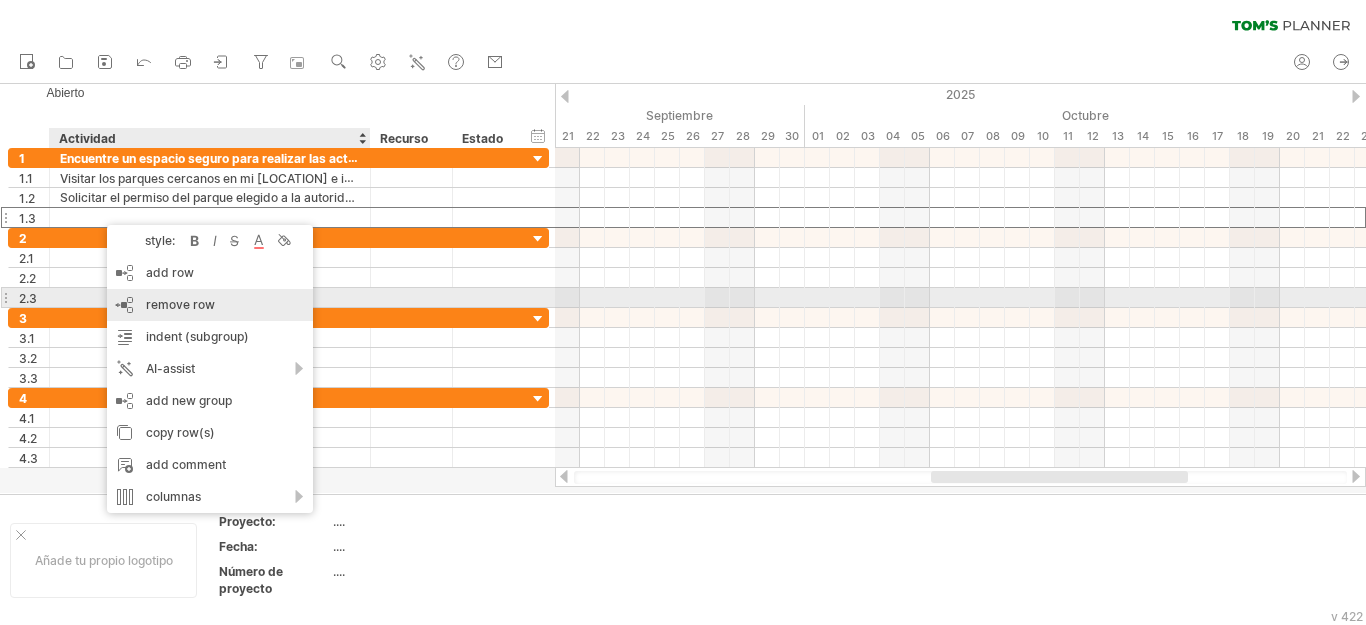 click on "remove row" at bounding box center [180, 304] 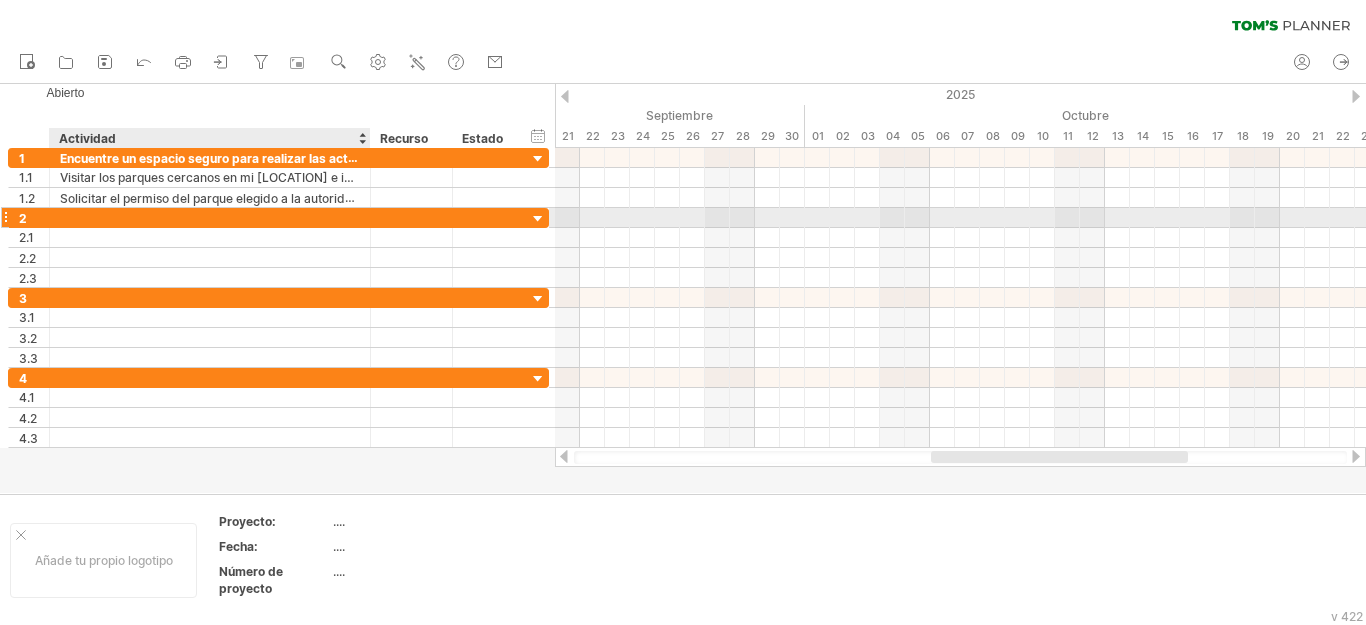 click at bounding box center (210, 217) 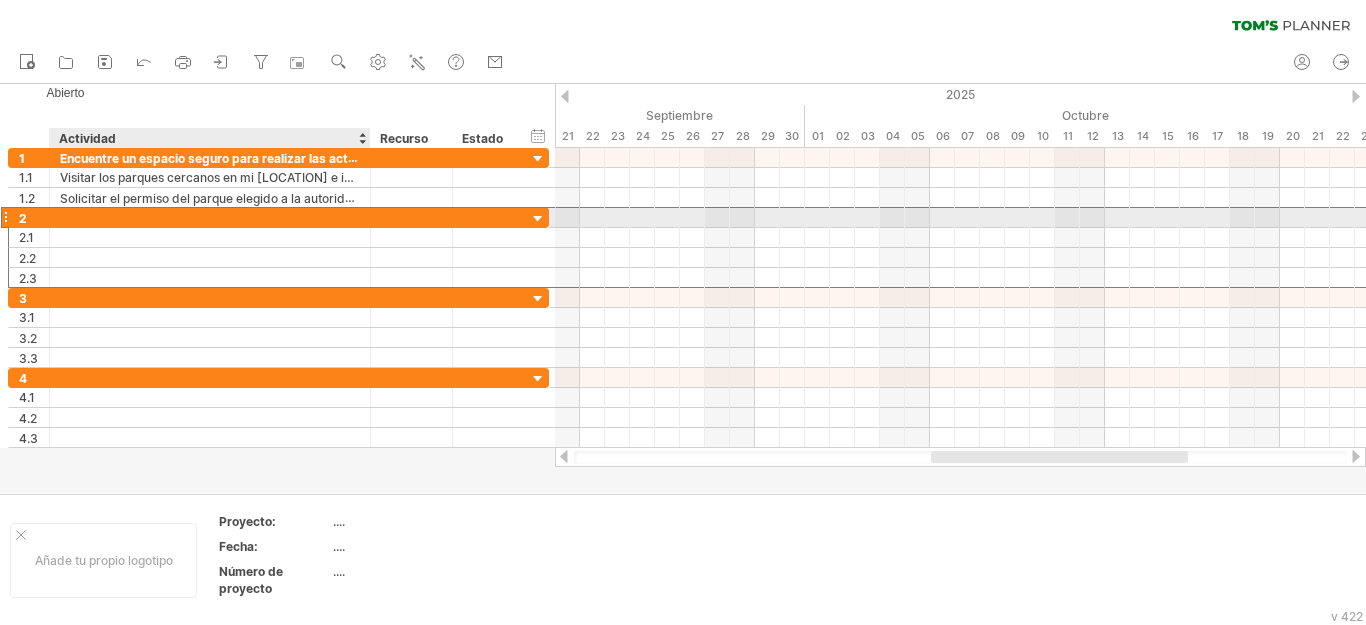 paste on "**********" 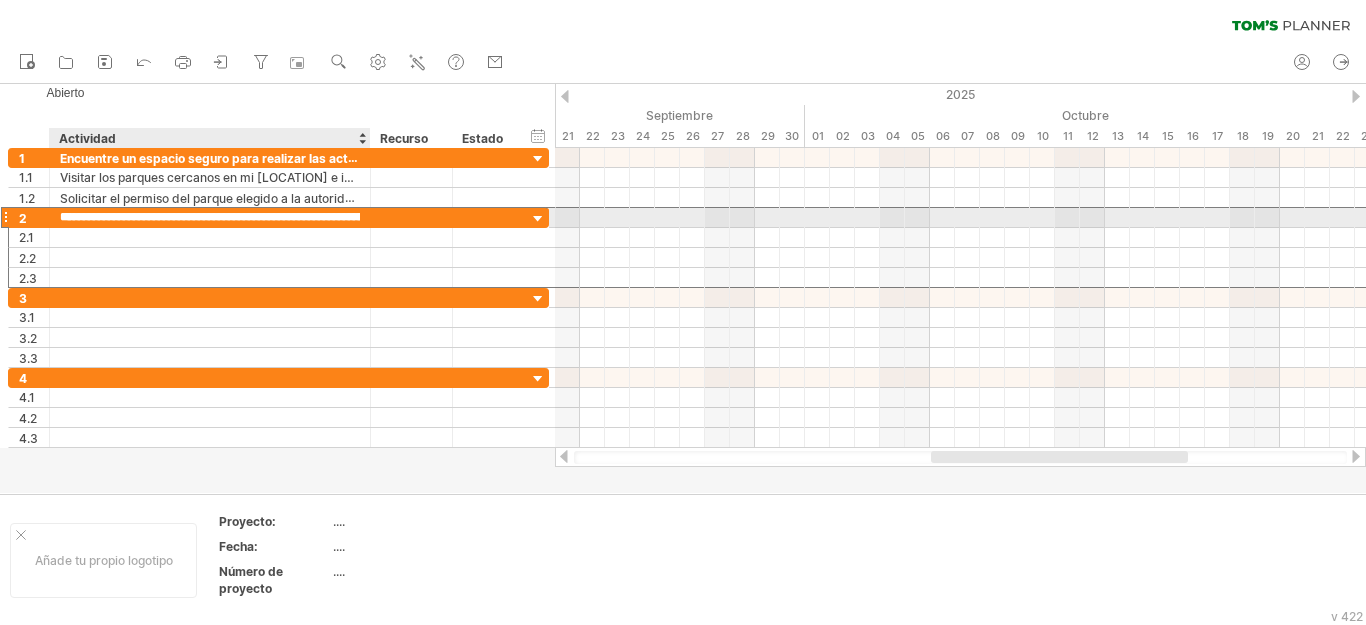 scroll, scrollTop: 0, scrollLeft: 129, axis: horizontal 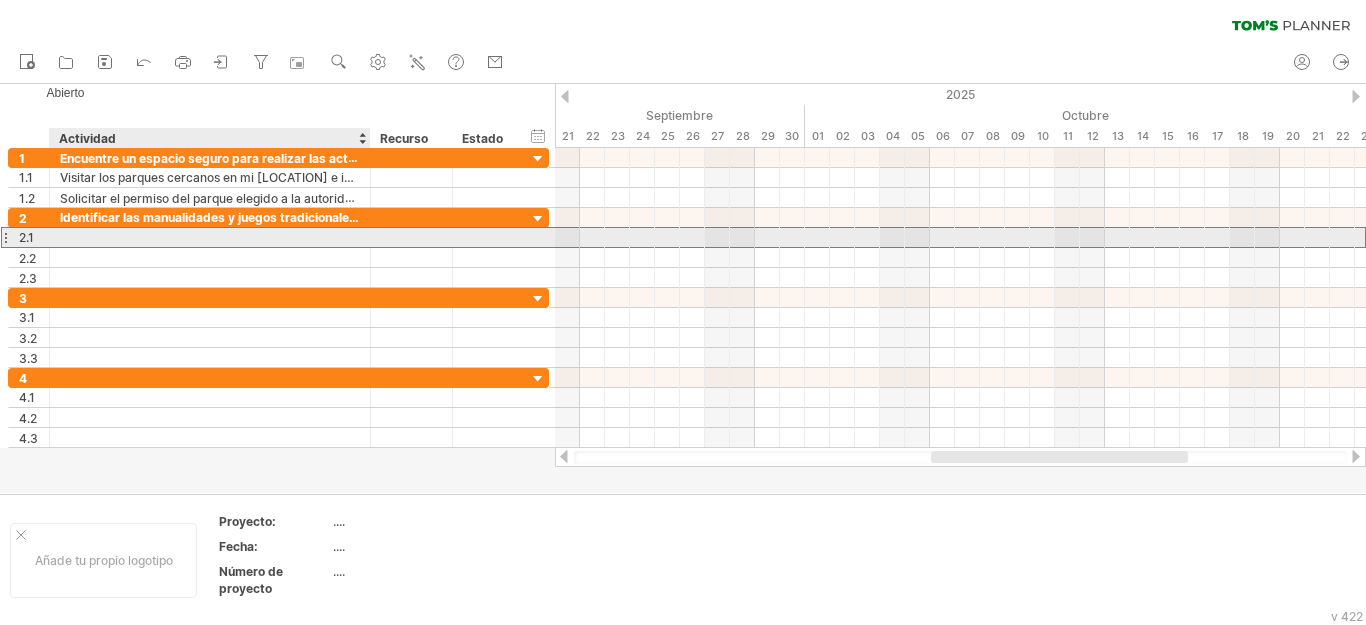 click at bounding box center (210, 237) 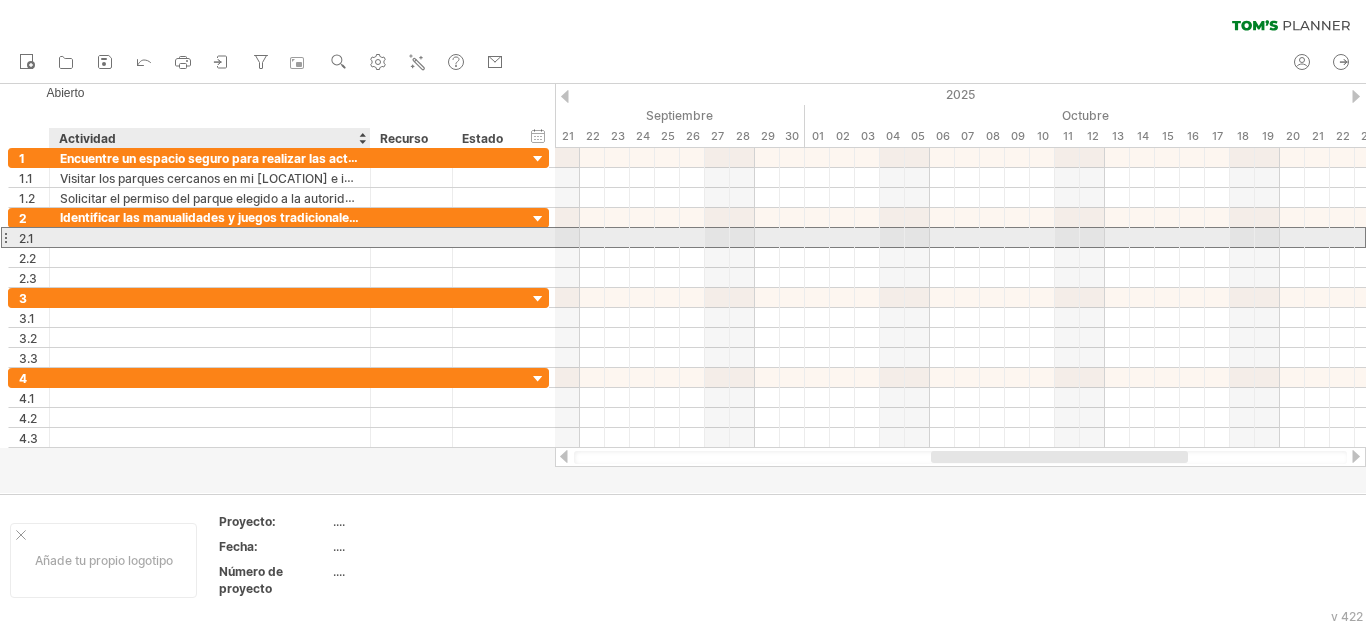 click at bounding box center [210, 237] 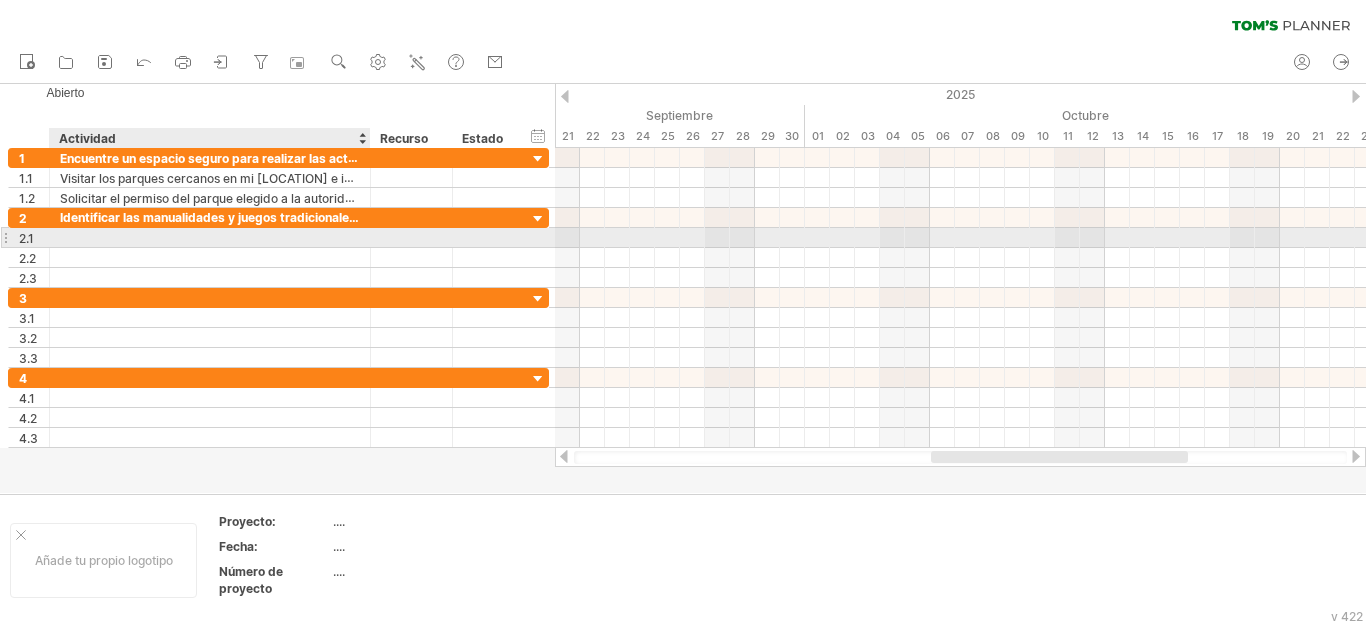 paste on "**********" 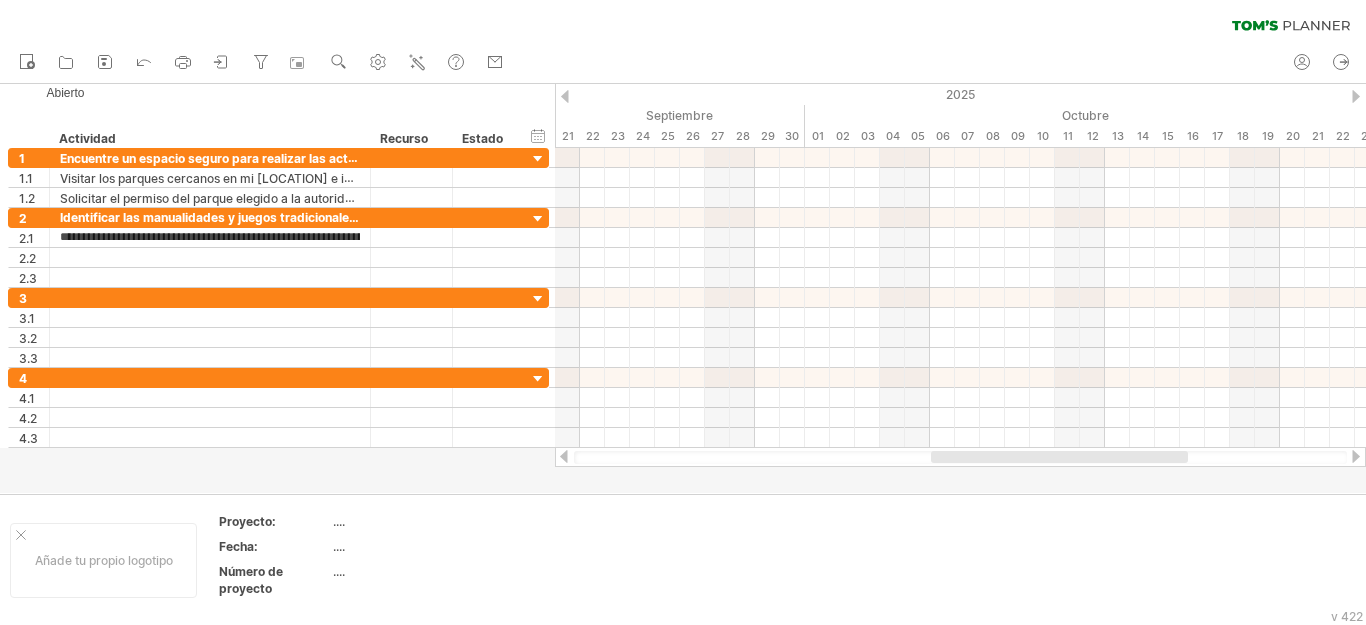 scroll, scrollTop: 0, scrollLeft: 289, axis: horizontal 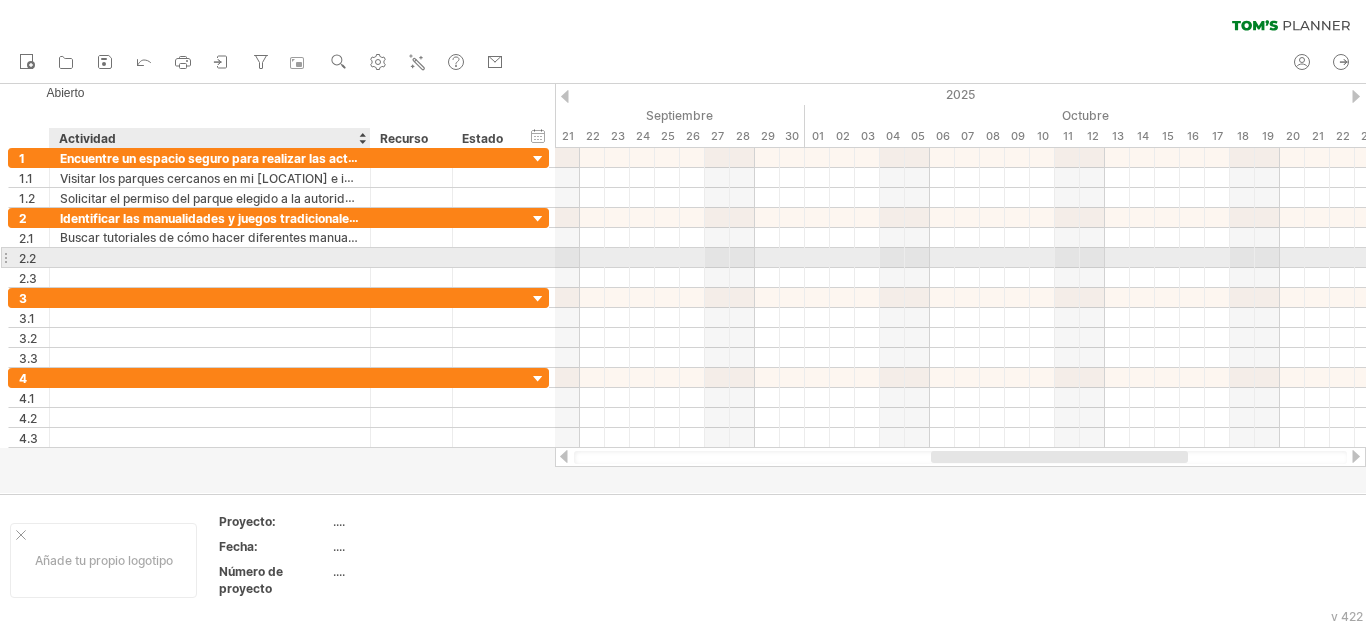 click at bounding box center (210, 257) 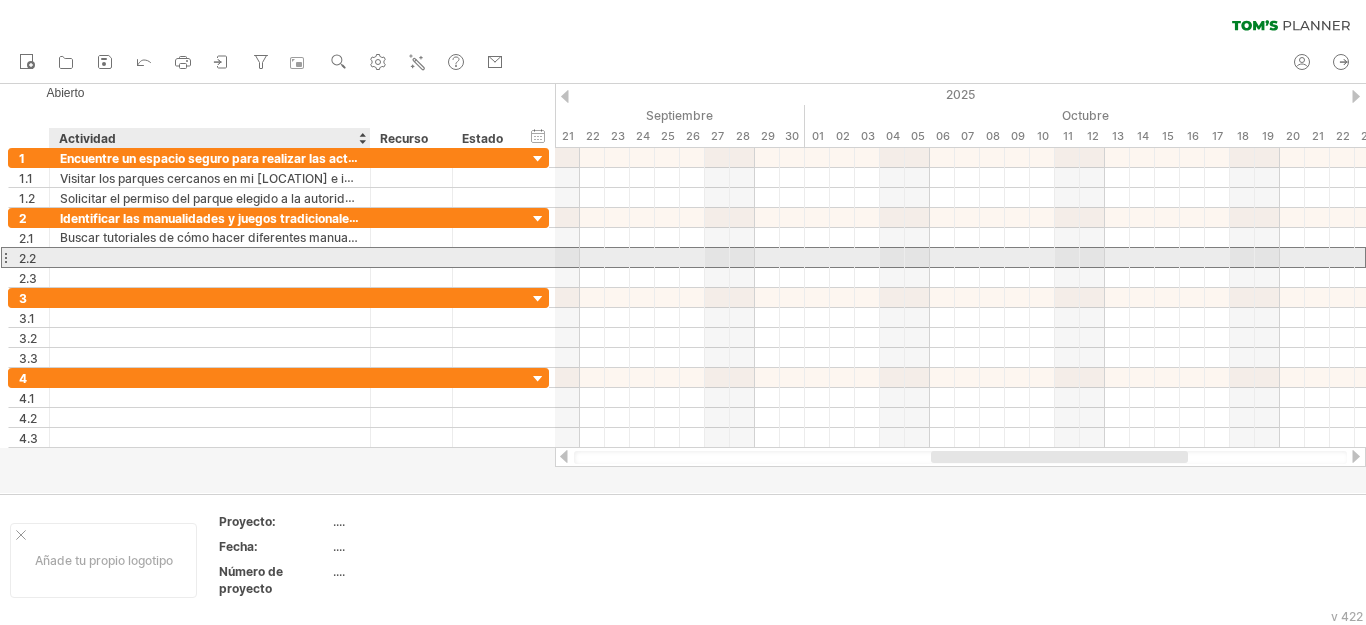 click at bounding box center [210, 257] 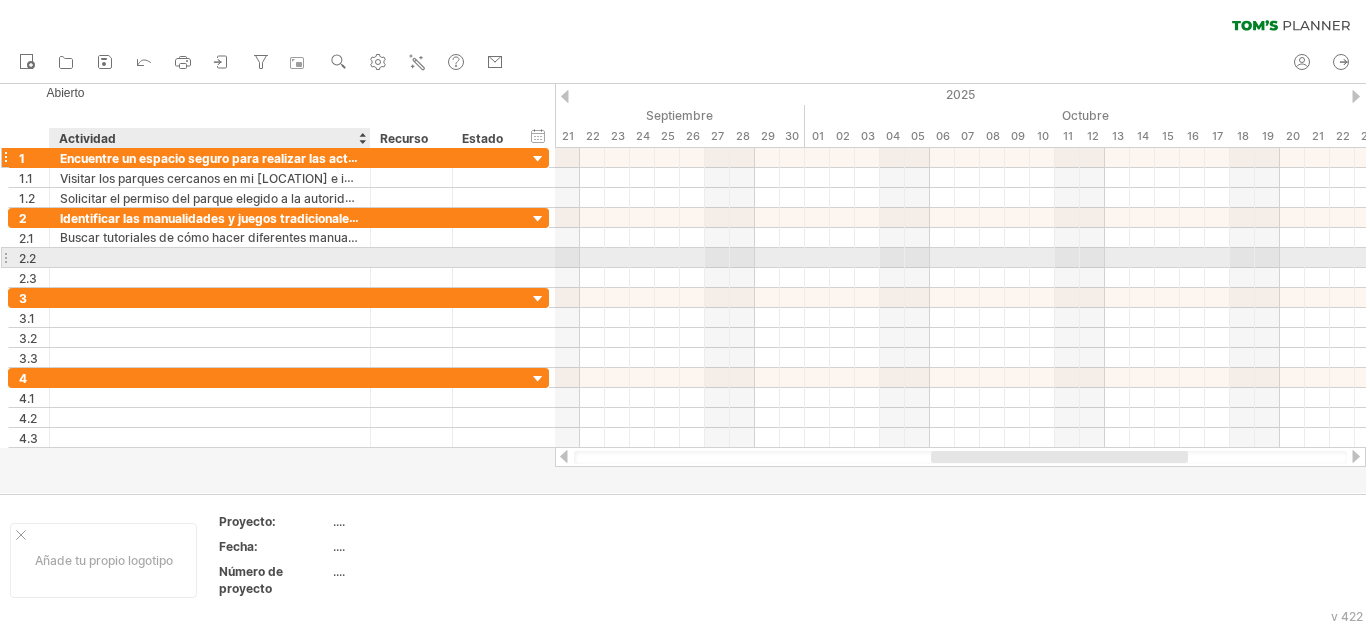 paste on "**********" 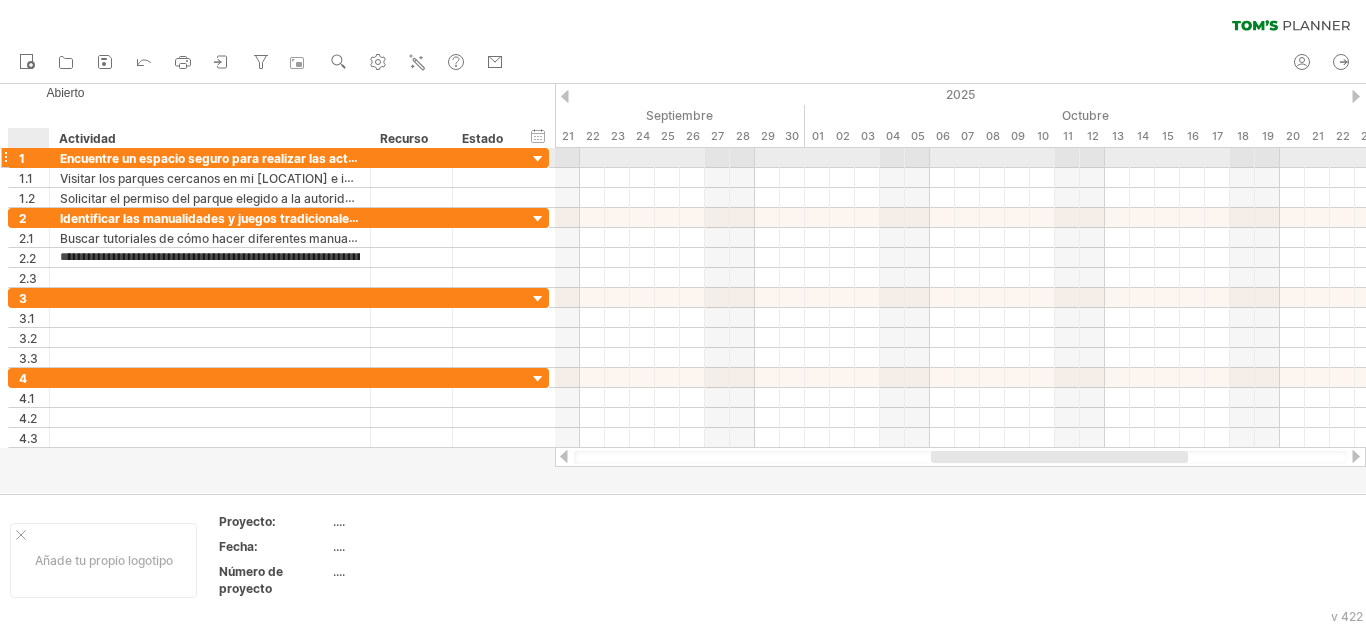 scroll, scrollTop: 0, scrollLeft: 177, axis: horizontal 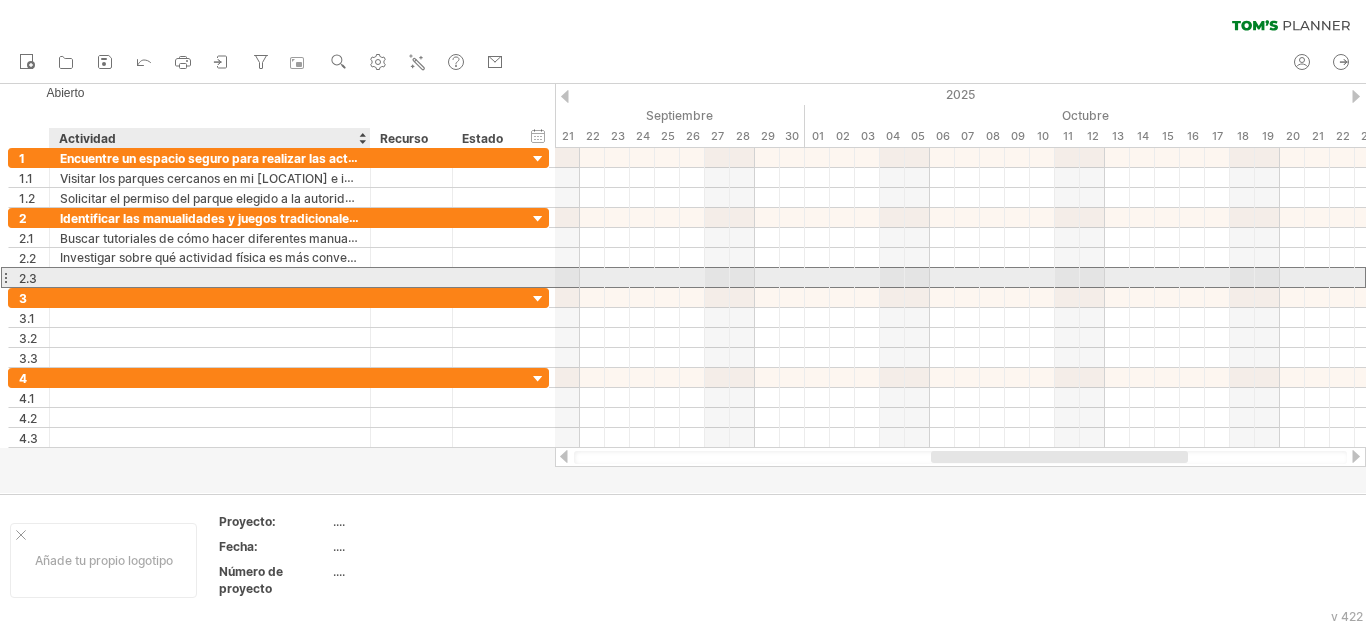 click at bounding box center (210, 277) 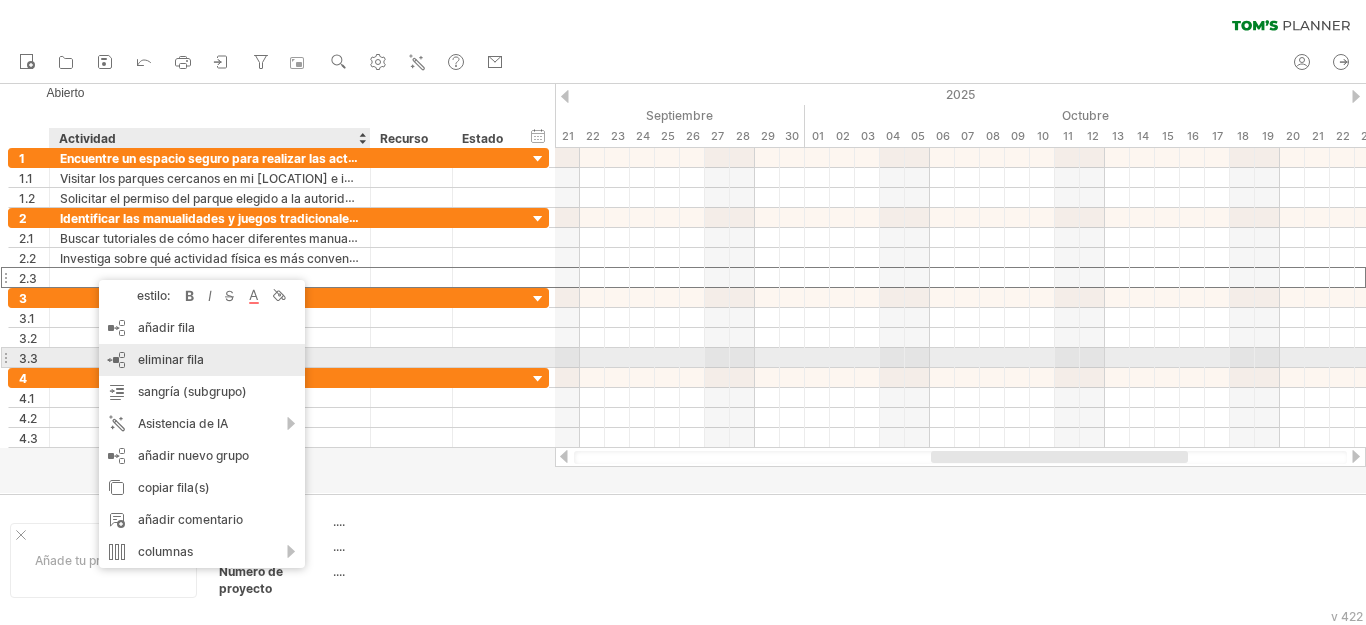 click on "eliminar fila" at bounding box center (171, 359) 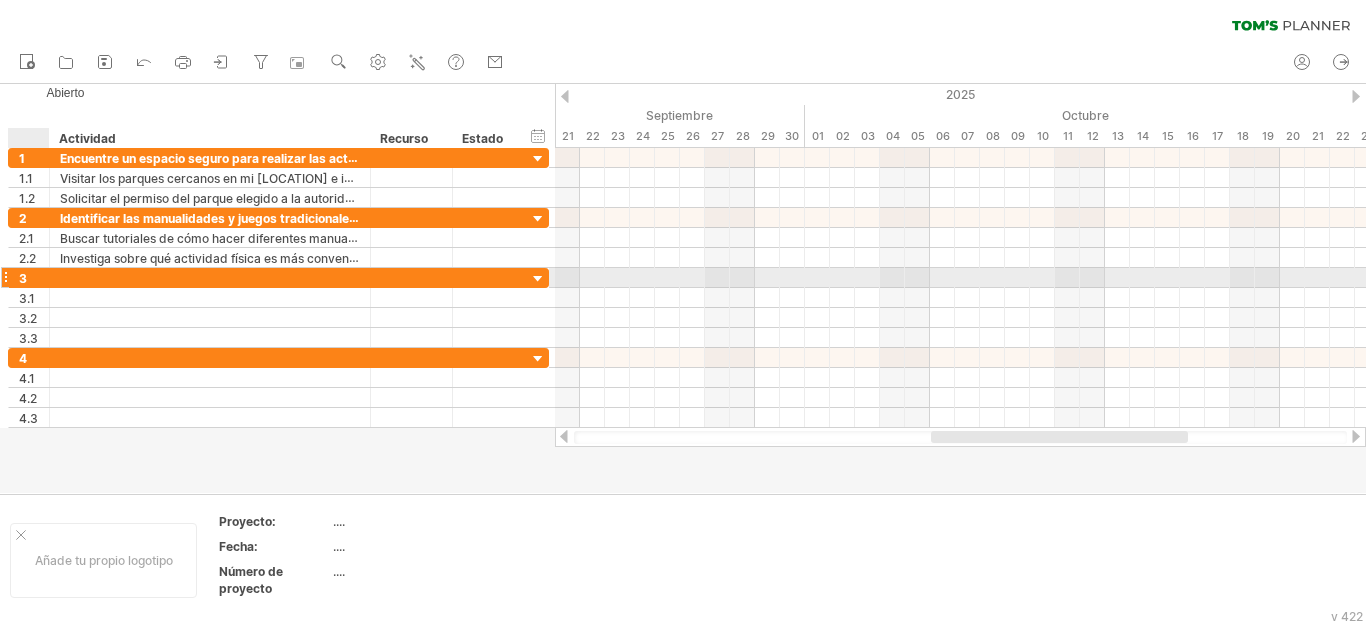 click at bounding box center [210, 277] 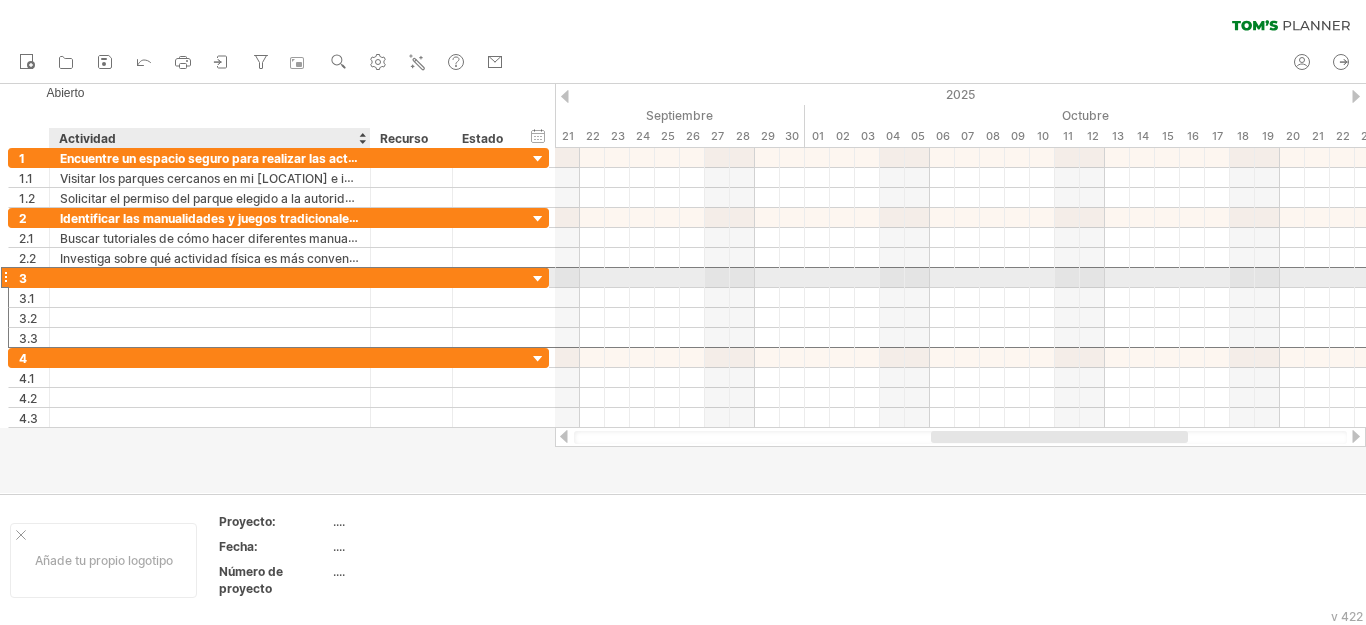 click at bounding box center [210, 277] 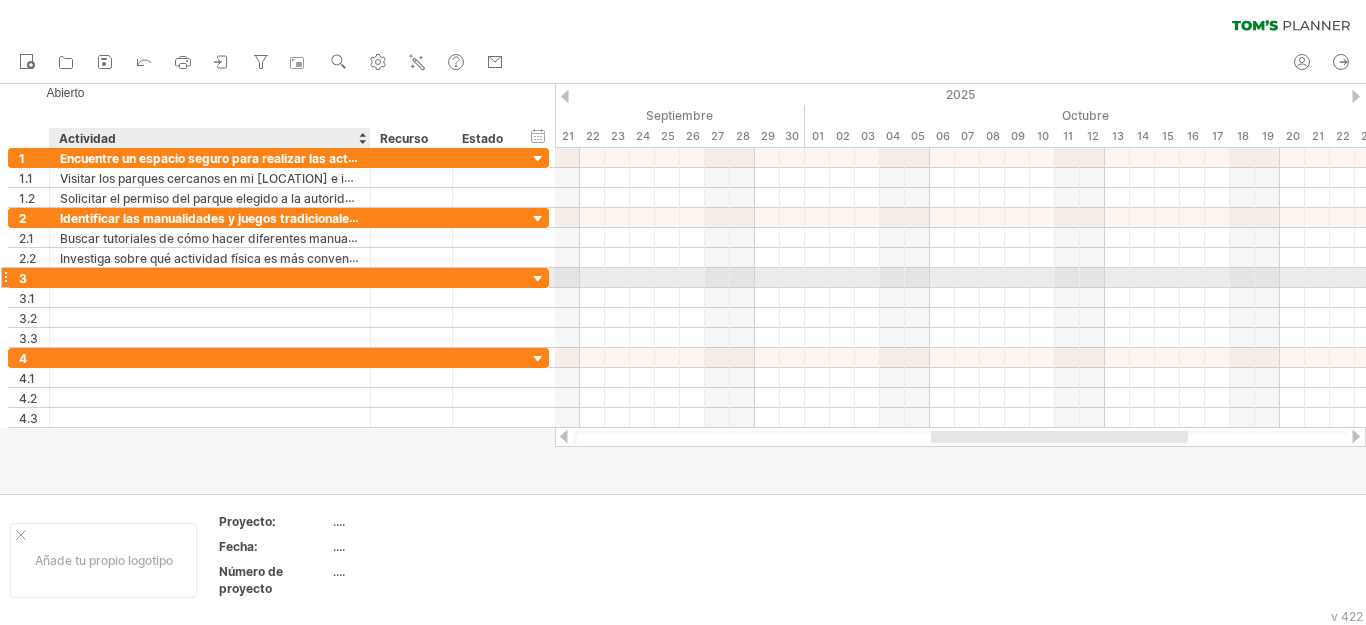 click at bounding box center (210, 277) 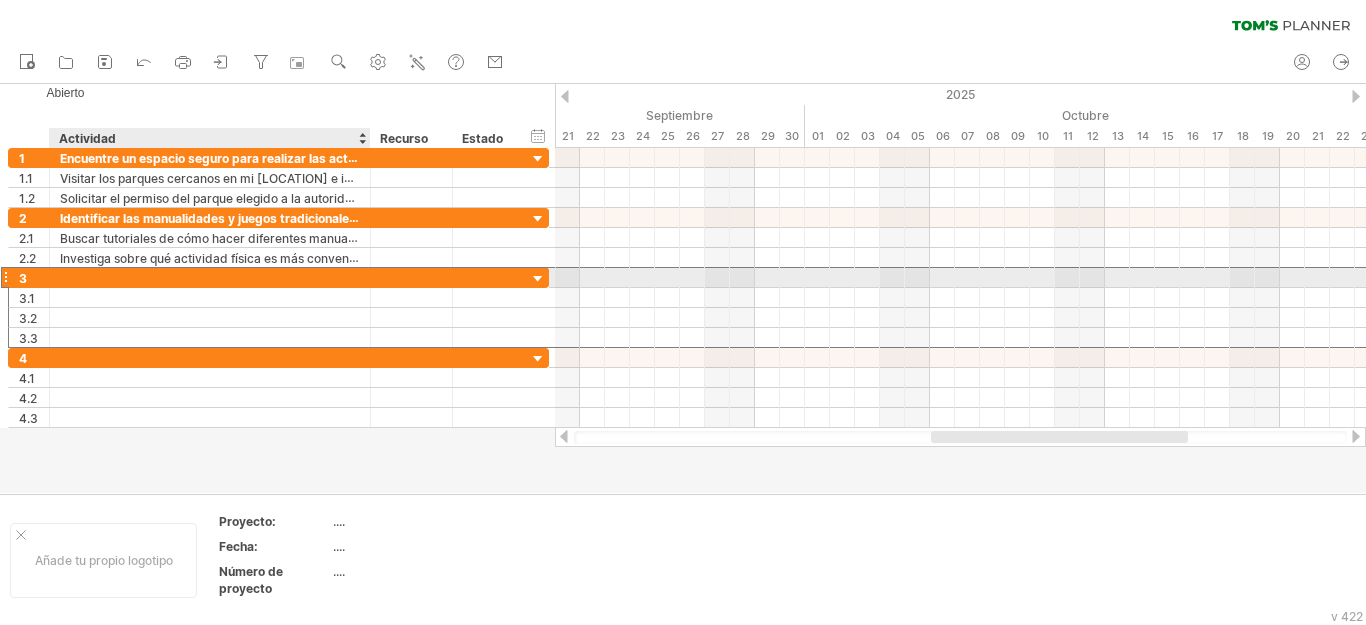click at bounding box center (210, 277) 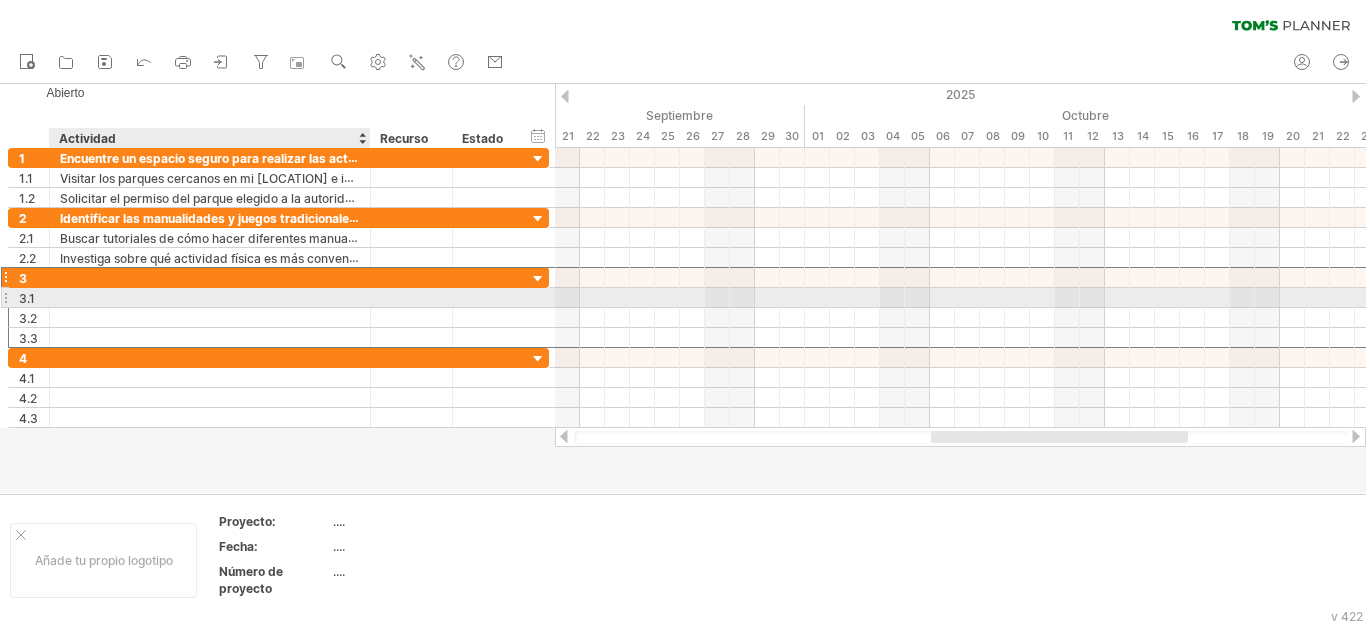 paste on "**********" 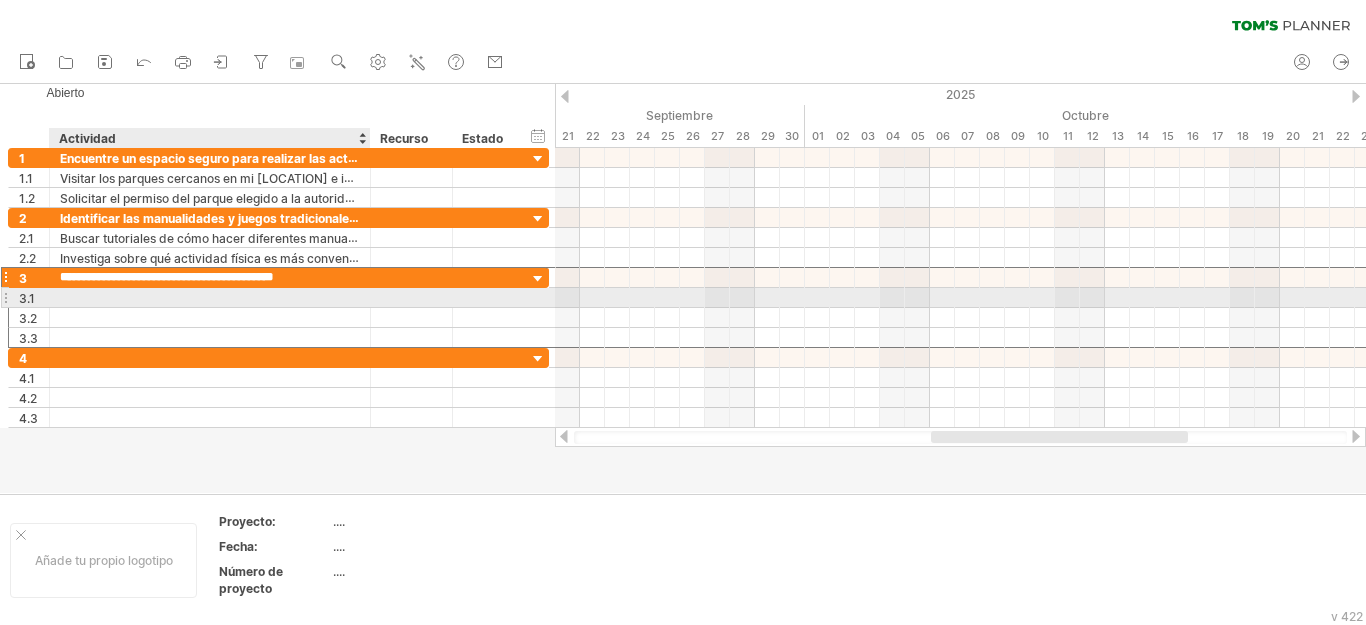 type on "**********" 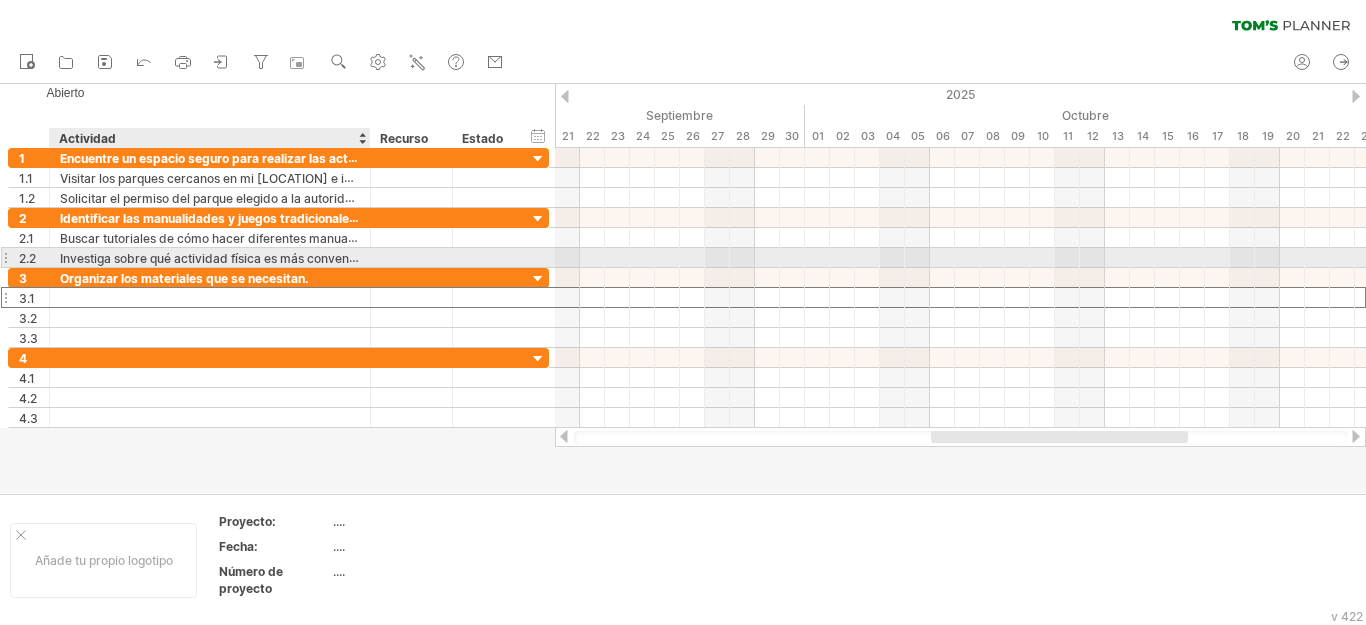 click on "Investiga sobre qué actividad física es más conveniente según la edad y anotalas." at bounding box center (292, 258) 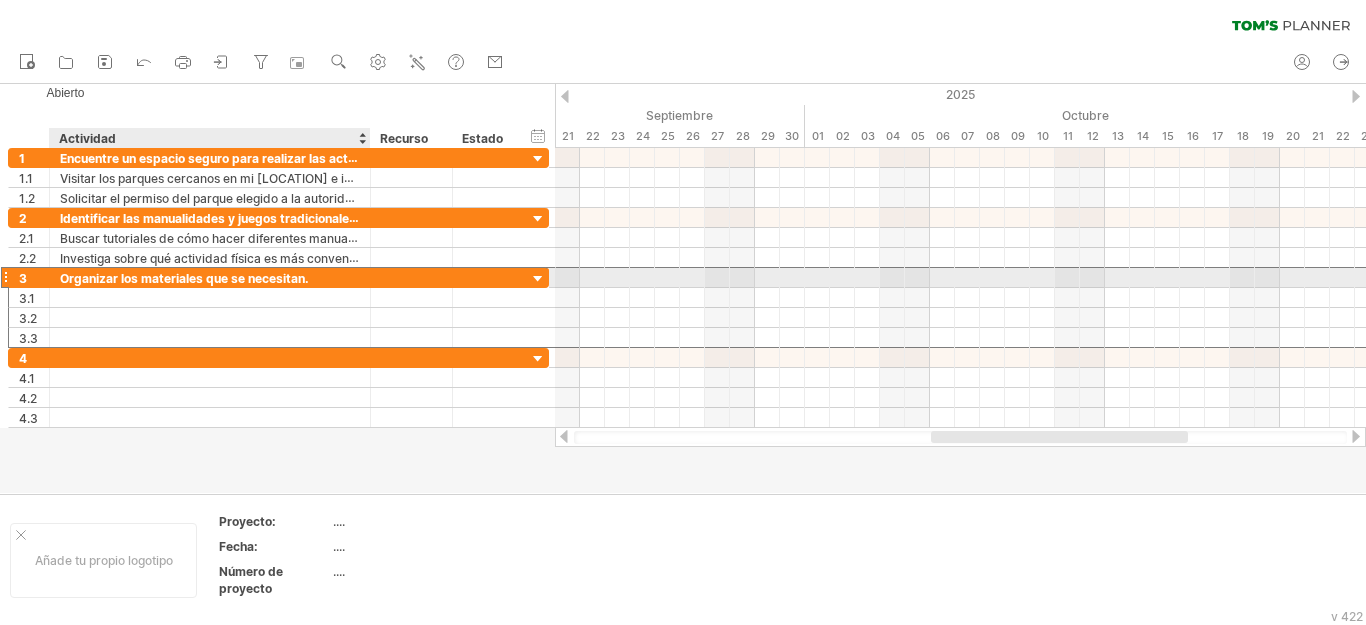 click on "Organizar los materiales que se necesitan." at bounding box center [210, 277] 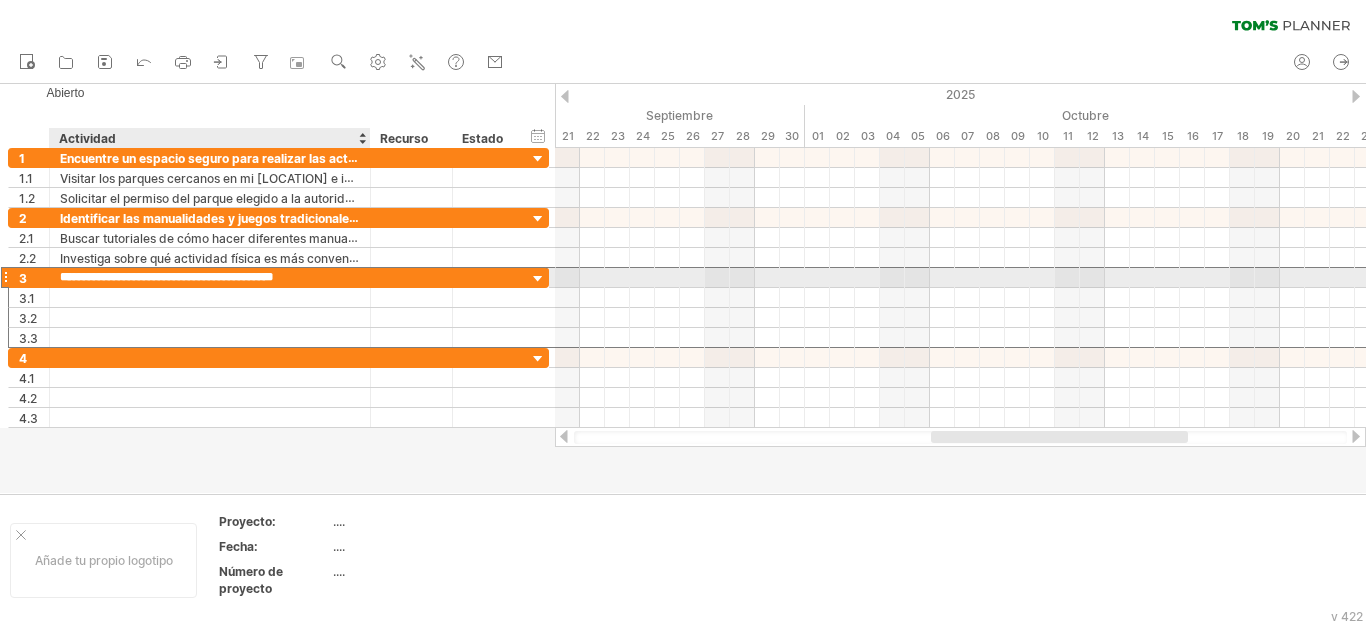 click on "**********" at bounding box center (210, 277) 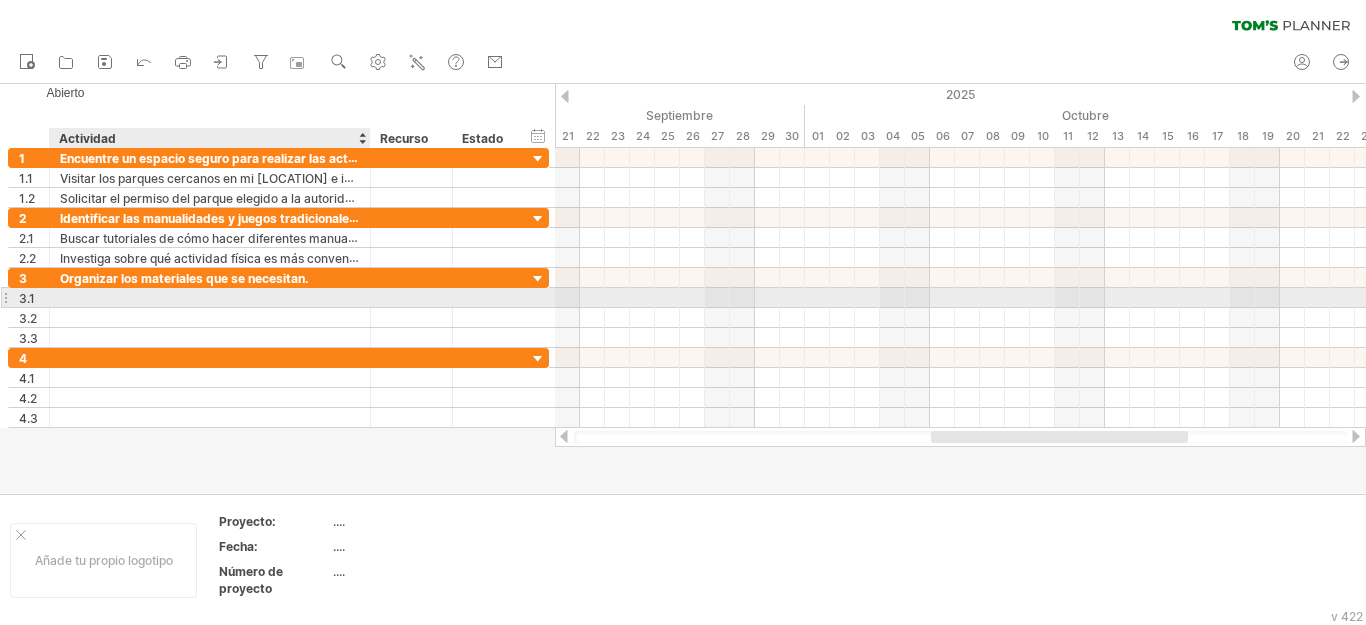click at bounding box center [210, 297] 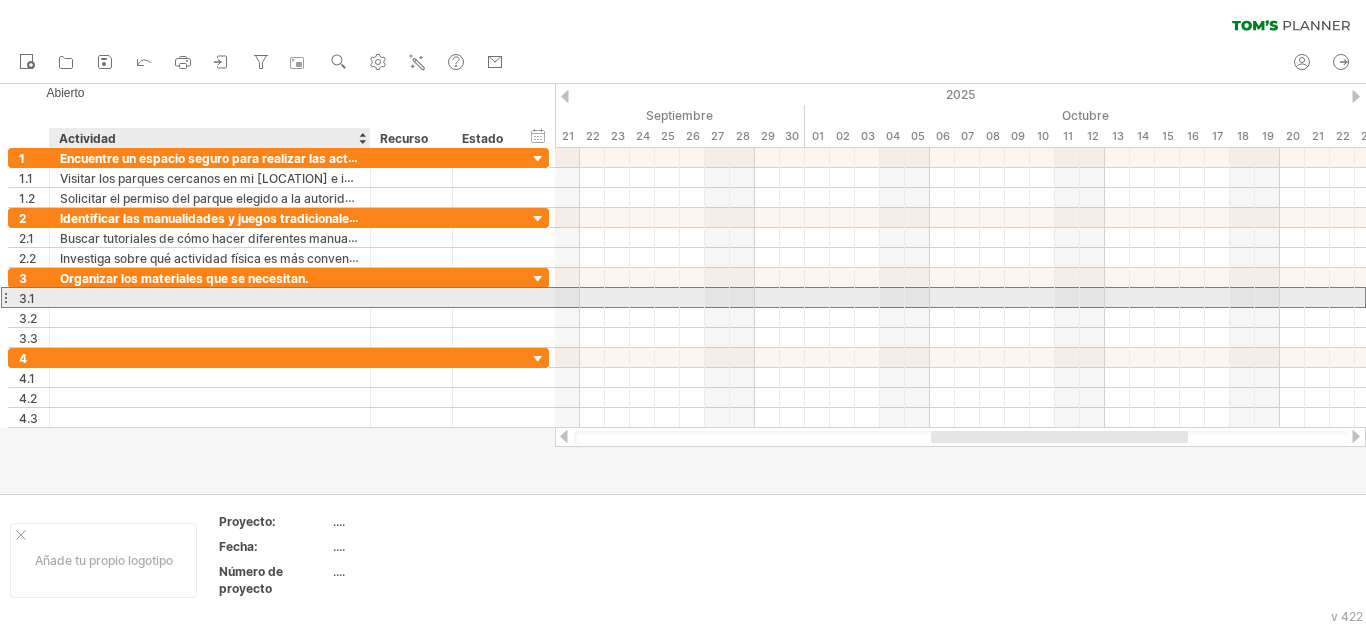 paste on "**********" 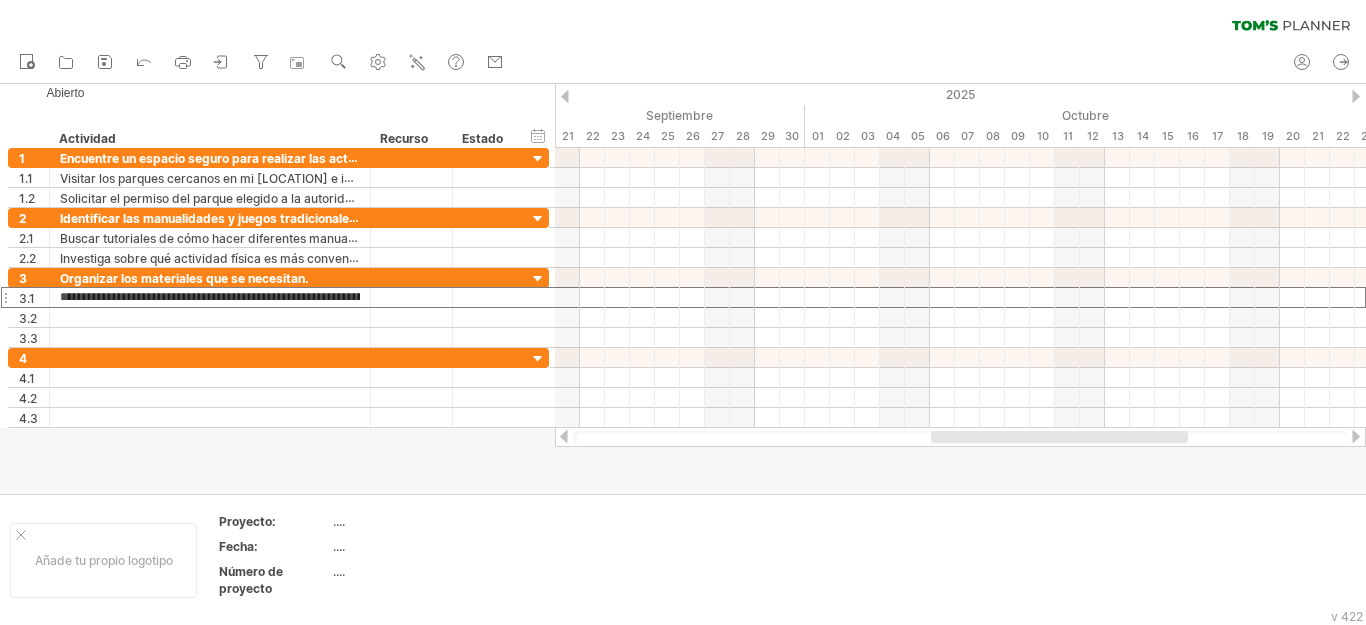 scroll, scrollTop: 0, scrollLeft: 294, axis: horizontal 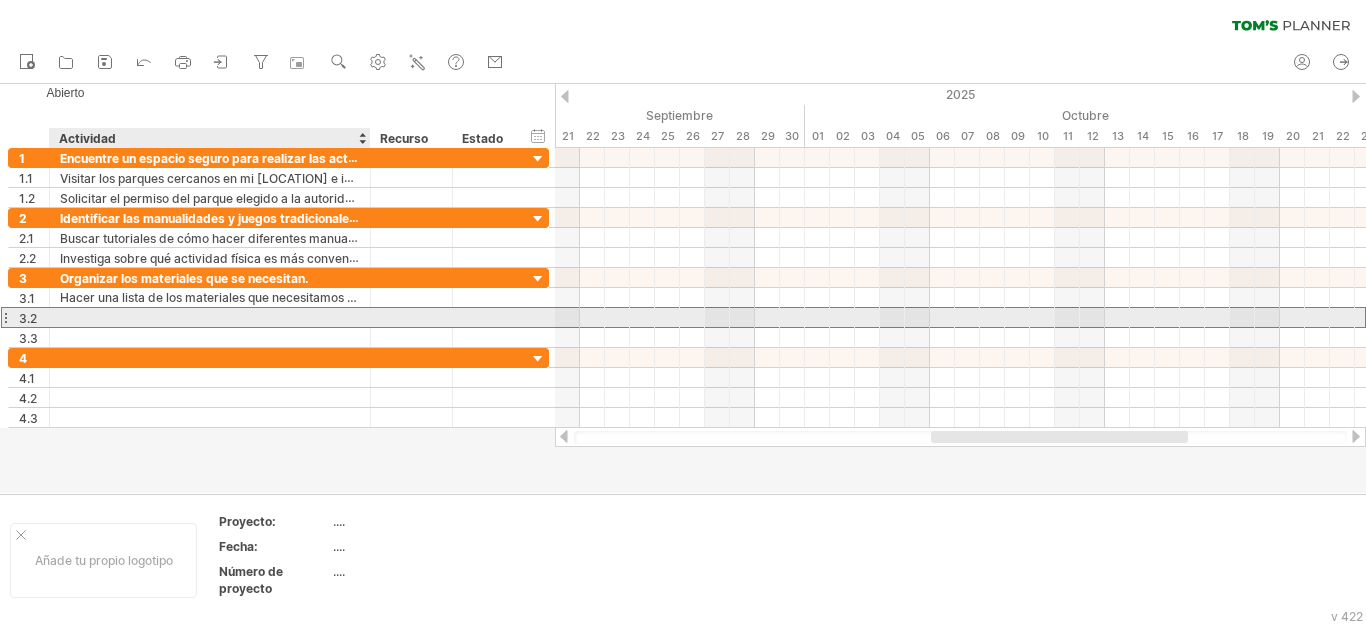 click at bounding box center [210, 317] 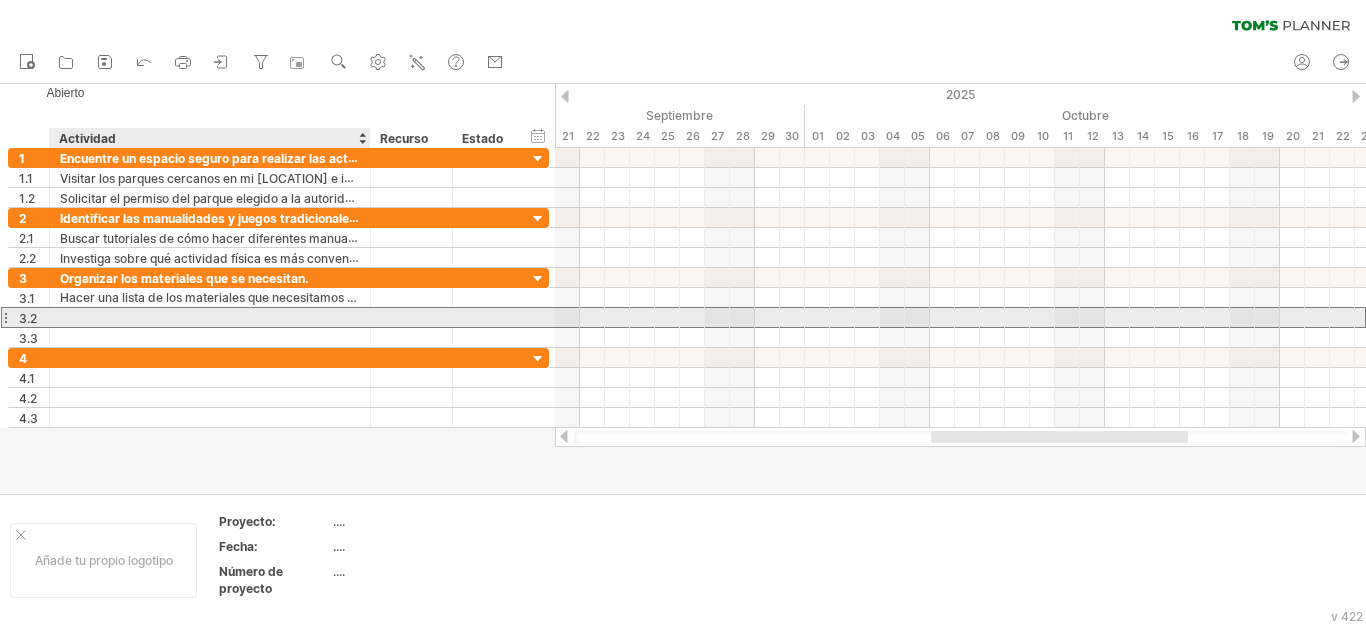 click at bounding box center (210, 317) 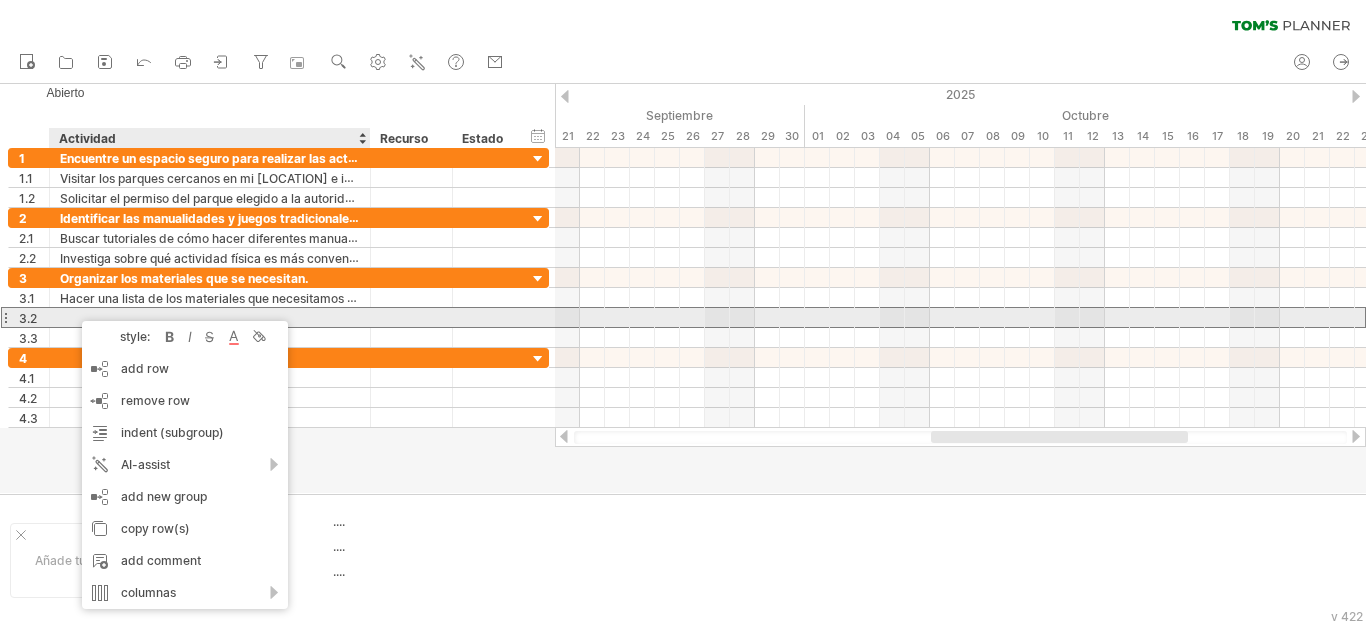 click at bounding box center [210, 317] 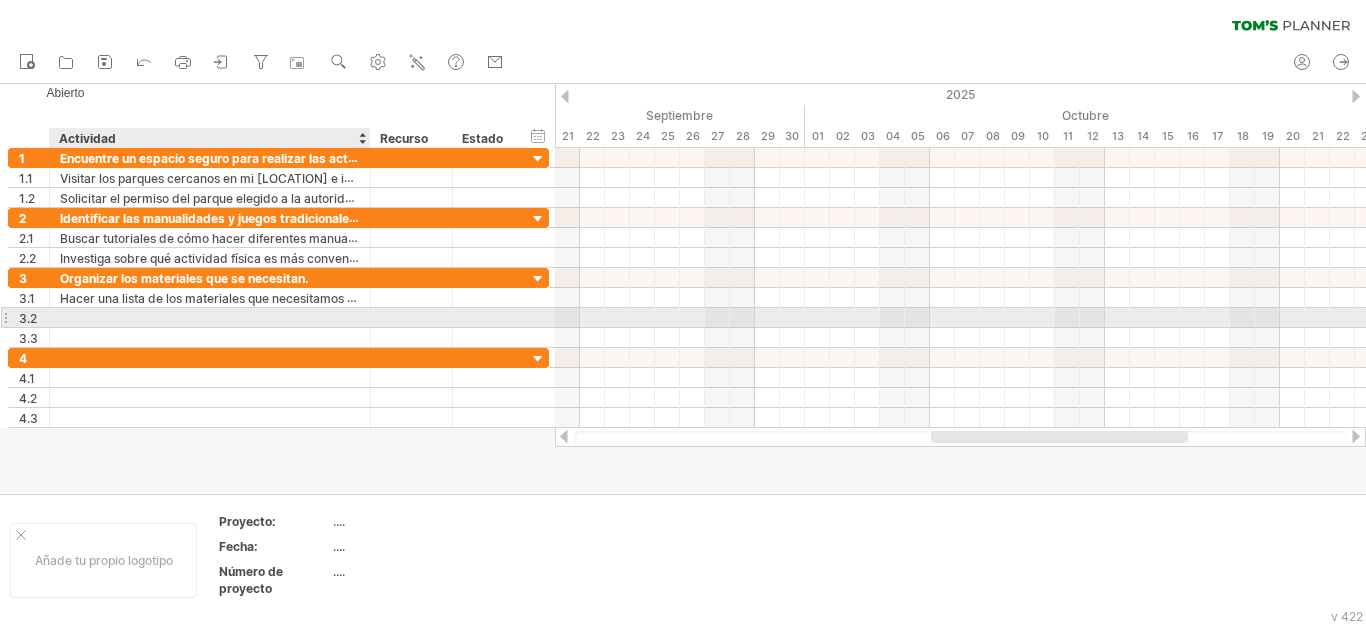 paste on "**********" 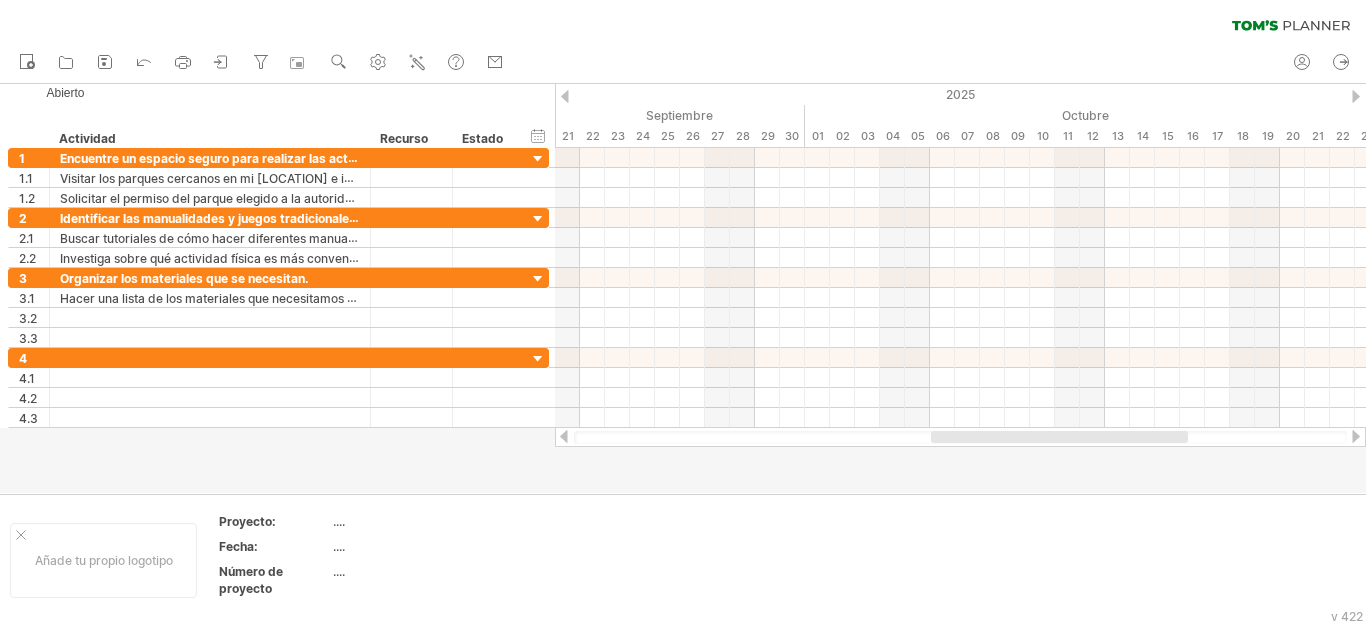 type on "**********" 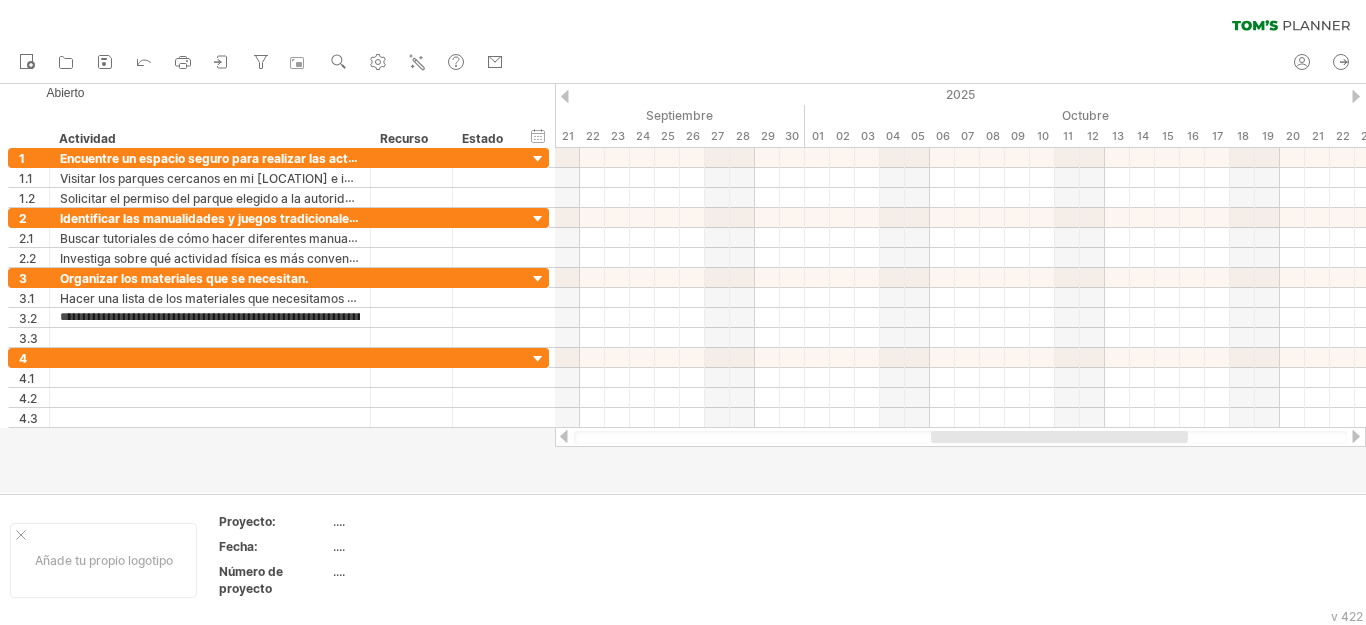 scroll, scrollTop: 0, scrollLeft: 385, axis: horizontal 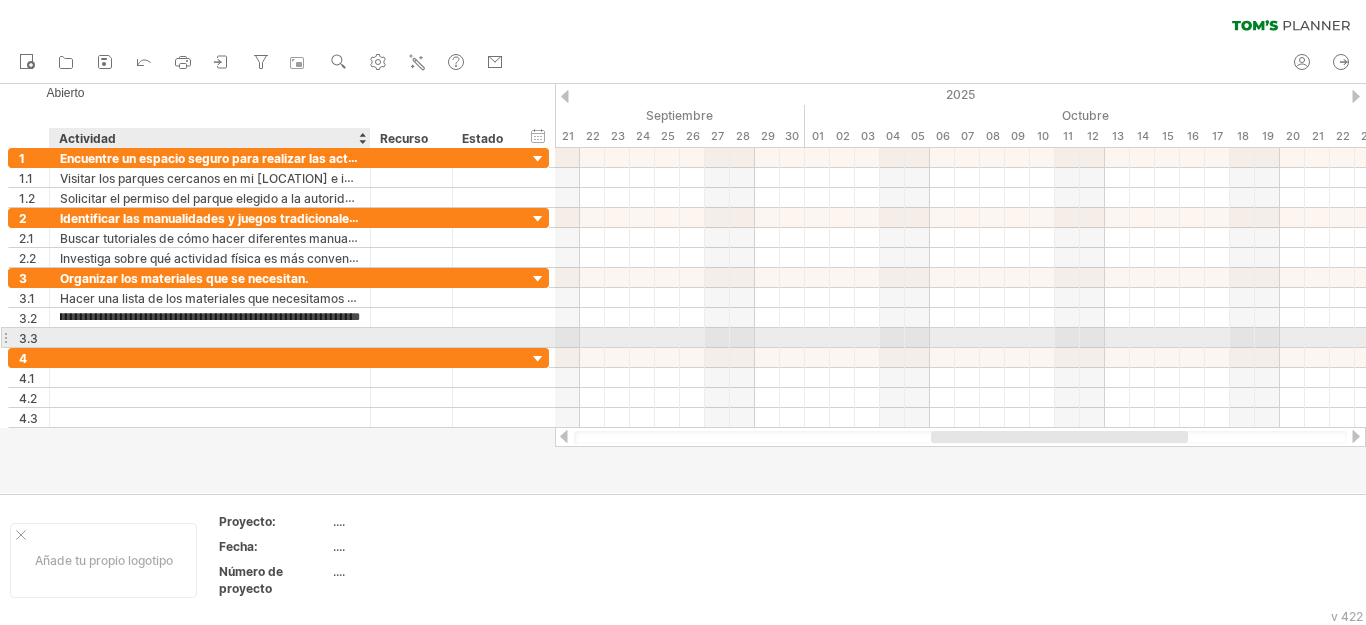 click at bounding box center (210, 337) 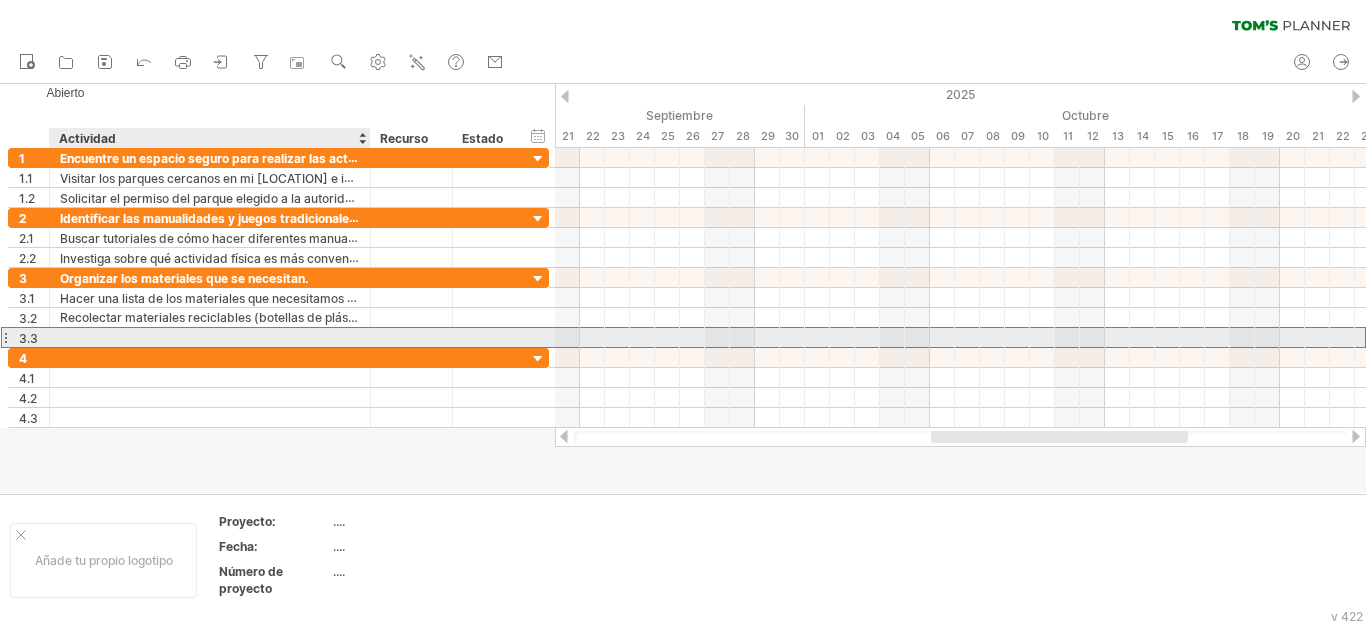 scroll, scrollTop: 0, scrollLeft: 0, axis: both 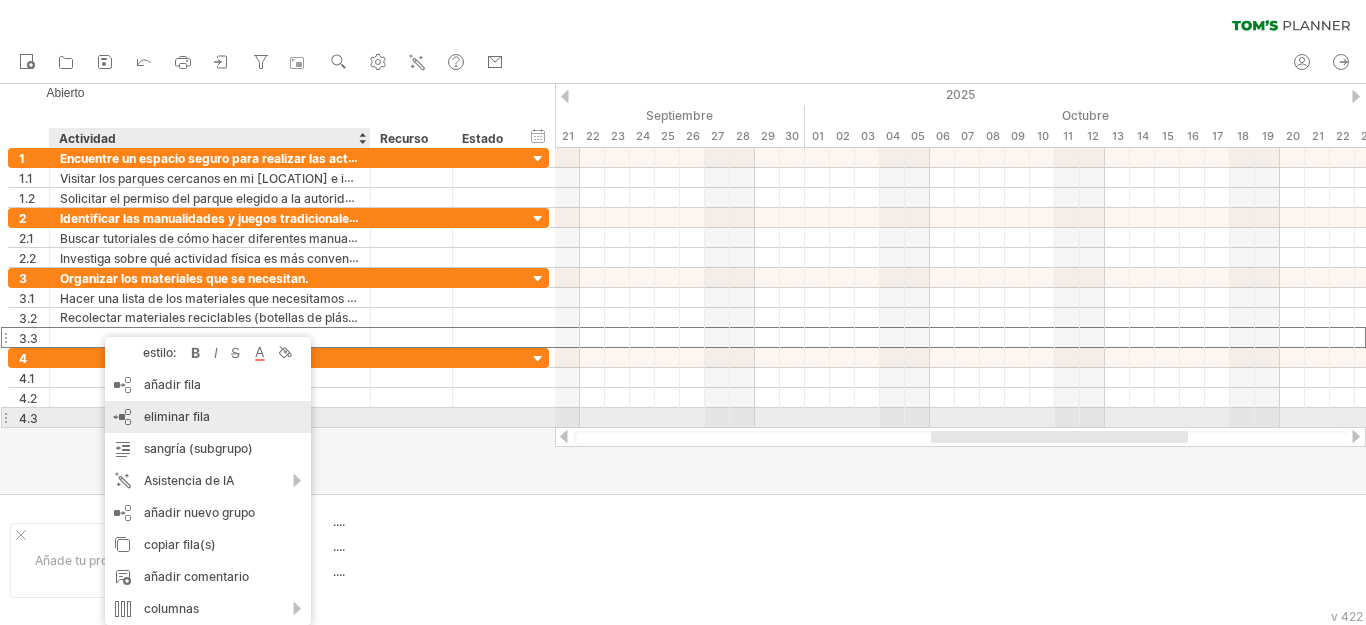 click on "eliminar fila" at bounding box center [177, 416] 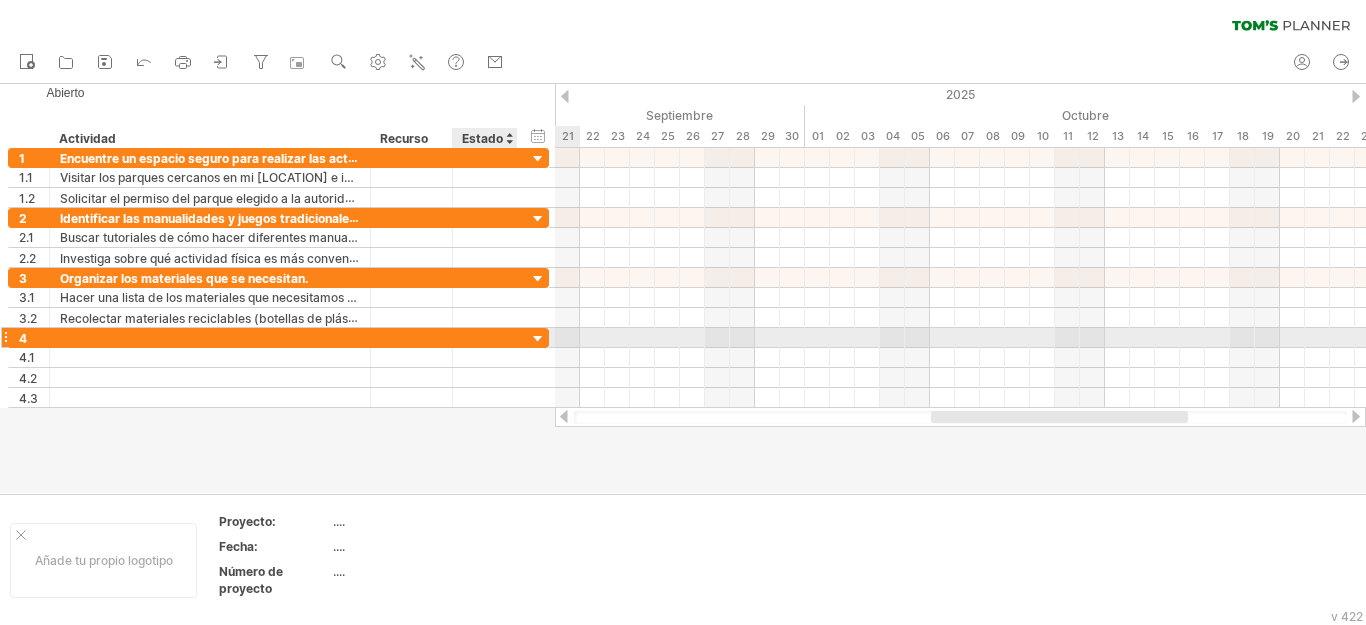 click at bounding box center (485, 337) 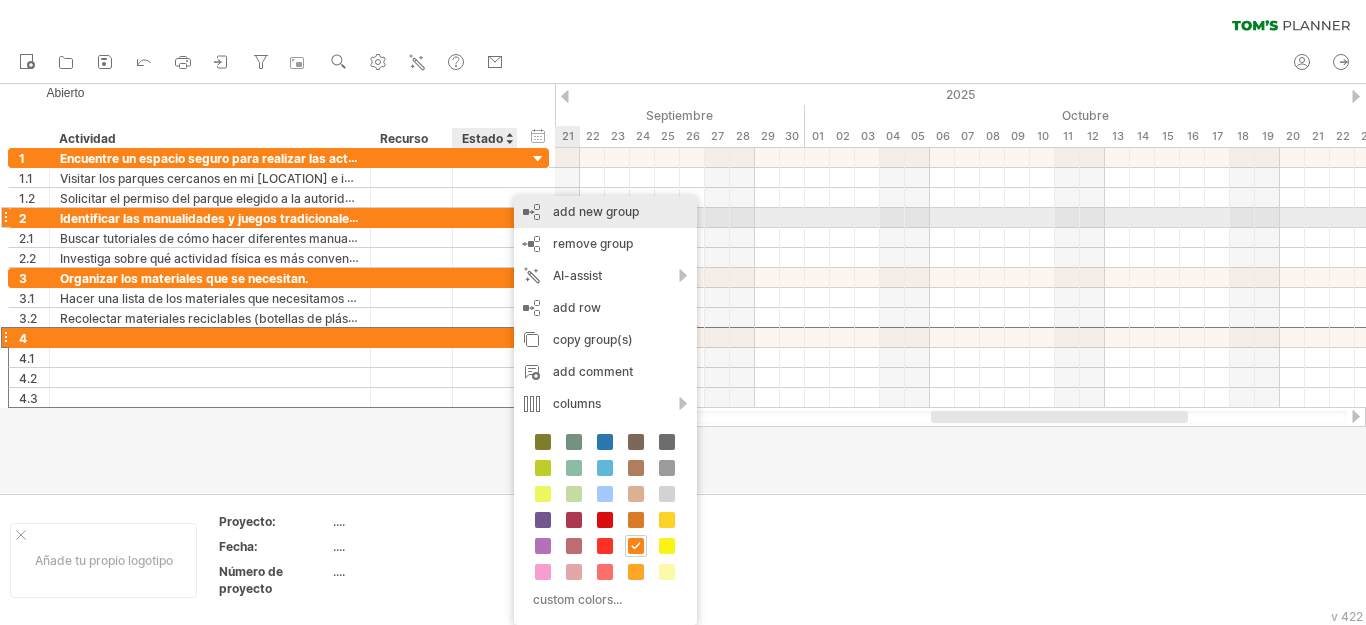 click on "add new group" at bounding box center [605, 212] 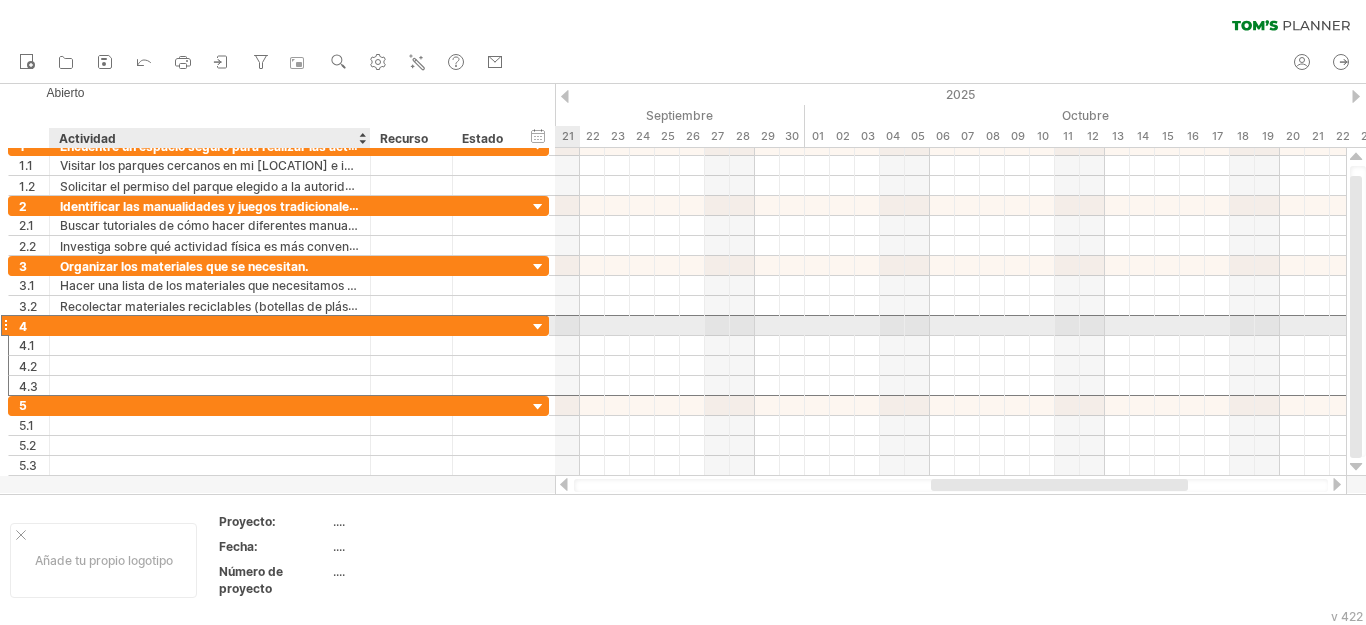 click at bounding box center (210, 325) 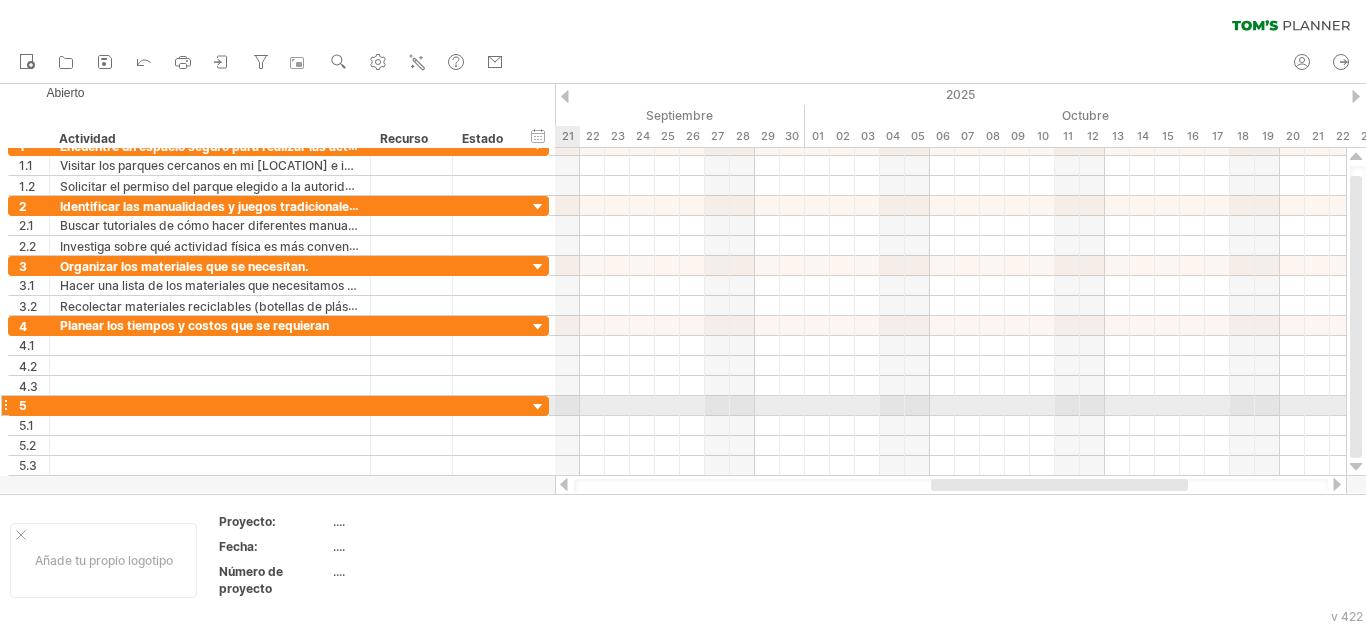 click at bounding box center (538, 407) 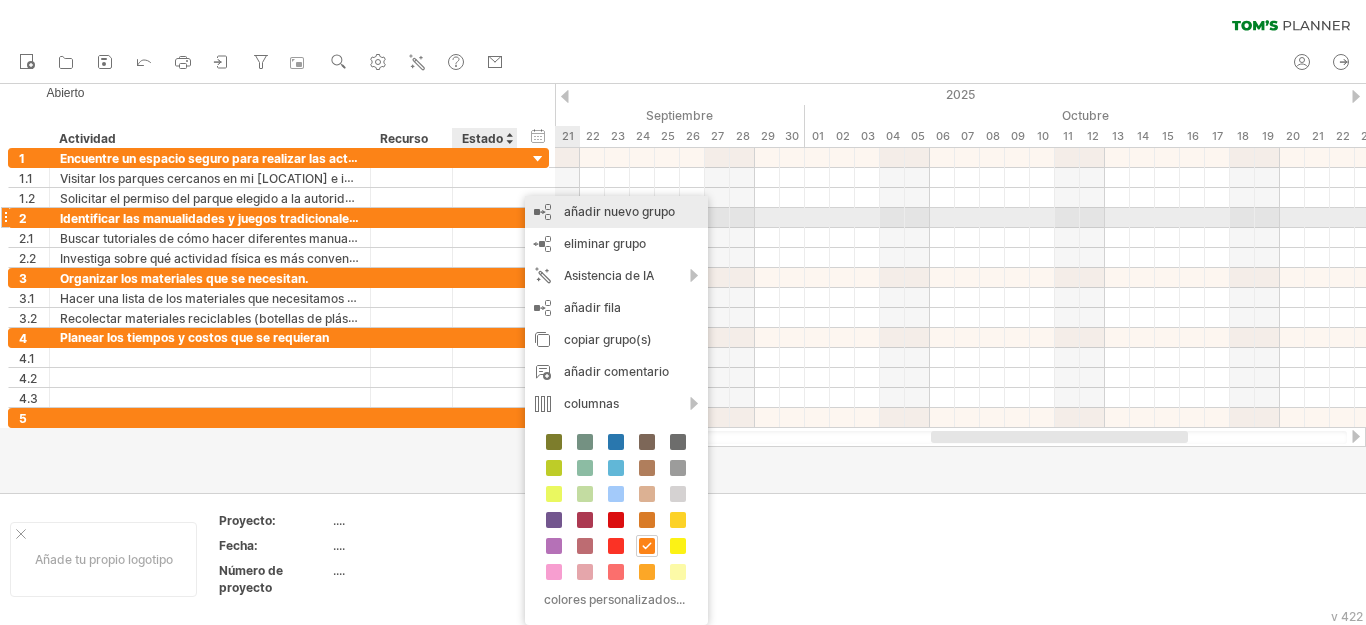 click on "añadir nuevo grupo" at bounding box center [619, 211] 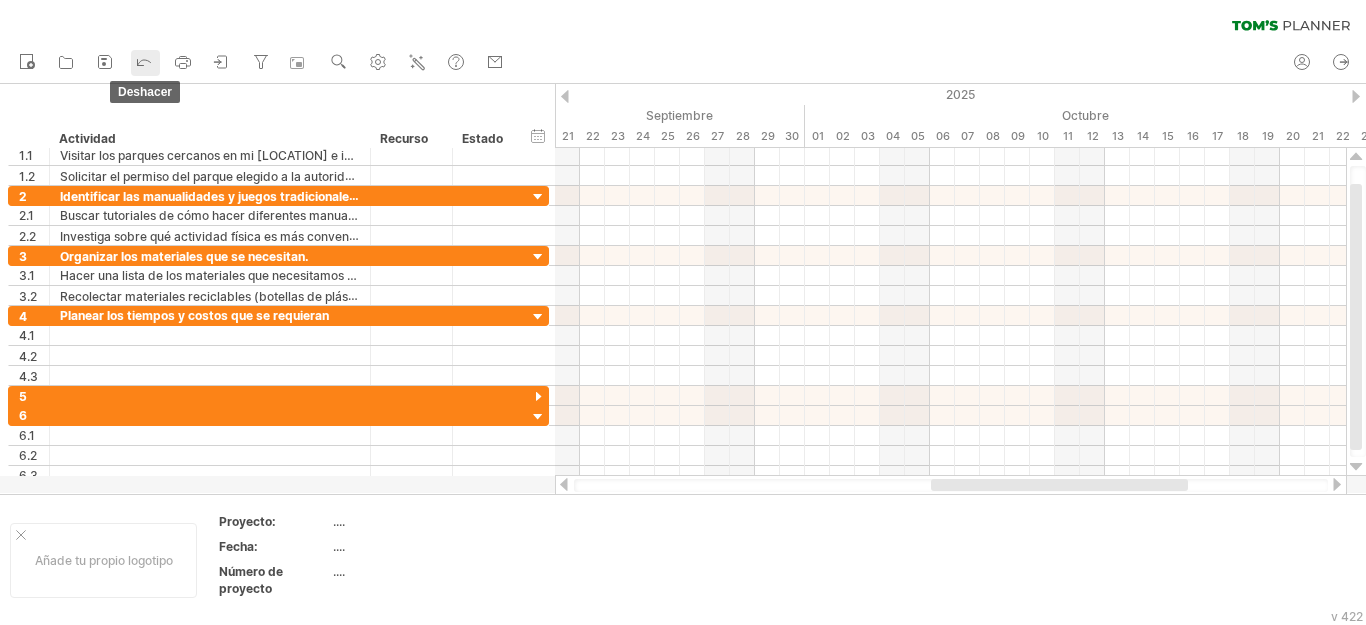 click 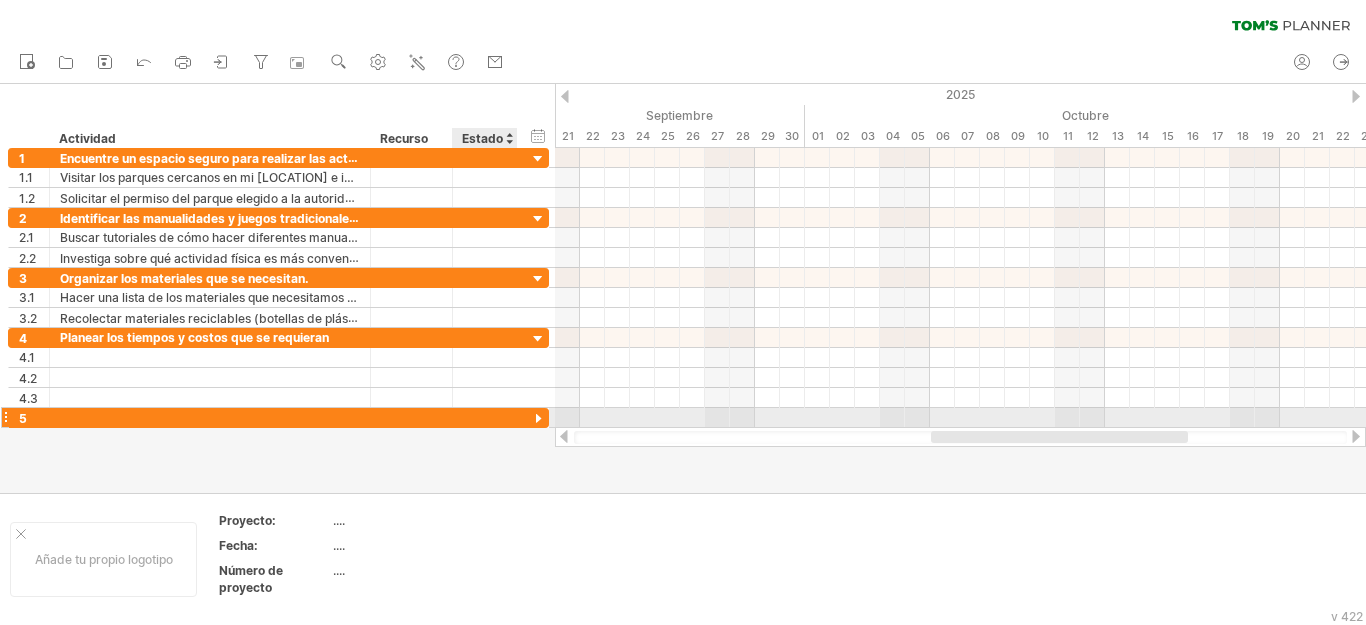 click at bounding box center (485, 417) 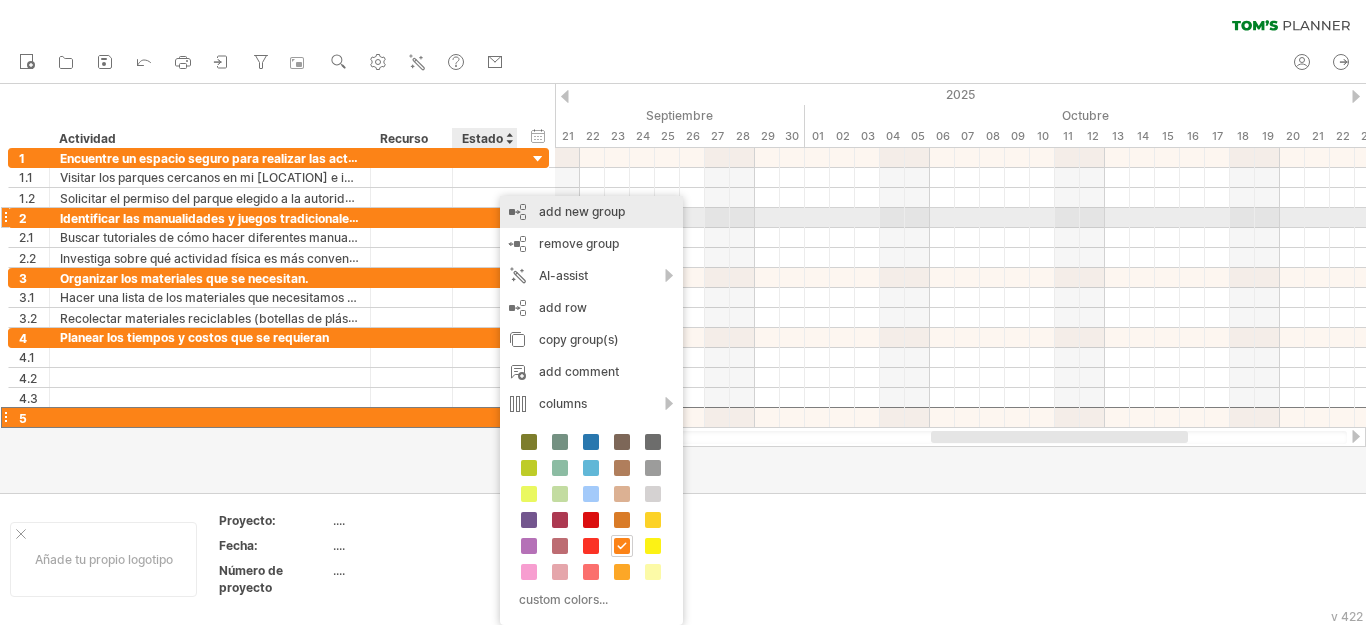 click on "add new group" at bounding box center (591, 212) 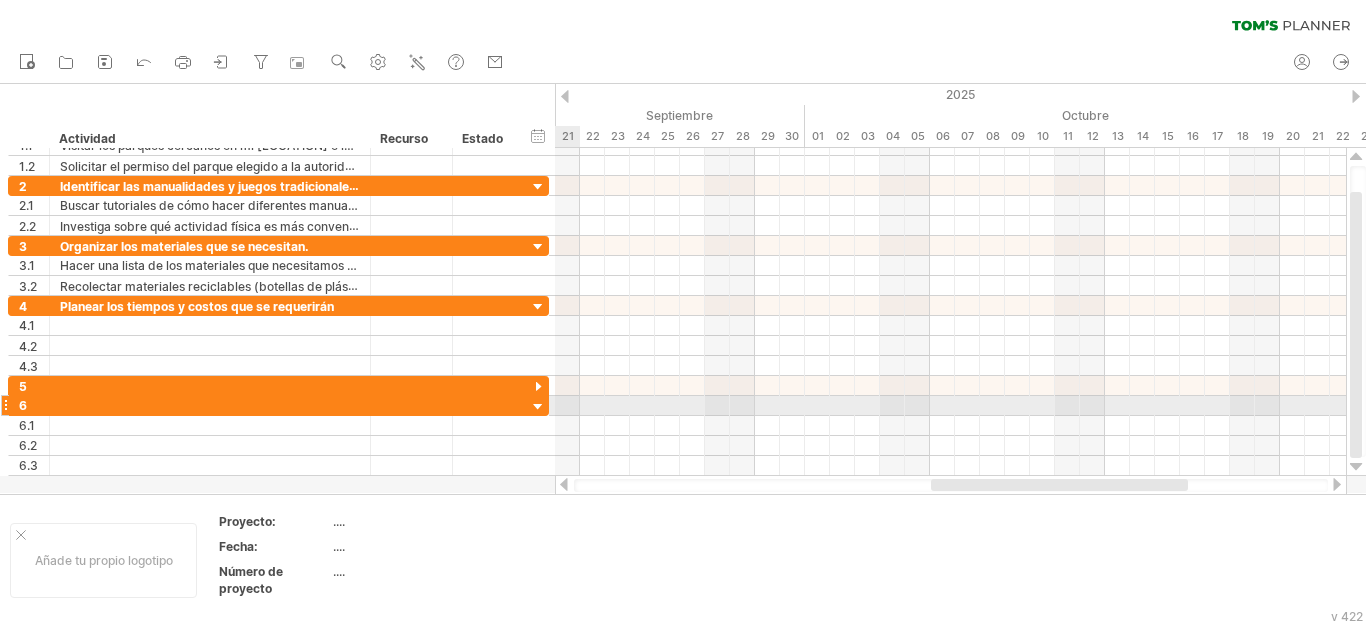 click at bounding box center (538, 407) 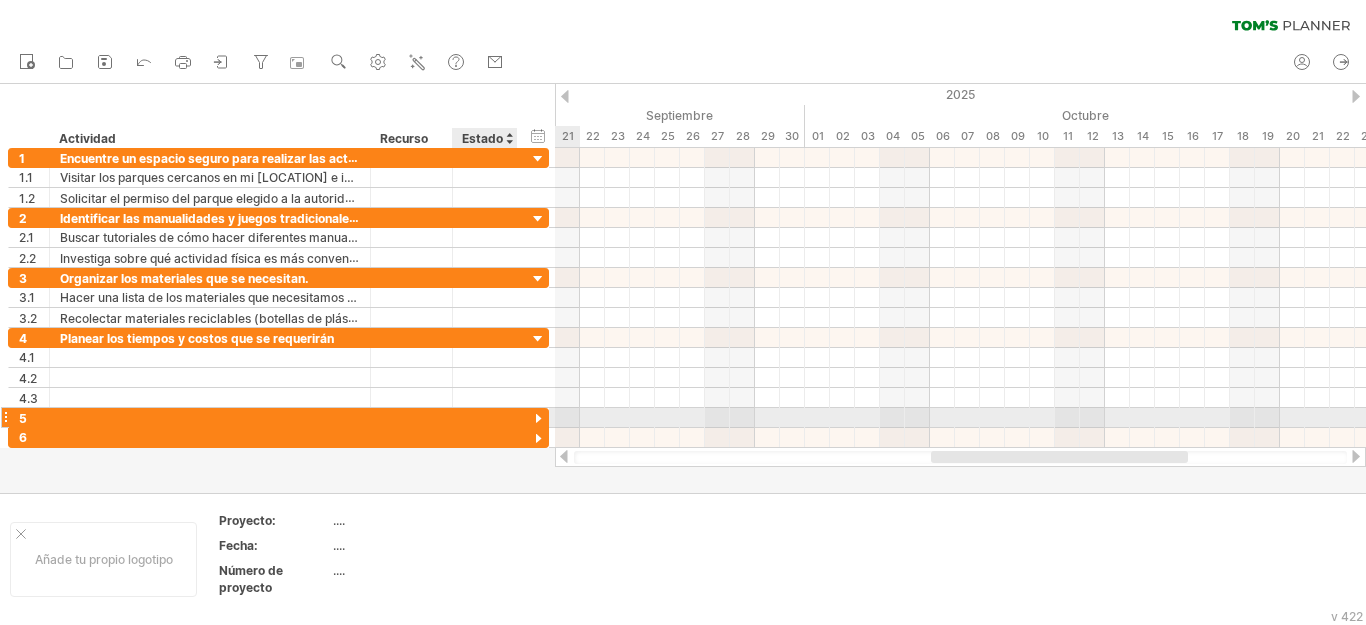 click at bounding box center [538, 419] 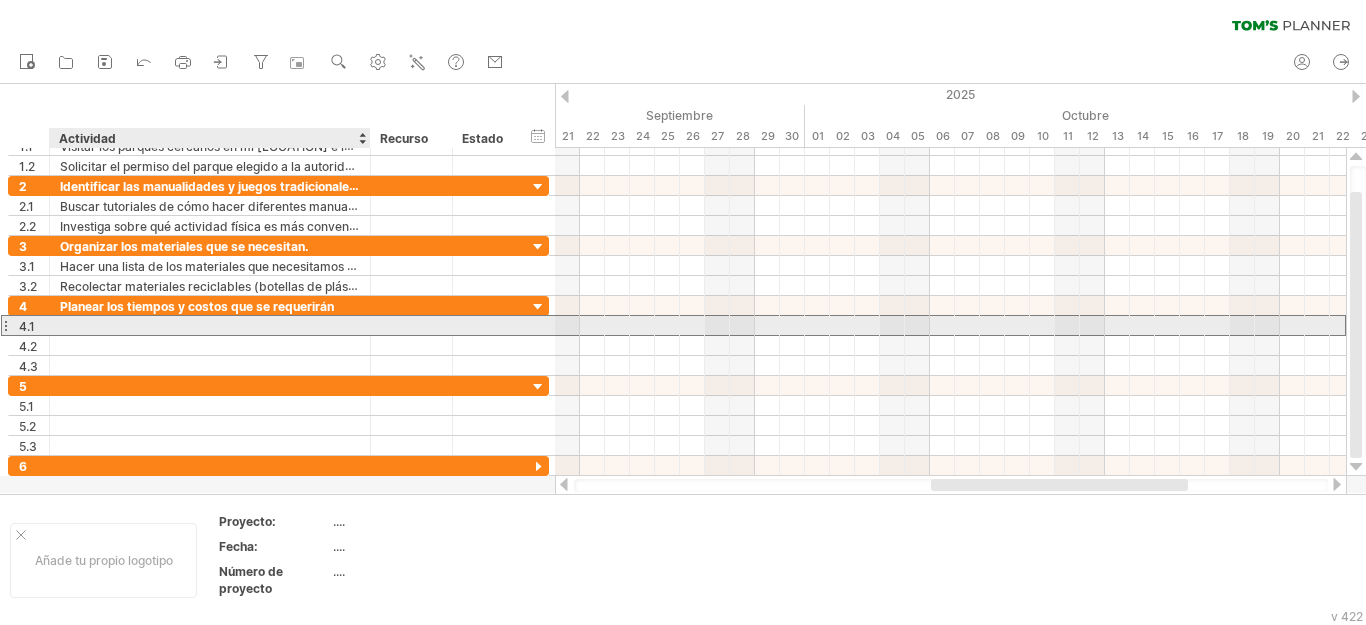 click at bounding box center [210, 325] 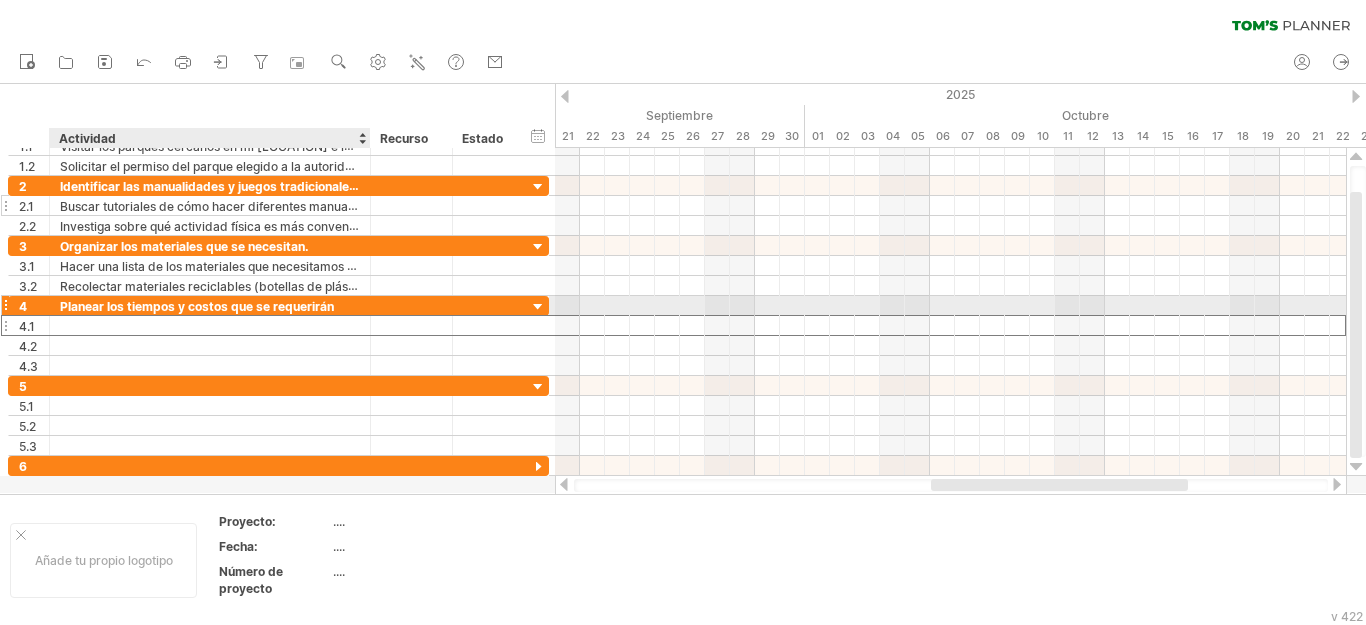 paste on "**********" 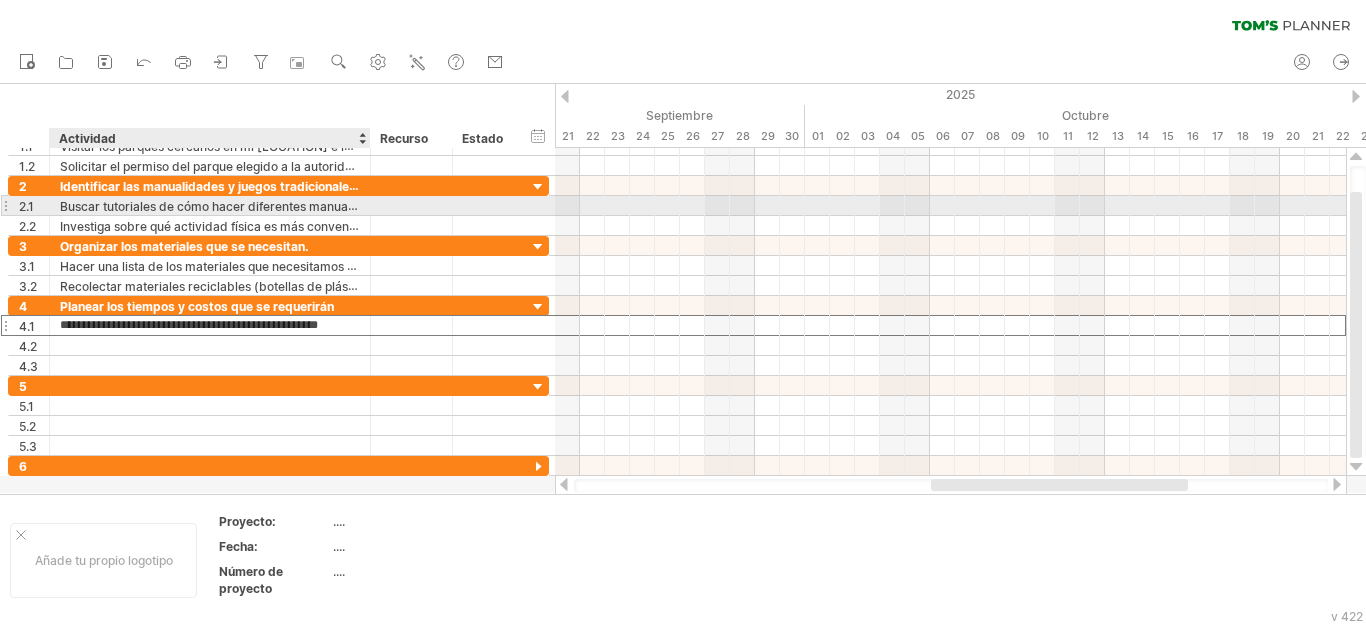 scroll, scrollTop: 0, scrollLeft: 3, axis: horizontal 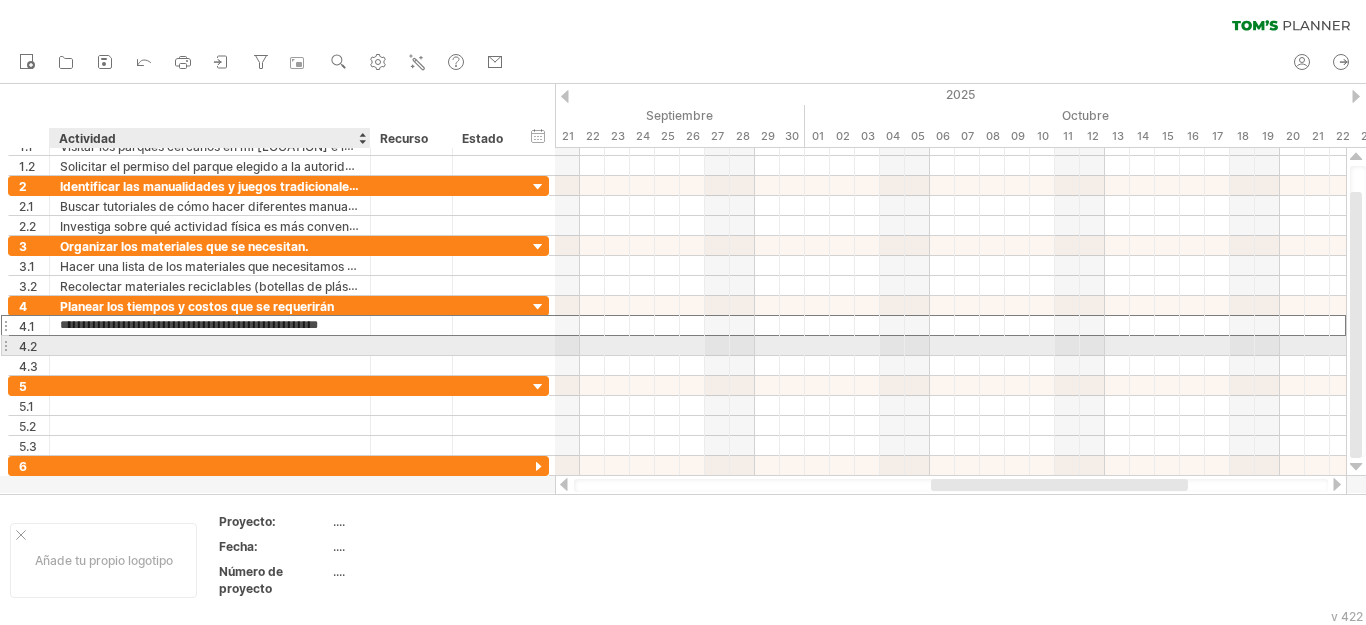 click at bounding box center (210, 345) 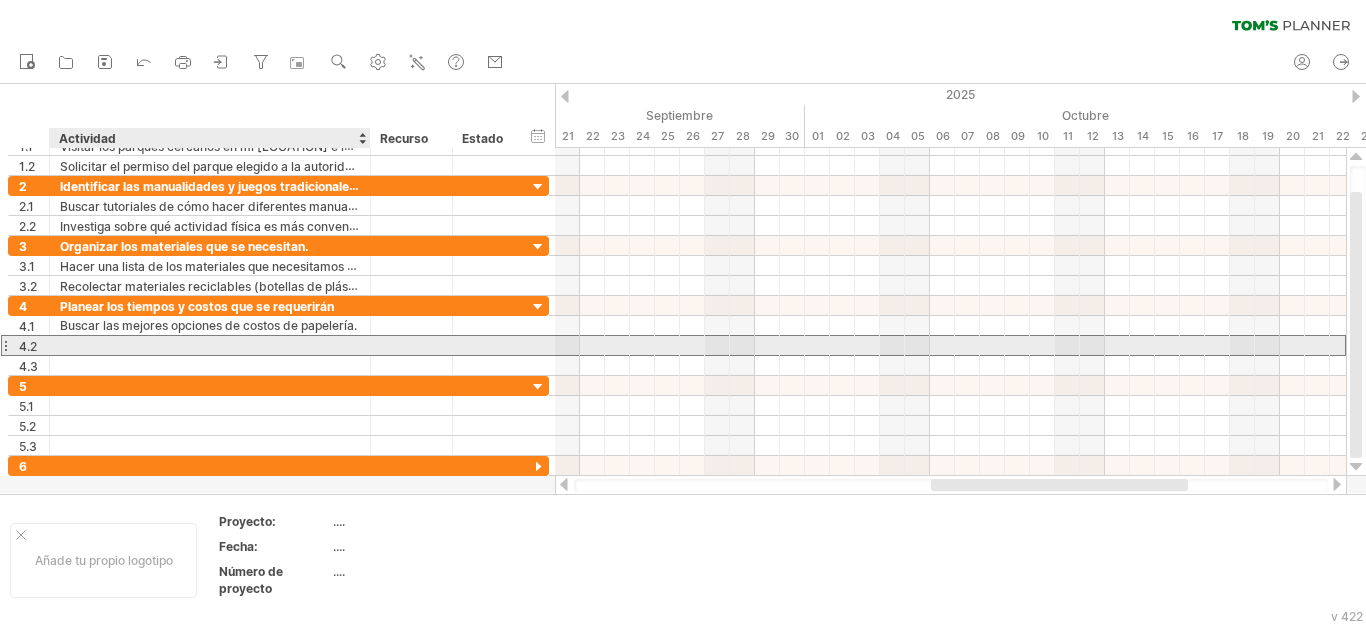 scroll, scrollTop: 0, scrollLeft: 0, axis: both 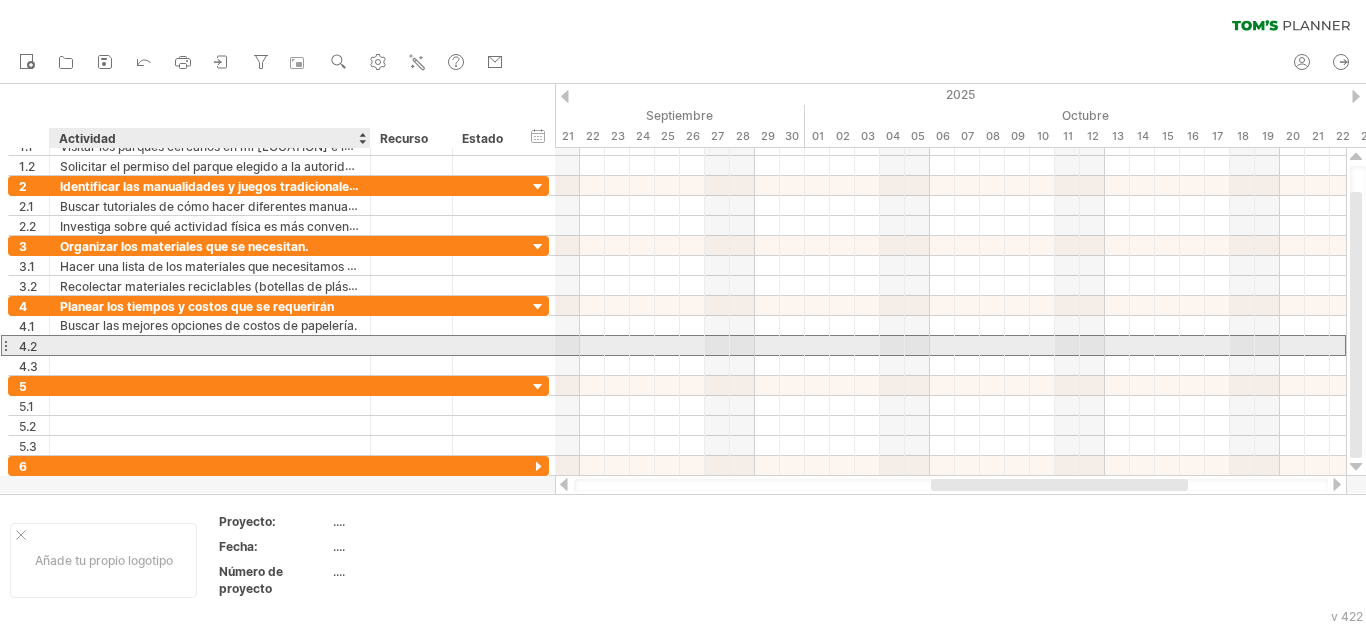 click at bounding box center (210, 345) 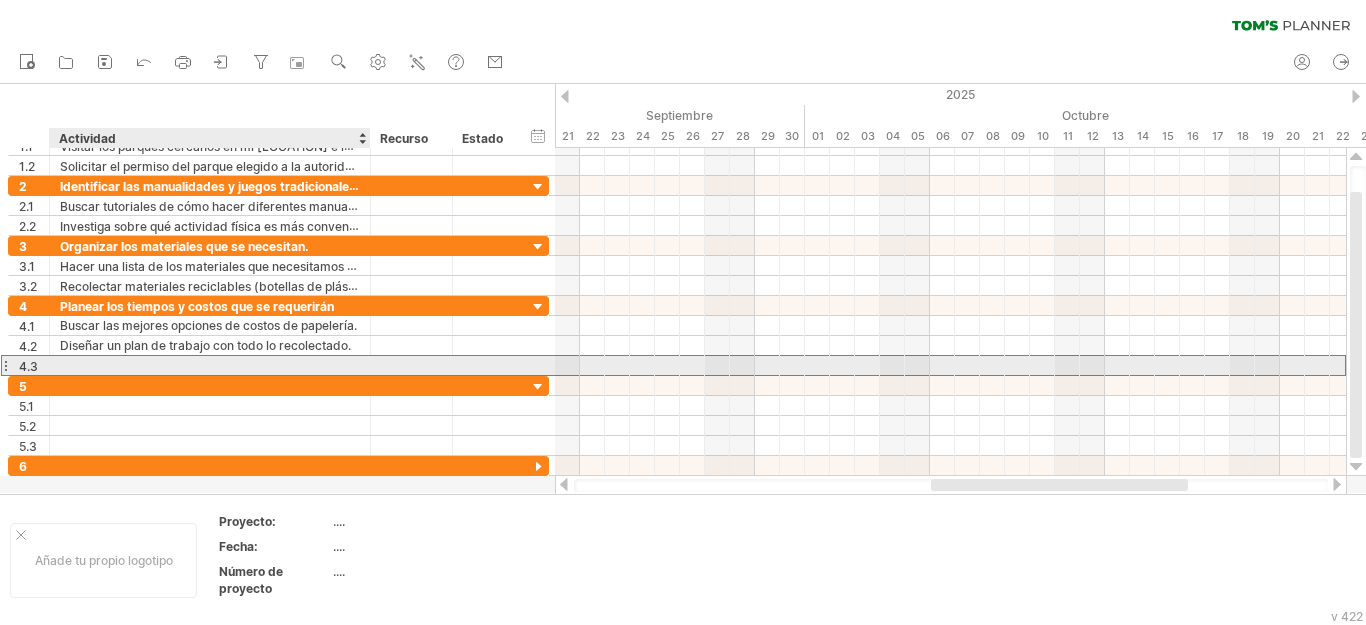 click at bounding box center (210, 365) 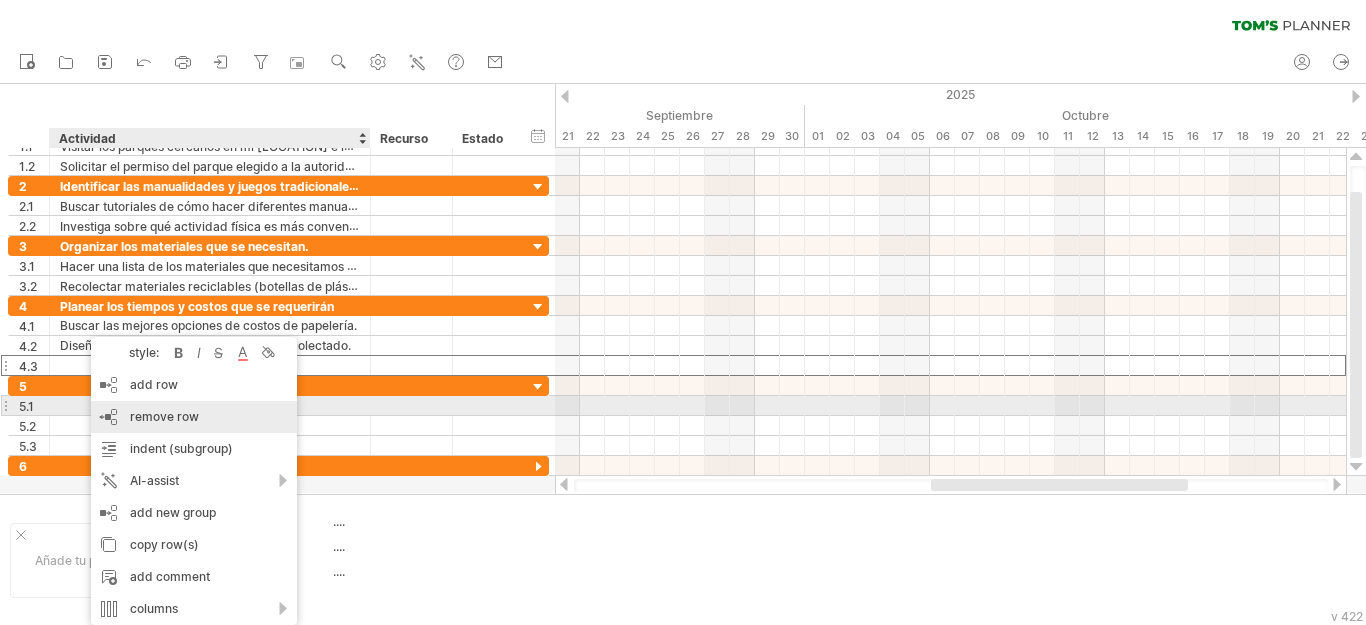 click on "remove row" at bounding box center [164, 416] 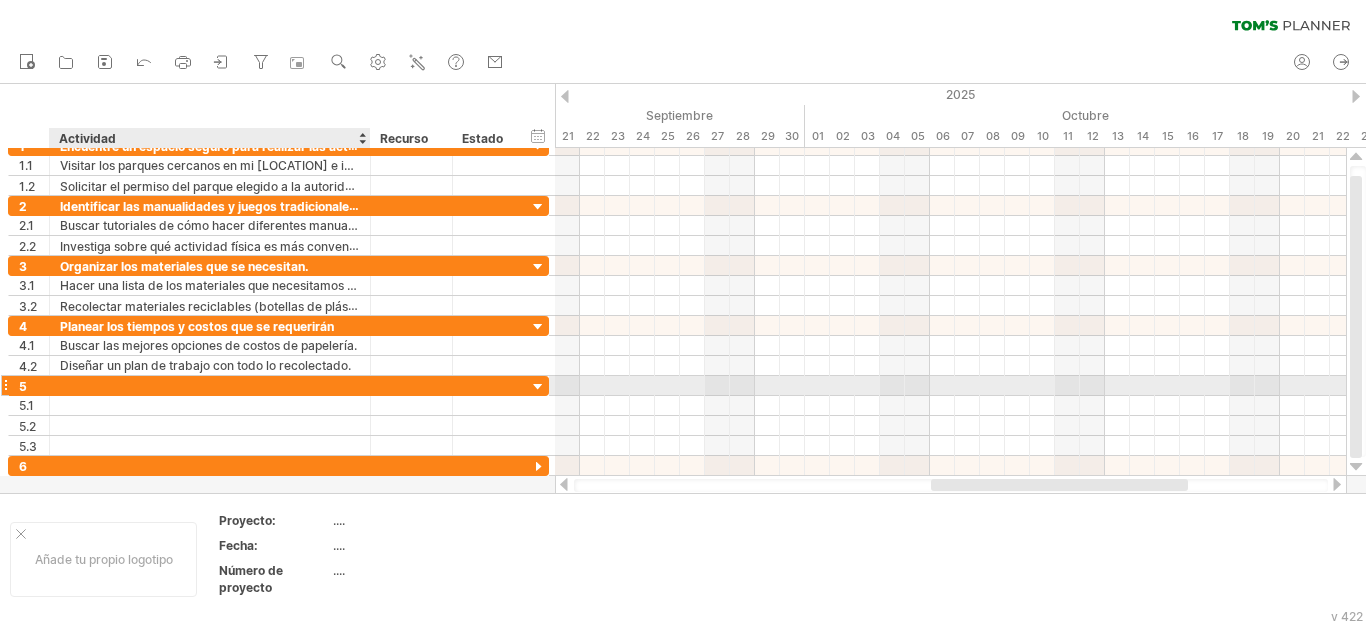 click at bounding box center (210, 385) 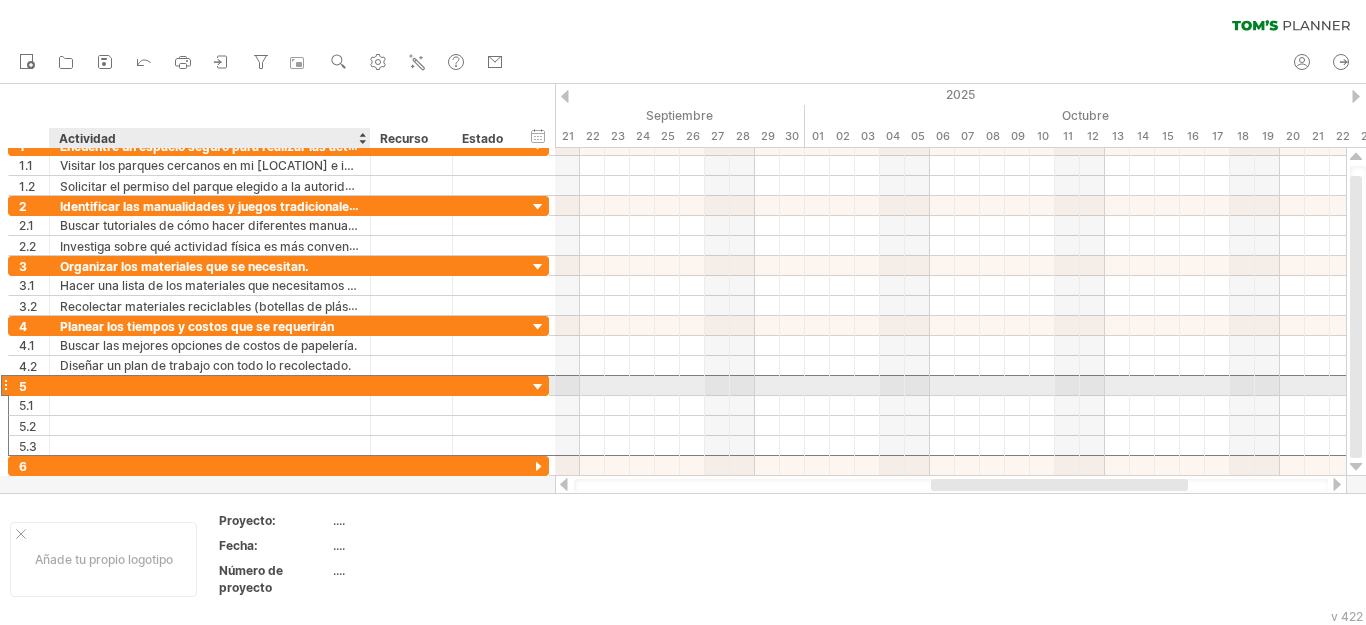 click at bounding box center (210, 385) 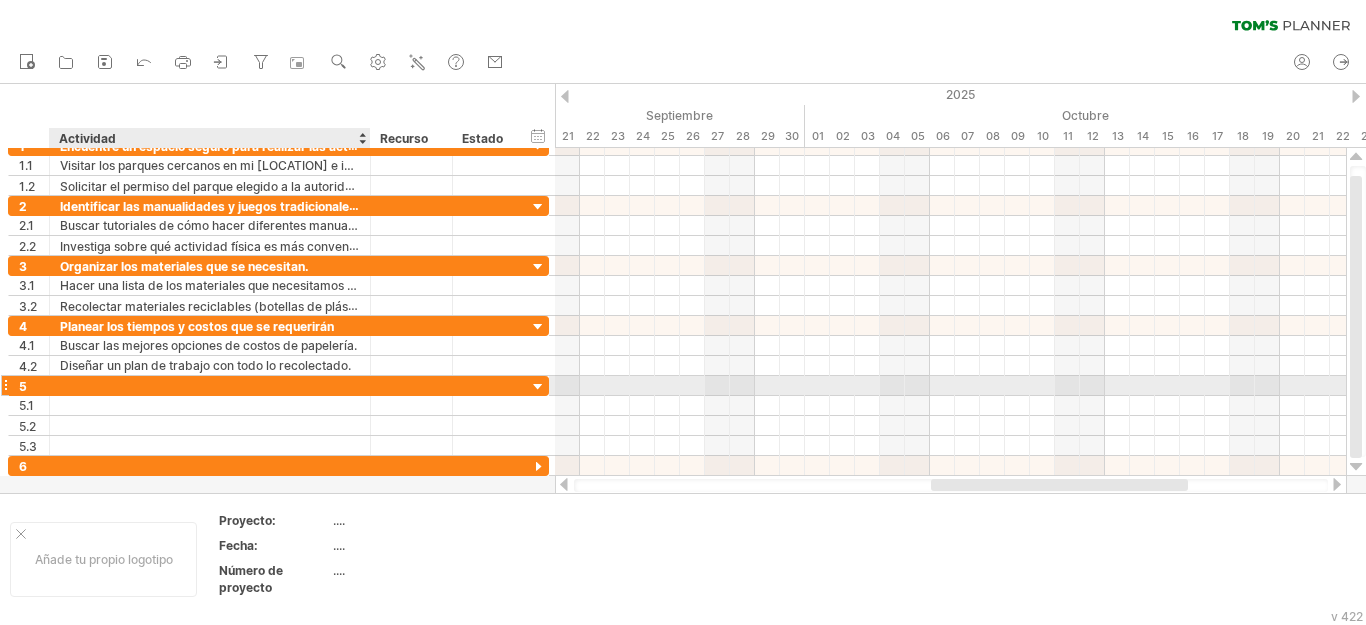 paste on "**********" 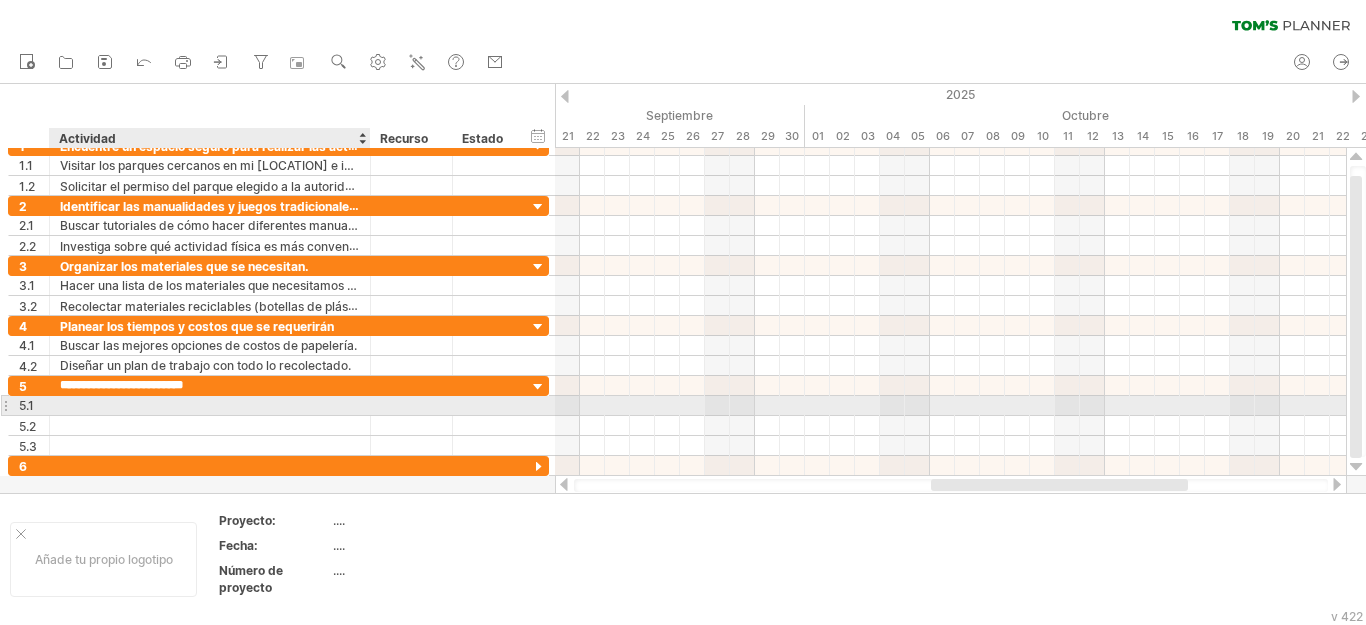 click at bounding box center (210, 405) 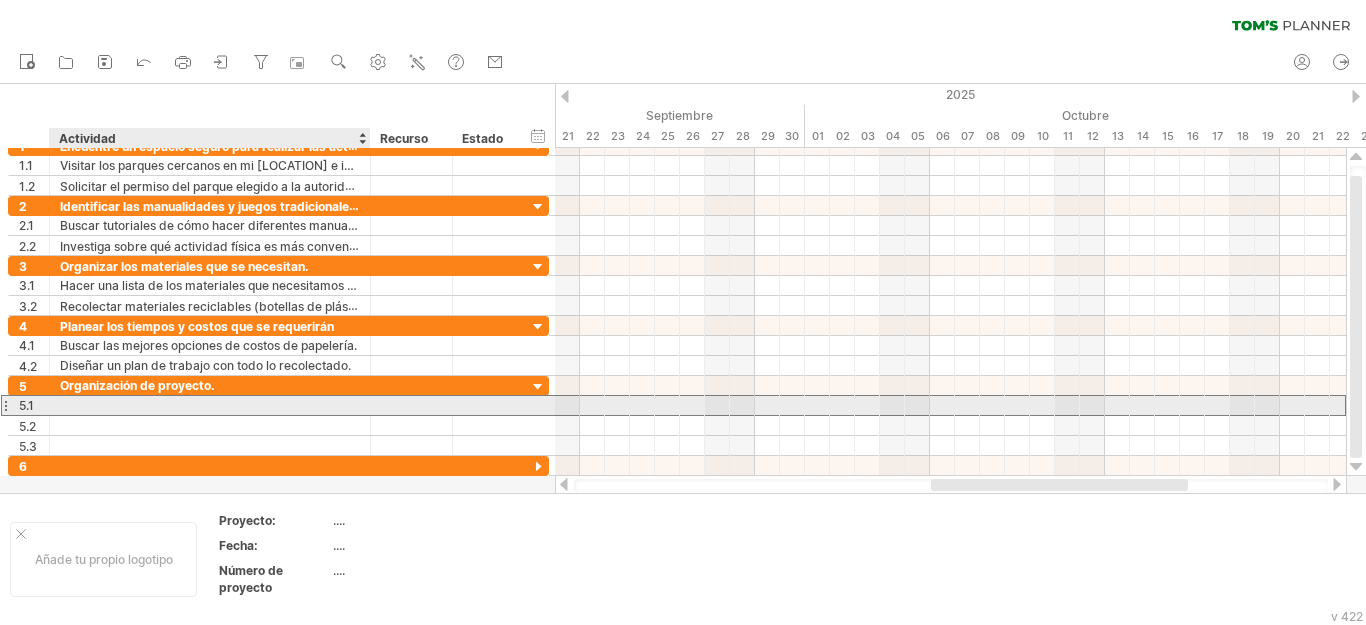 click at bounding box center [210, 405] 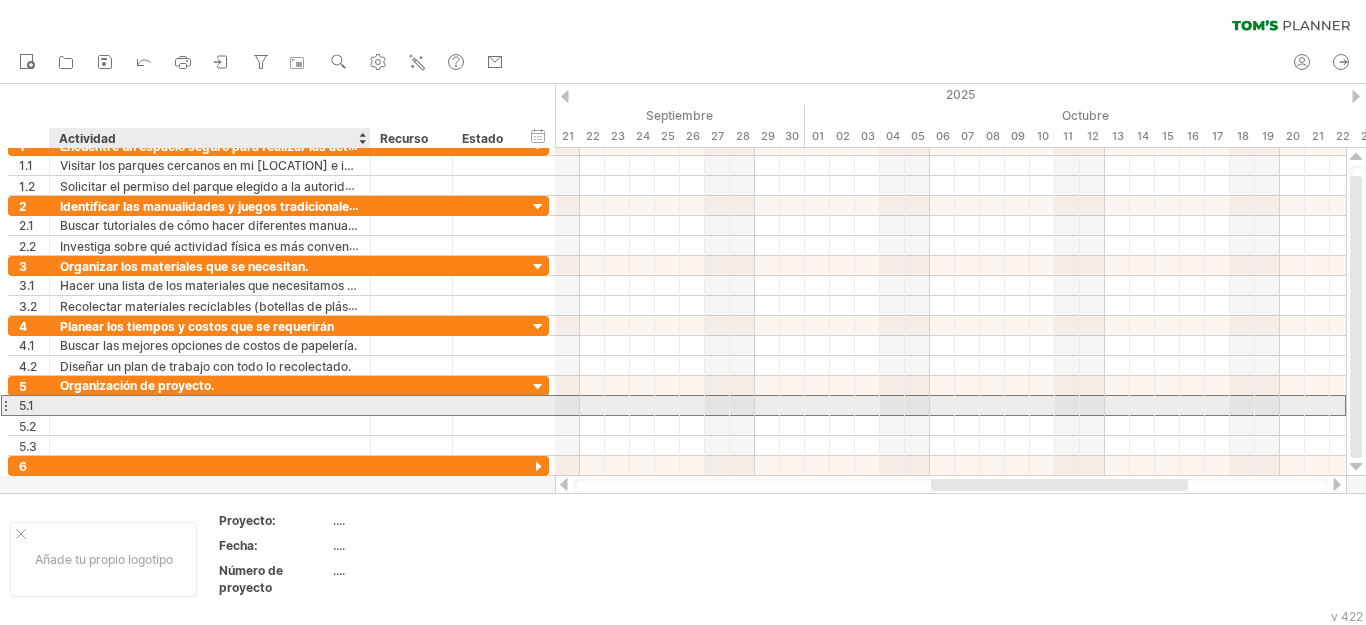 paste on "**********" 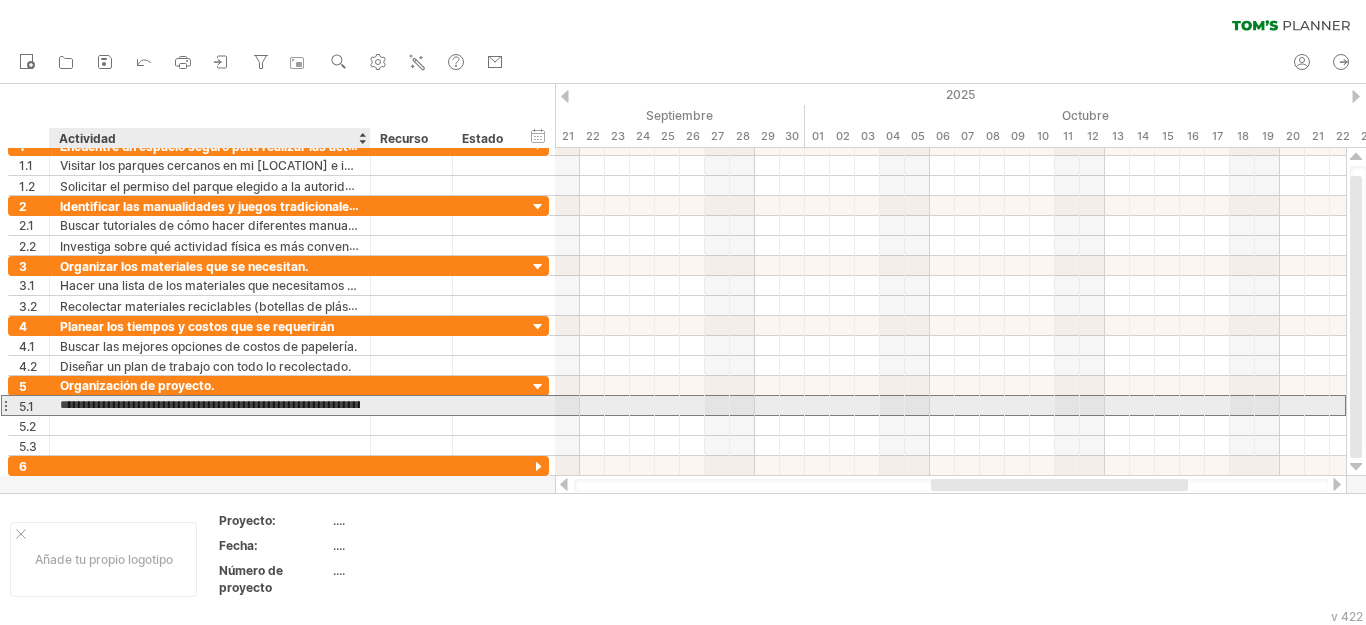 scroll, scrollTop: 0, scrollLeft: 145, axis: horizontal 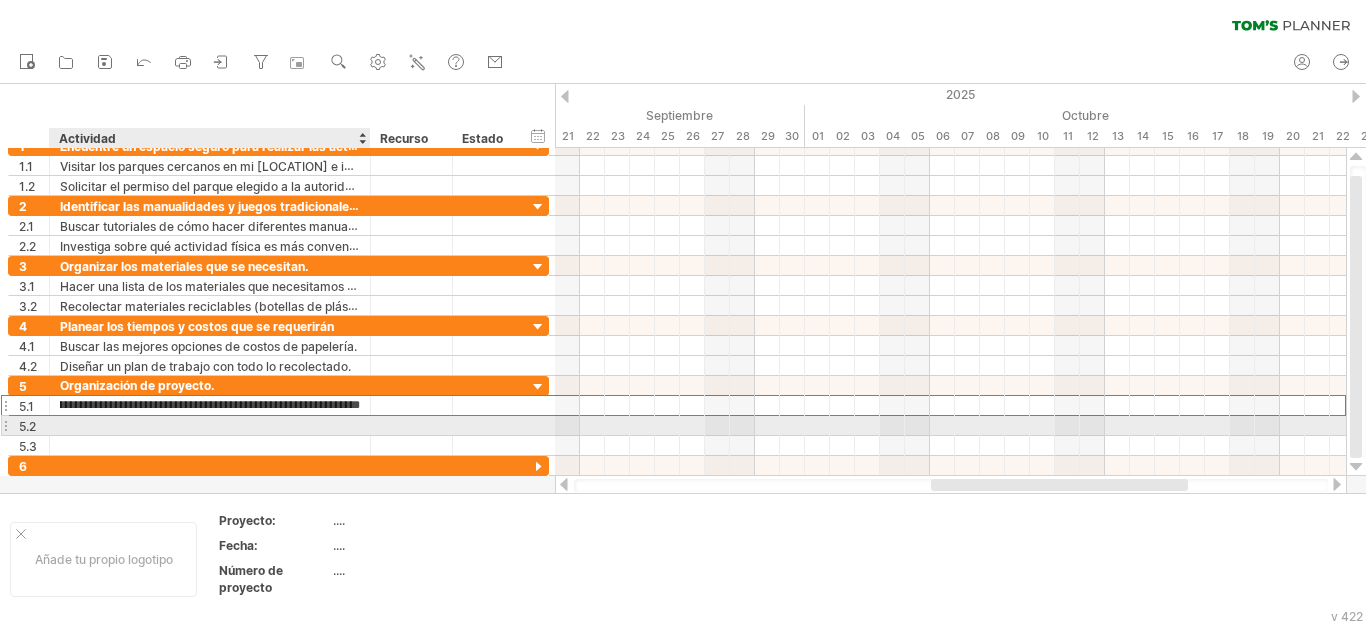 click at bounding box center (210, 425) 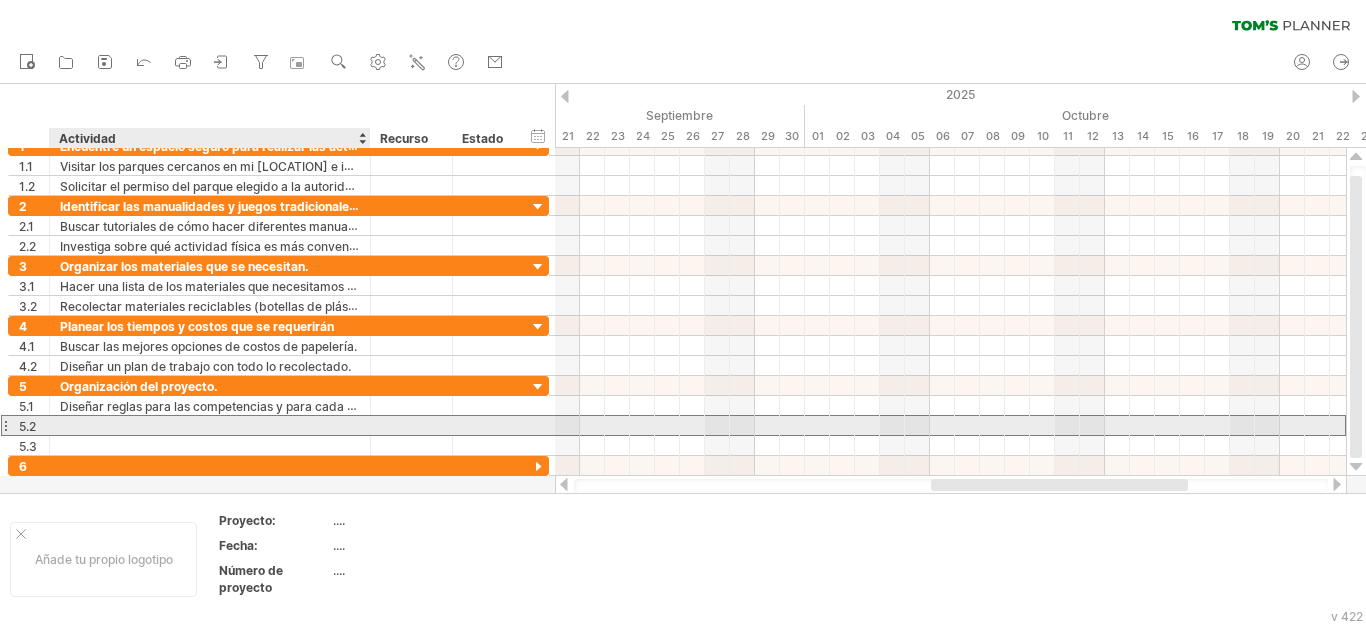 click at bounding box center (210, 425) 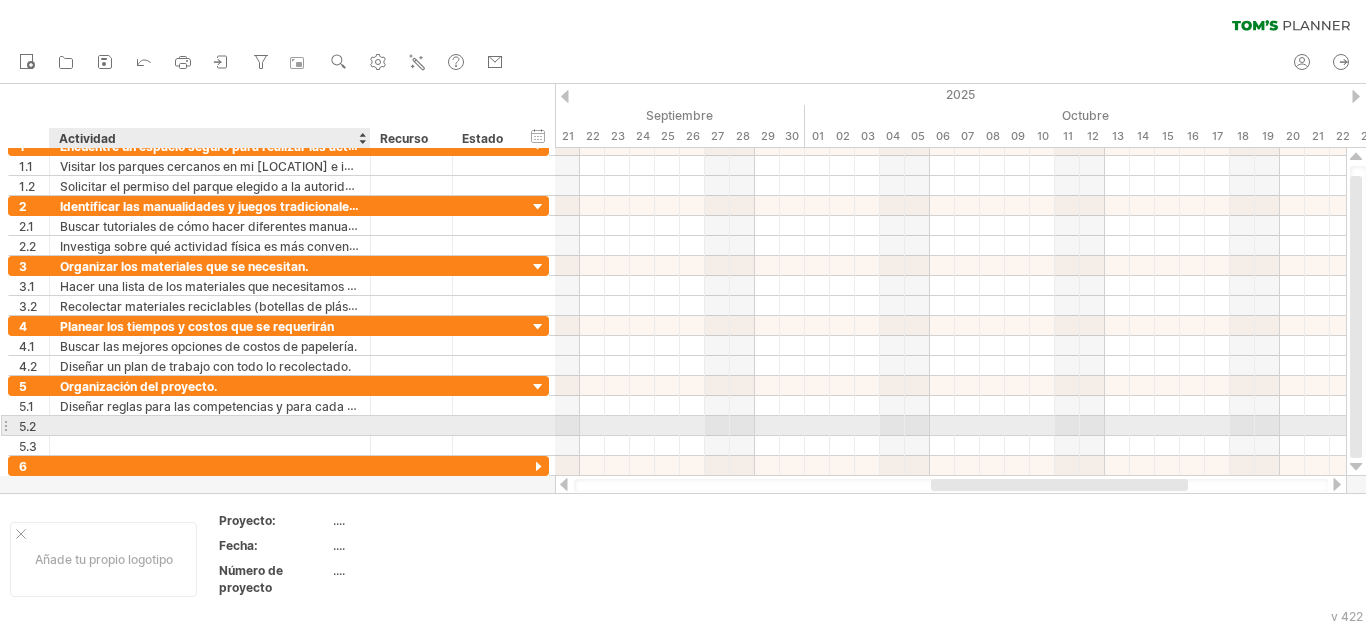 paste on "**********" 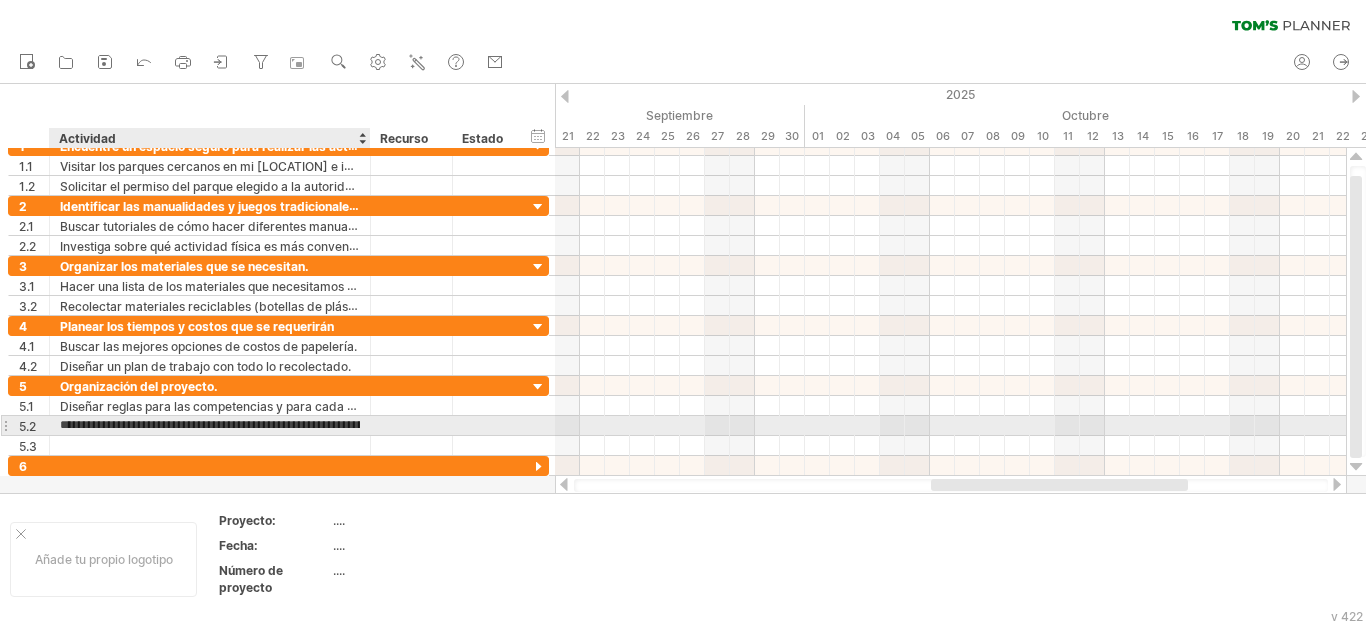 scroll, scrollTop: 0, scrollLeft: 231, axis: horizontal 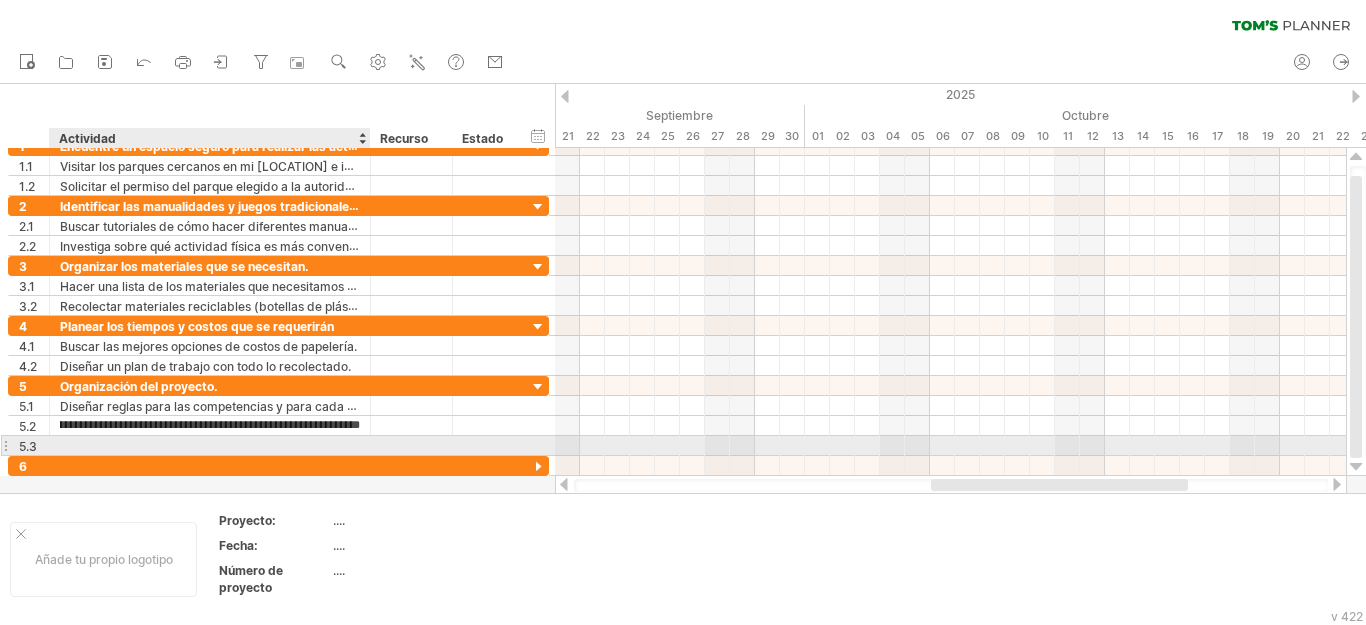 click at bounding box center [210, 445] 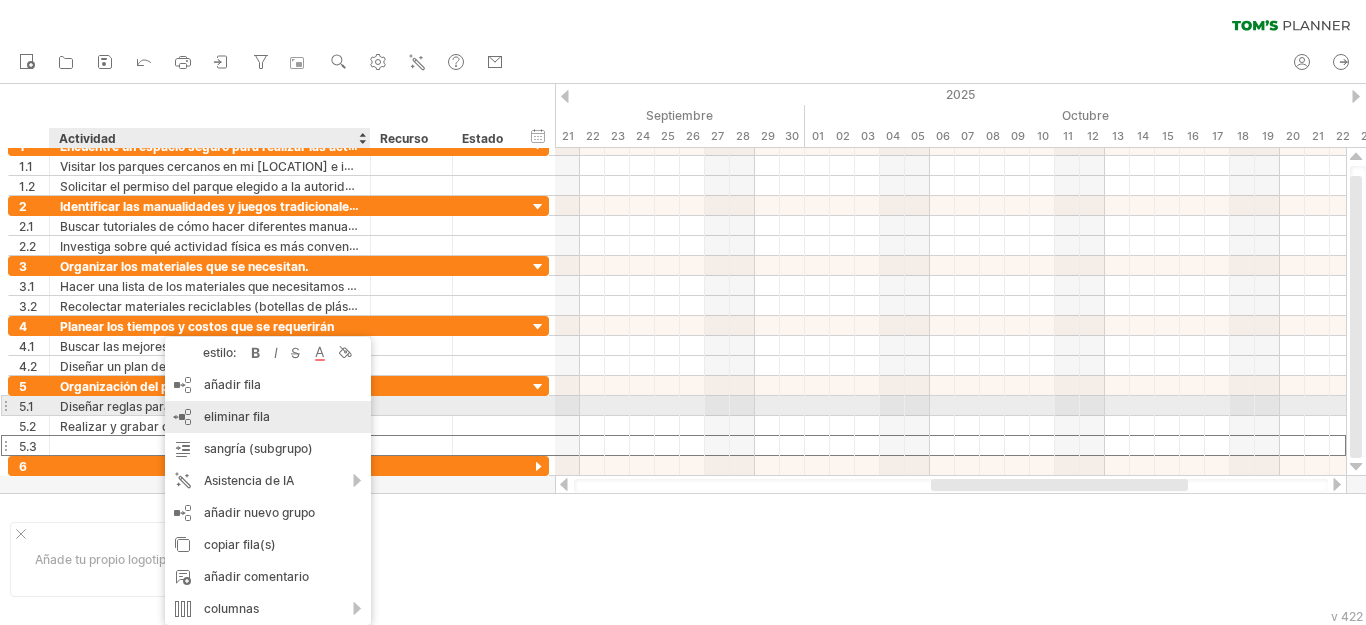 click on "eliminar fila" at bounding box center (237, 416) 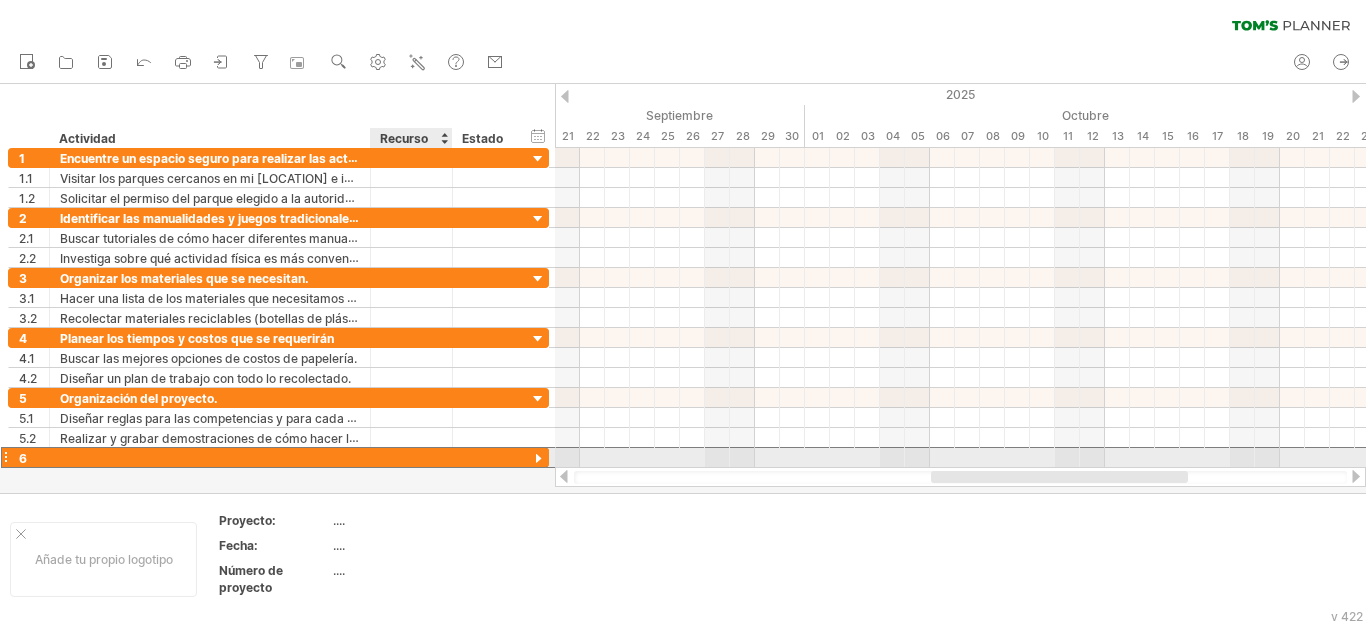 click at bounding box center (411, 457) 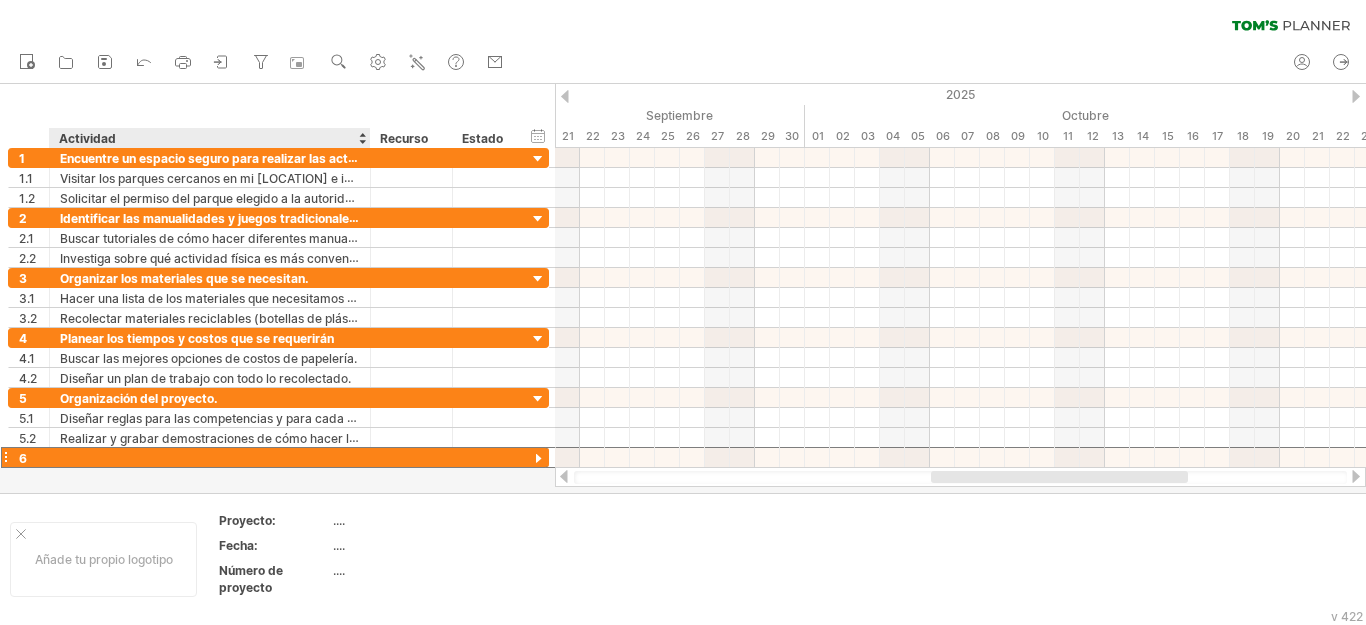 click at bounding box center (683, 288) 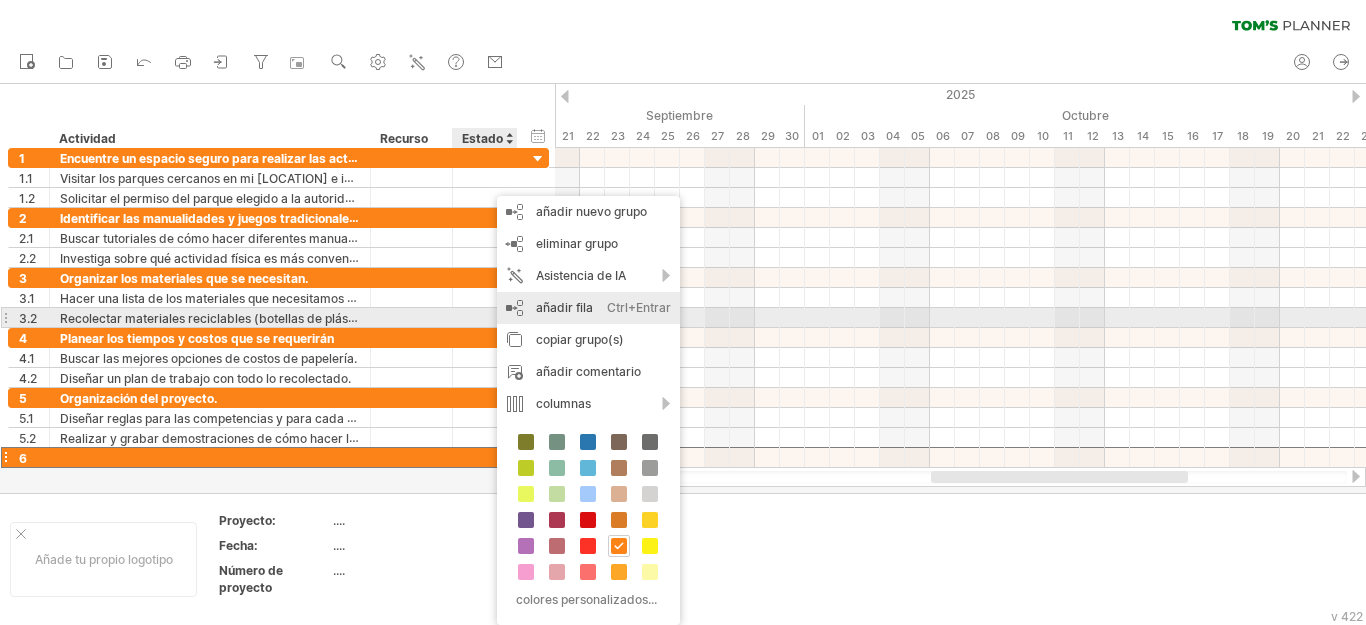 click on "añadir fila" at bounding box center [564, 307] 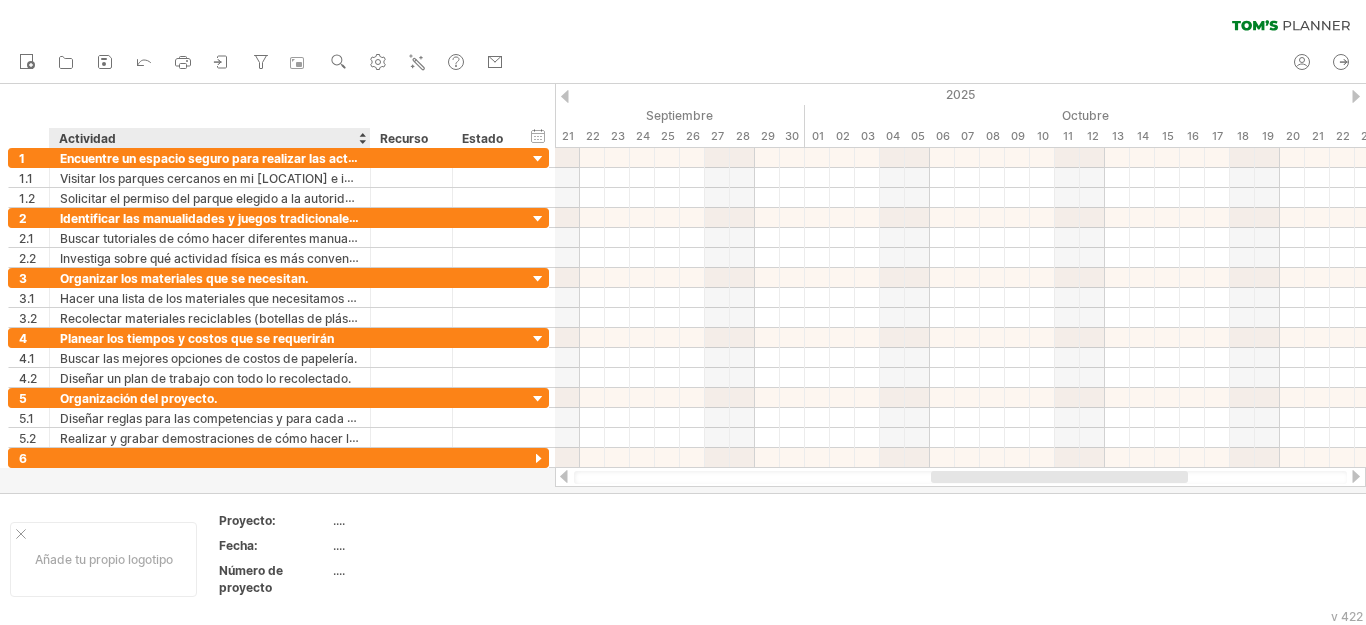 click at bounding box center [683, 288] 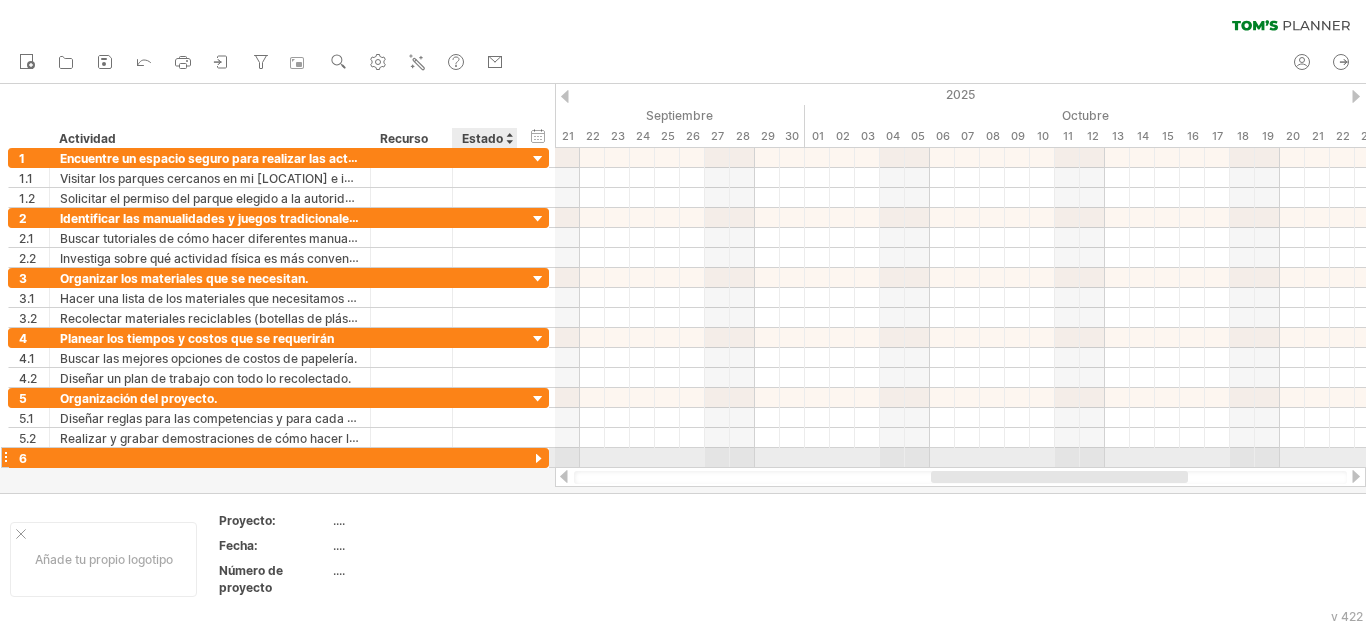 click at bounding box center (538, 459) 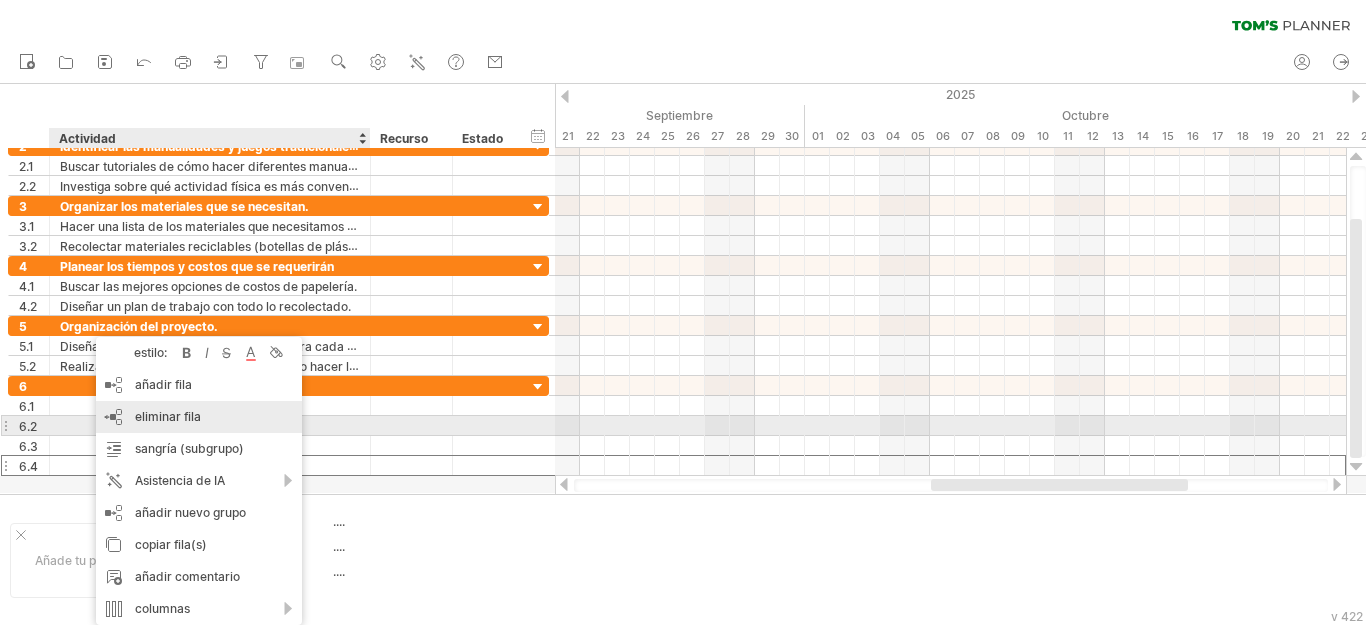 click on "eliminar fila" at bounding box center [168, 416] 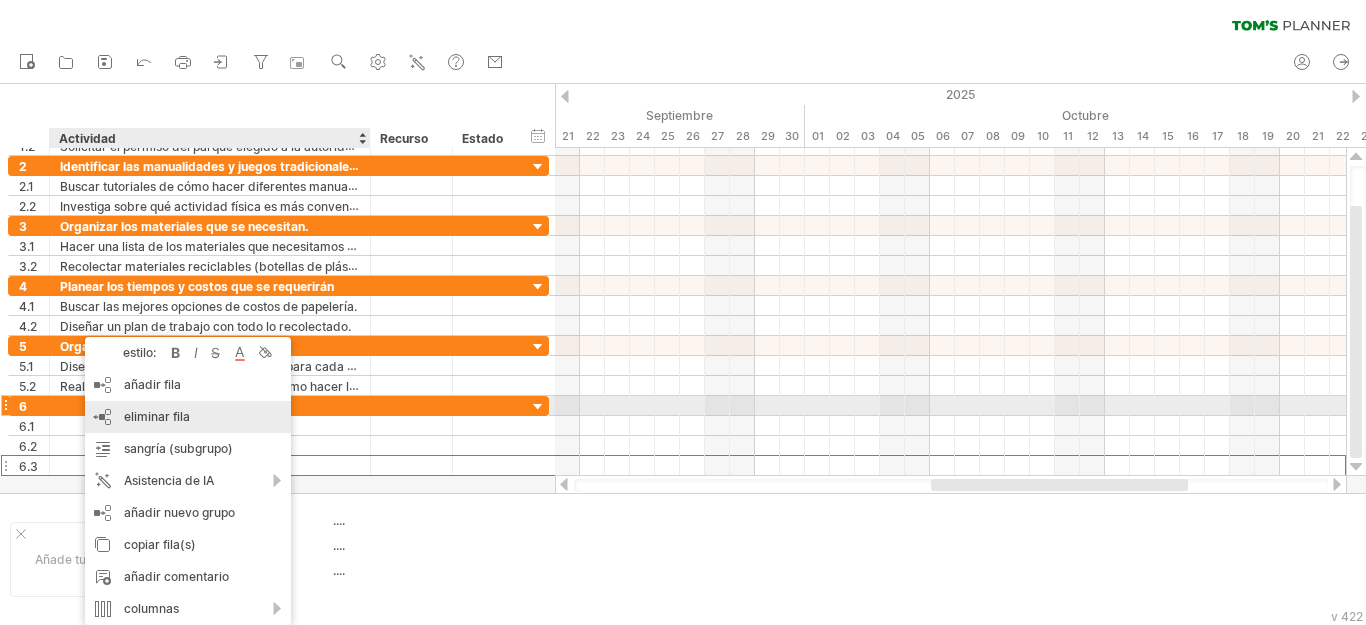 click on "eliminar fila" at bounding box center [157, 416] 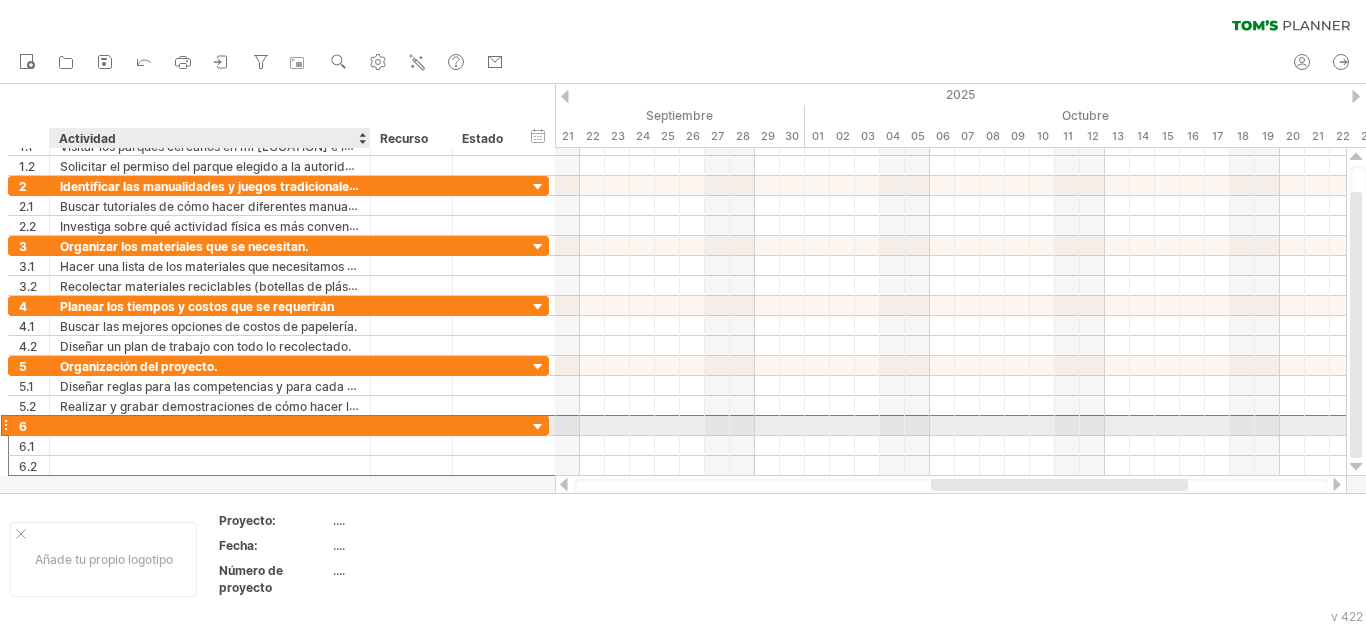 click at bounding box center (210, 425) 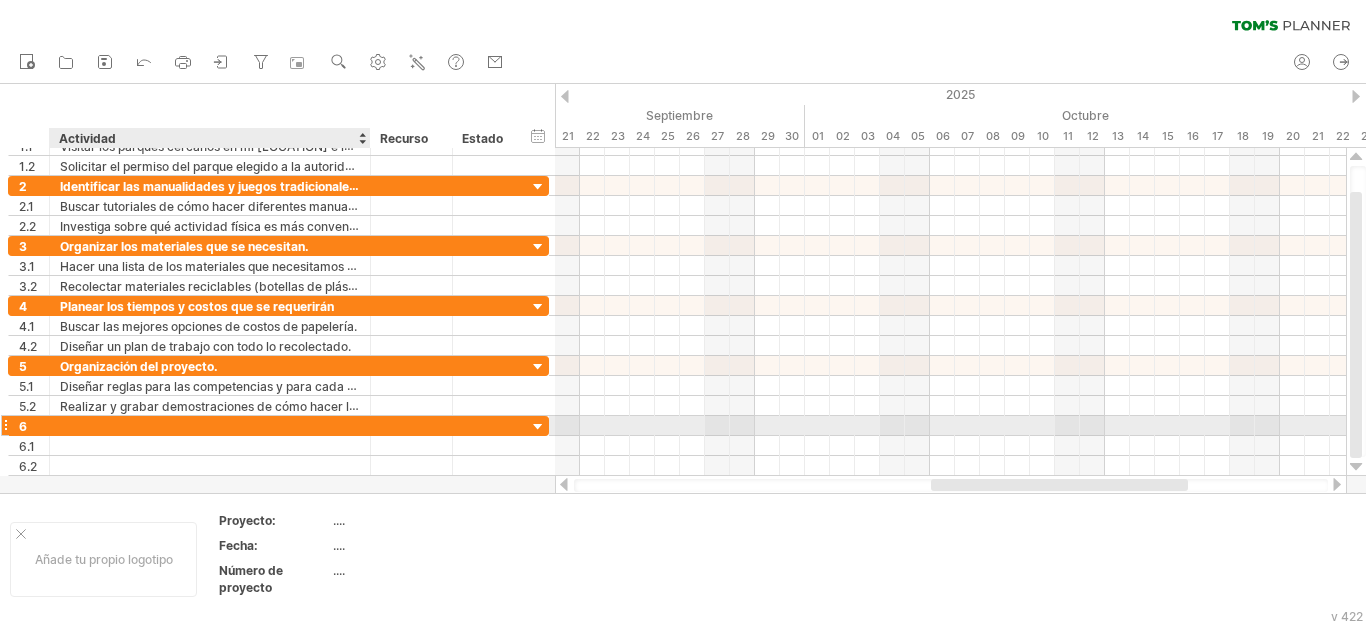 paste on "**********" 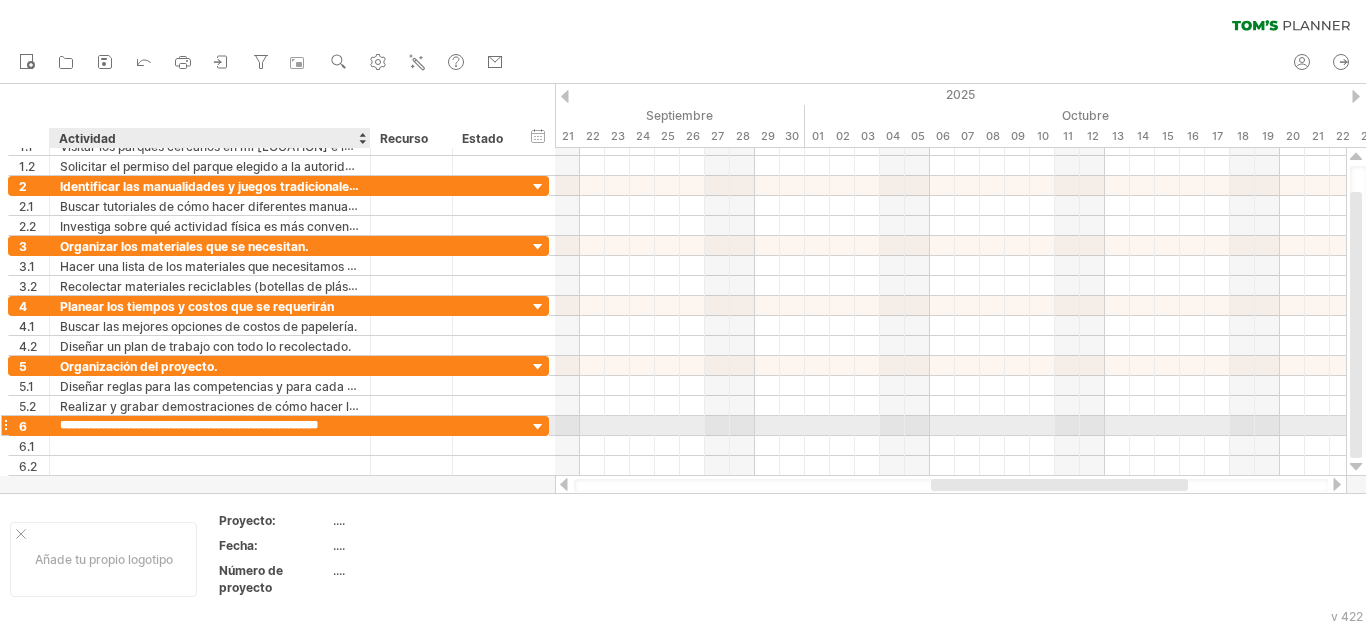 scroll, scrollTop: 0, scrollLeft: 14, axis: horizontal 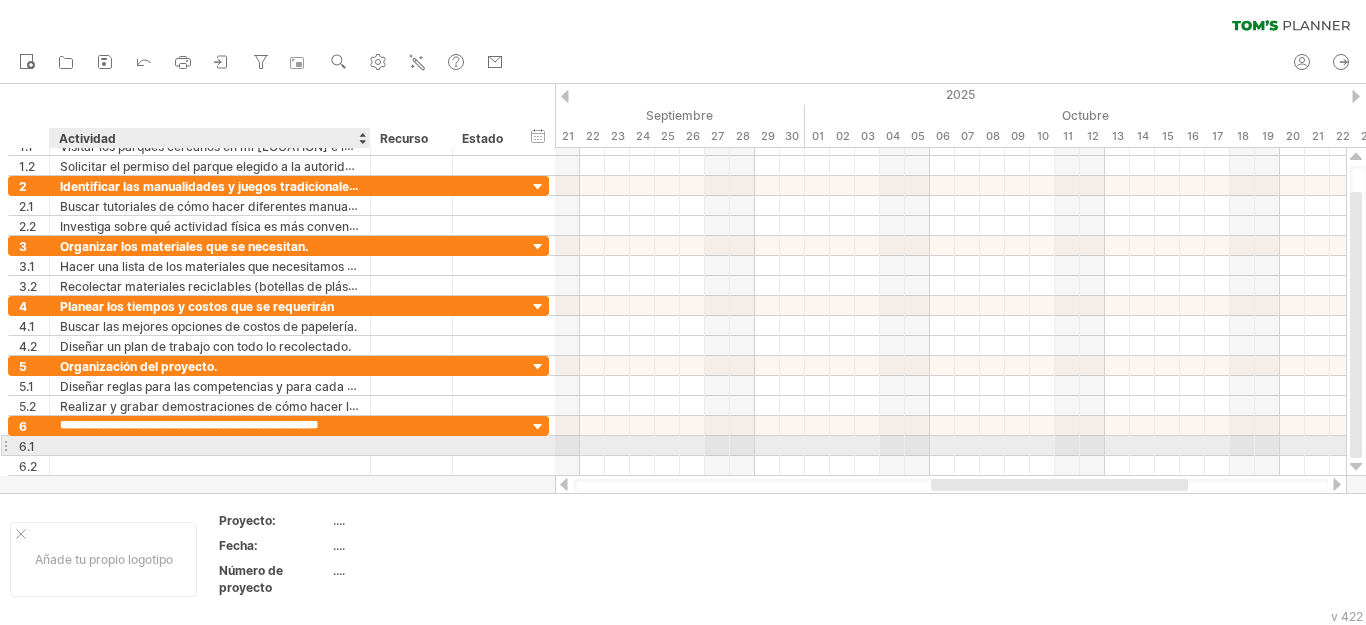 click at bounding box center [210, 445] 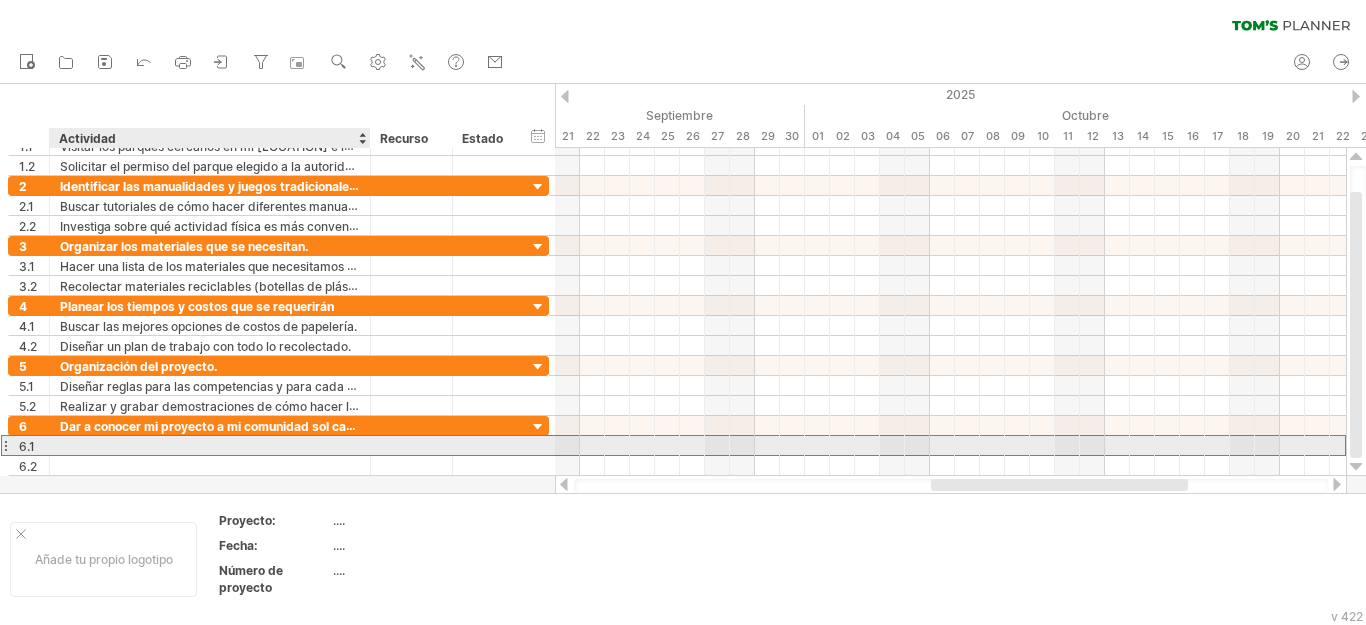 click at bounding box center [210, 445] 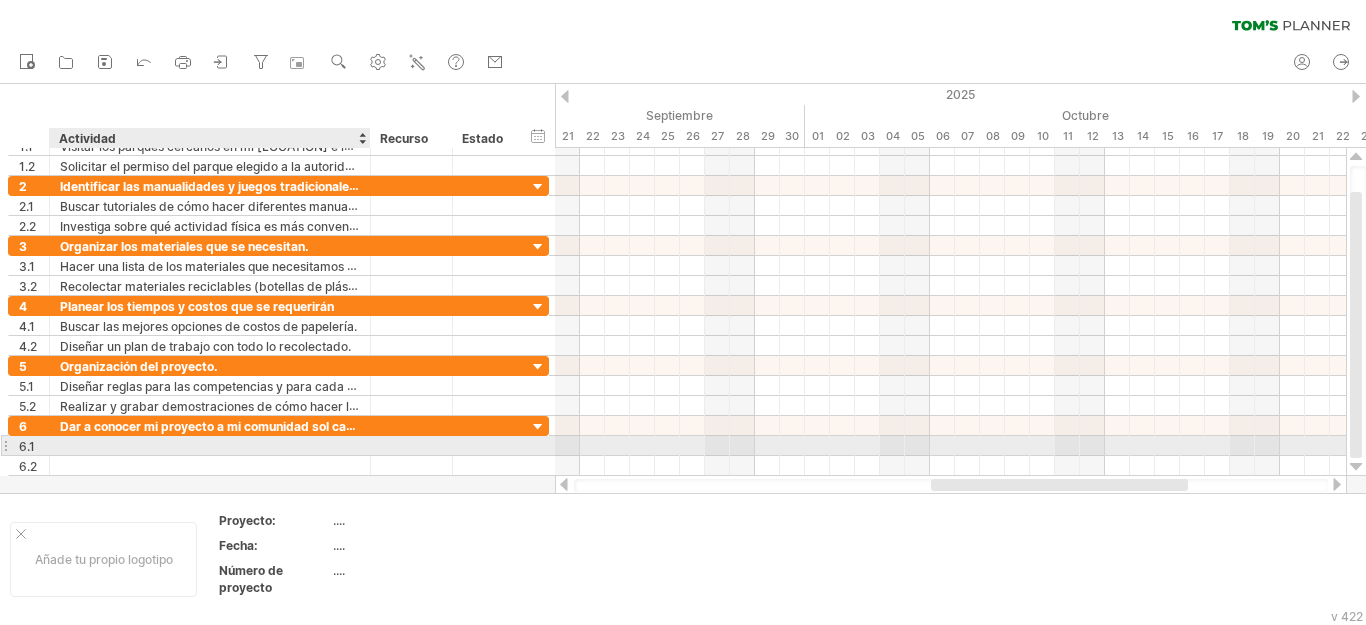 paste on "**********" 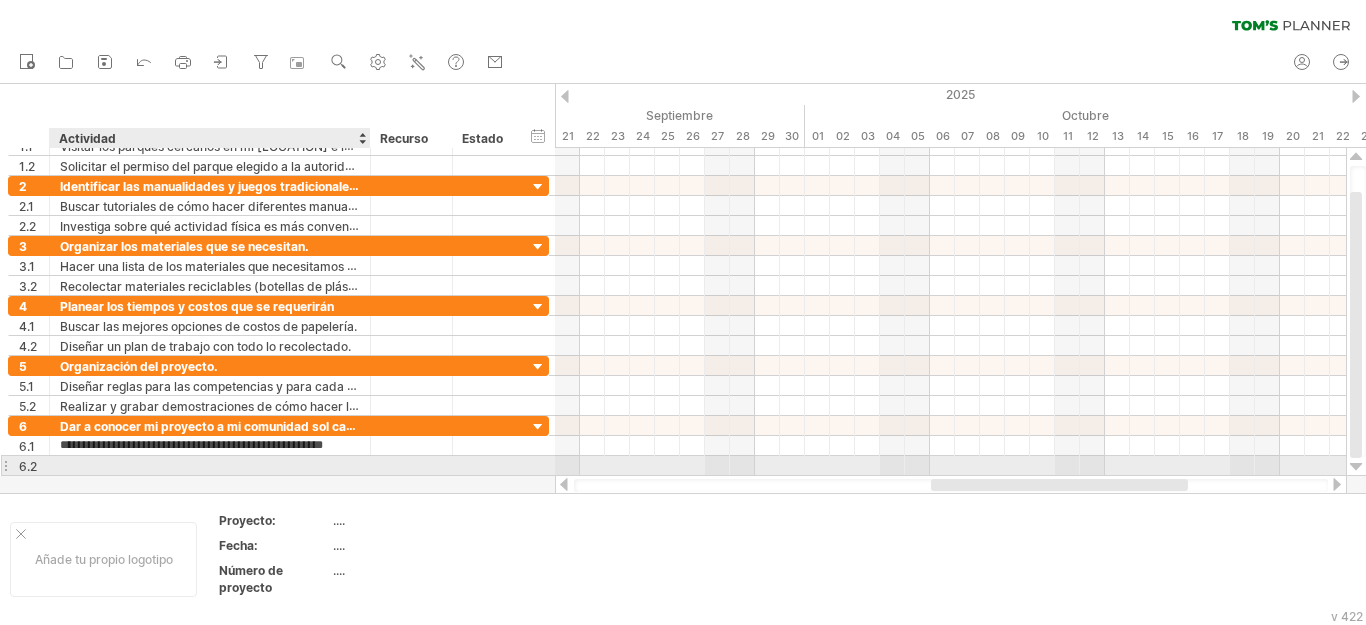 click at bounding box center (210, 465) 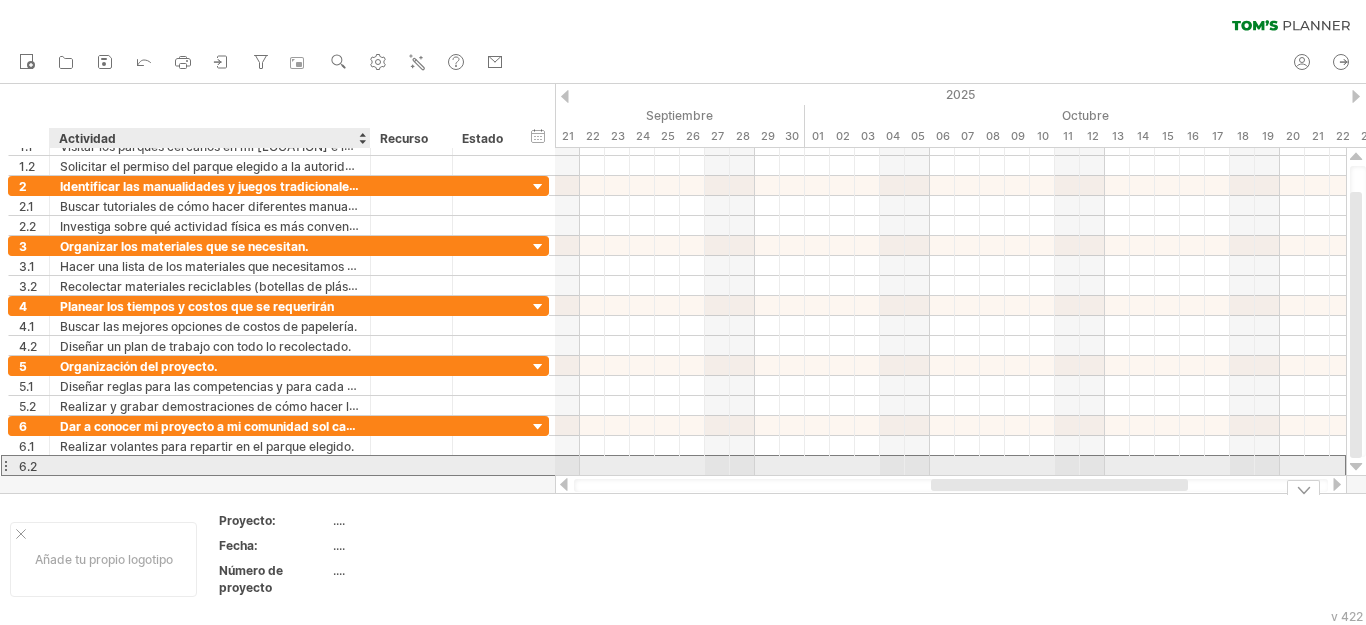click at bounding box center [210, 465] 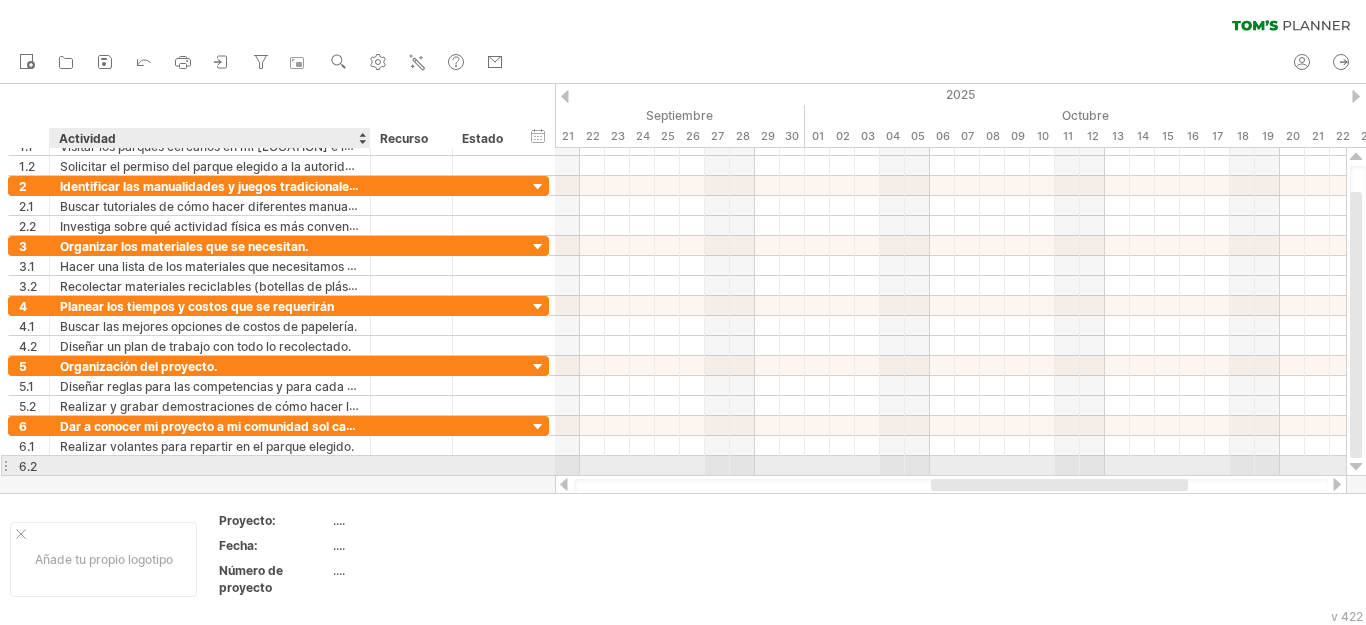 click at bounding box center (210, 465) 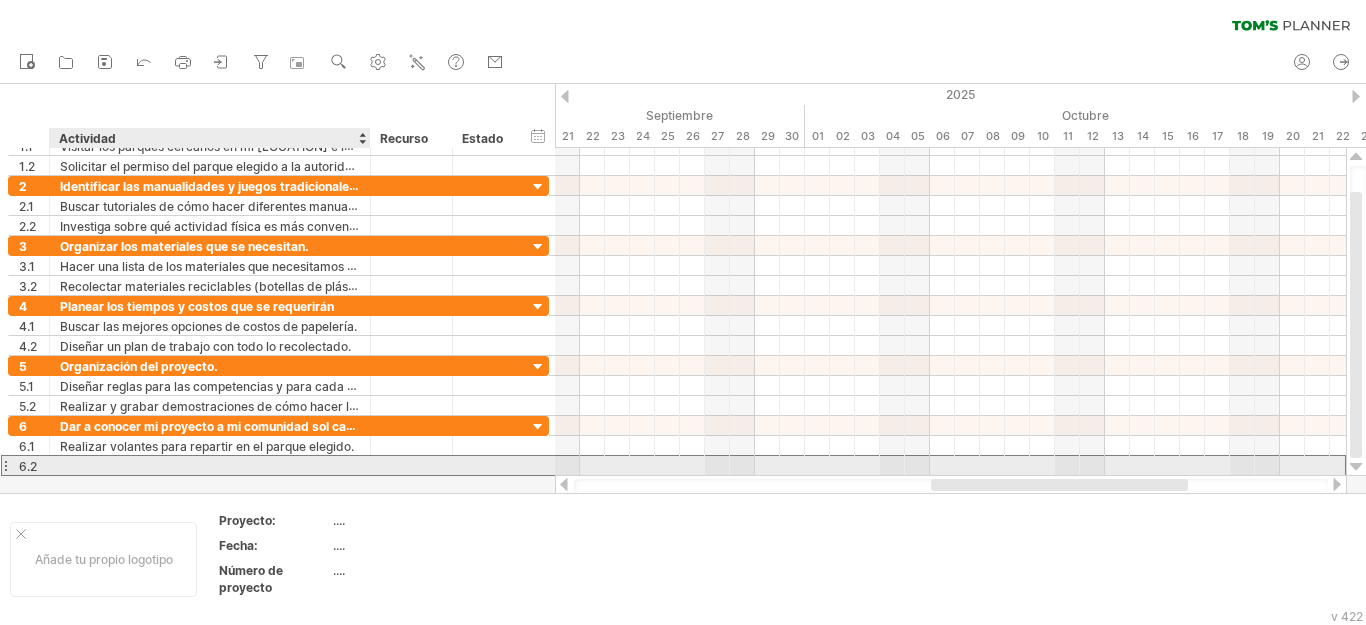 paste on "**********" 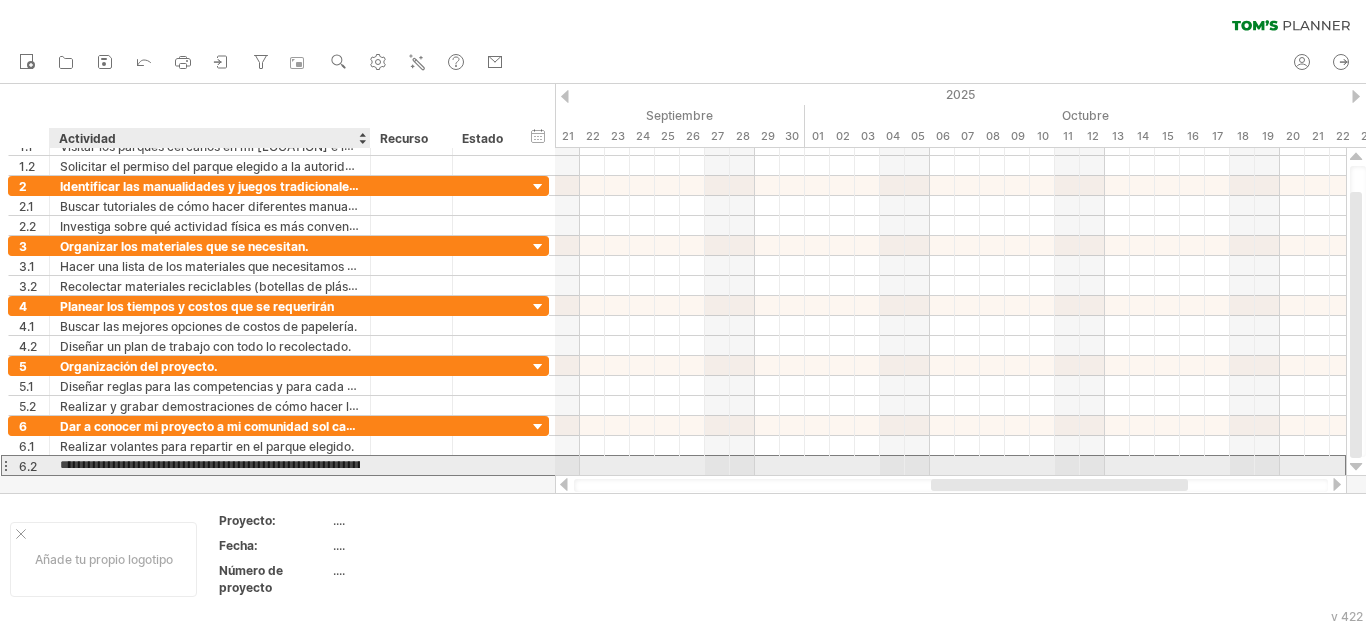 scroll, scrollTop: 0, scrollLeft: 147, axis: horizontal 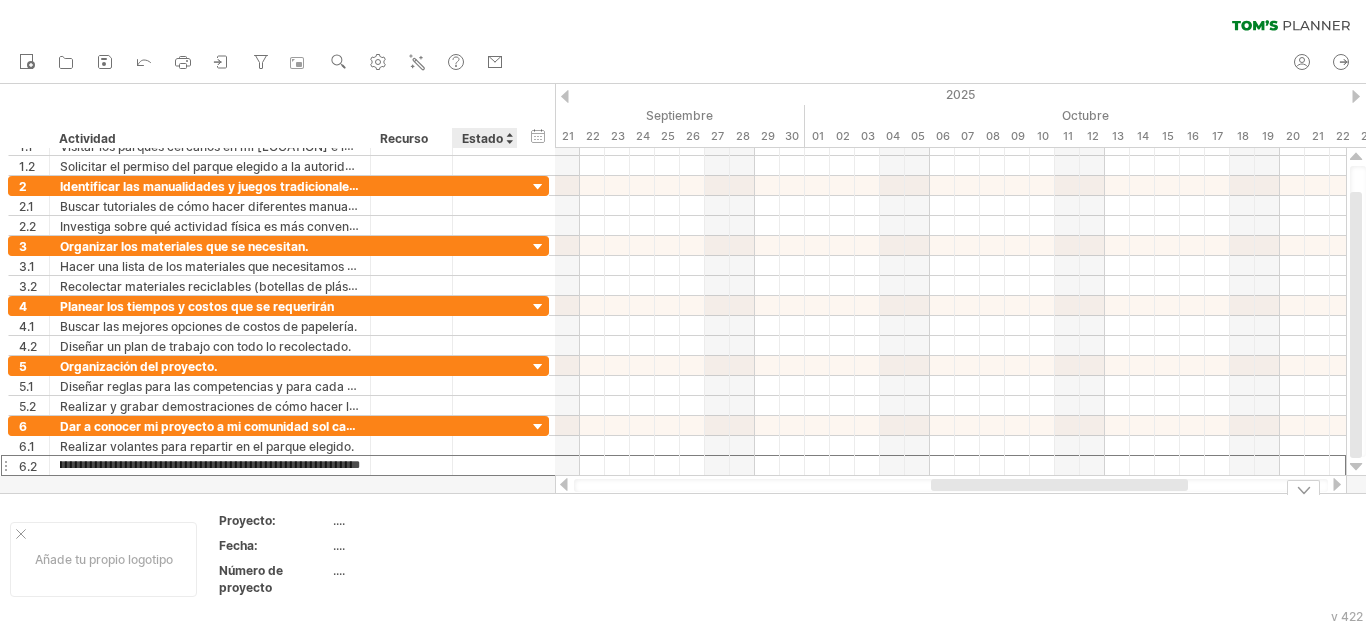 click at bounding box center (683, 288) 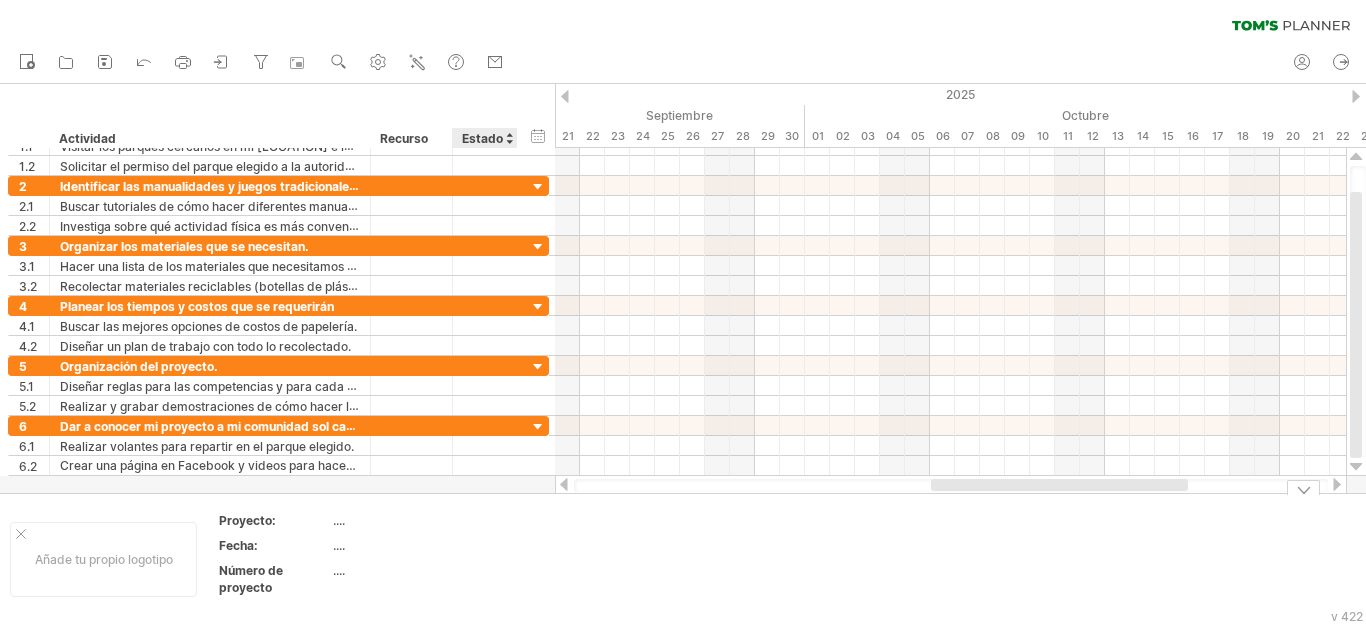 scroll, scrollTop: 0, scrollLeft: 0, axis: both 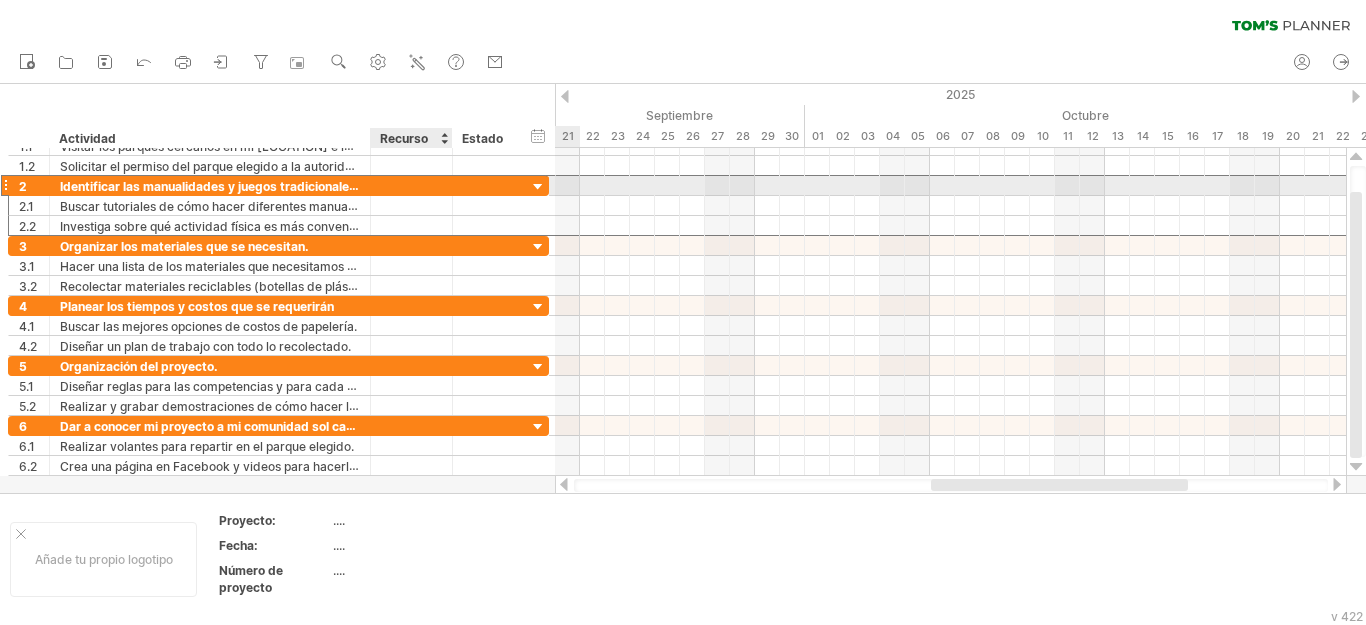 click at bounding box center (411, 185) 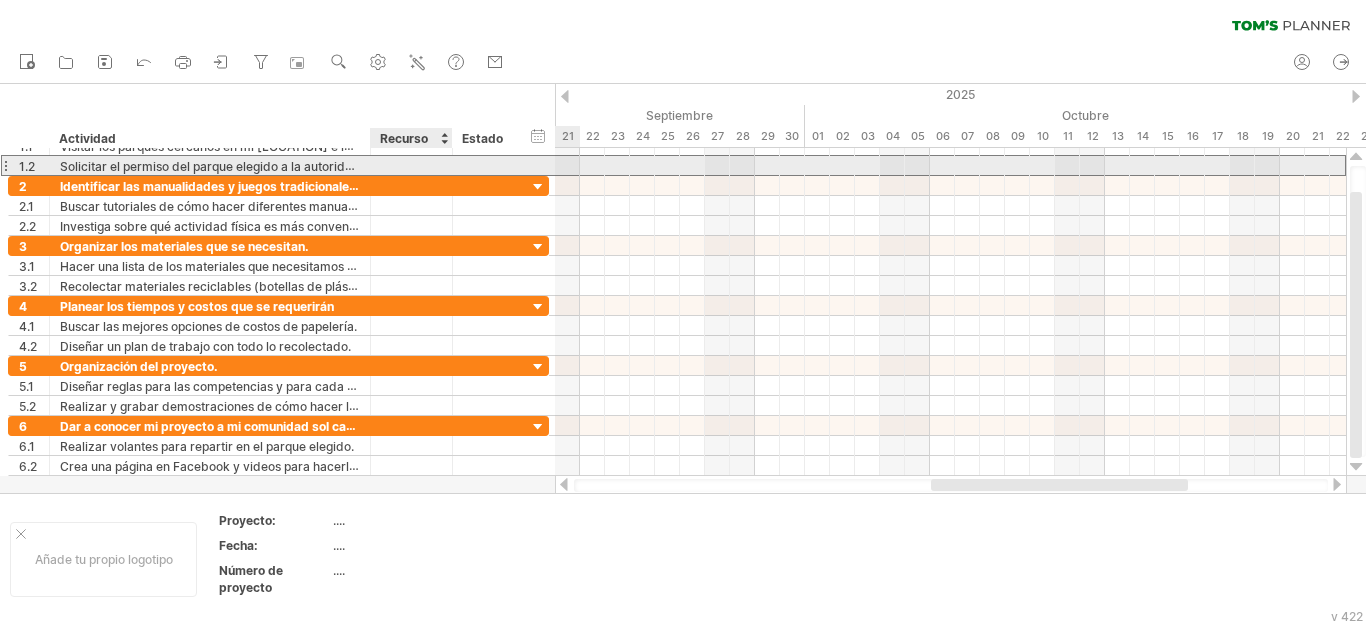 click at bounding box center [411, 165] 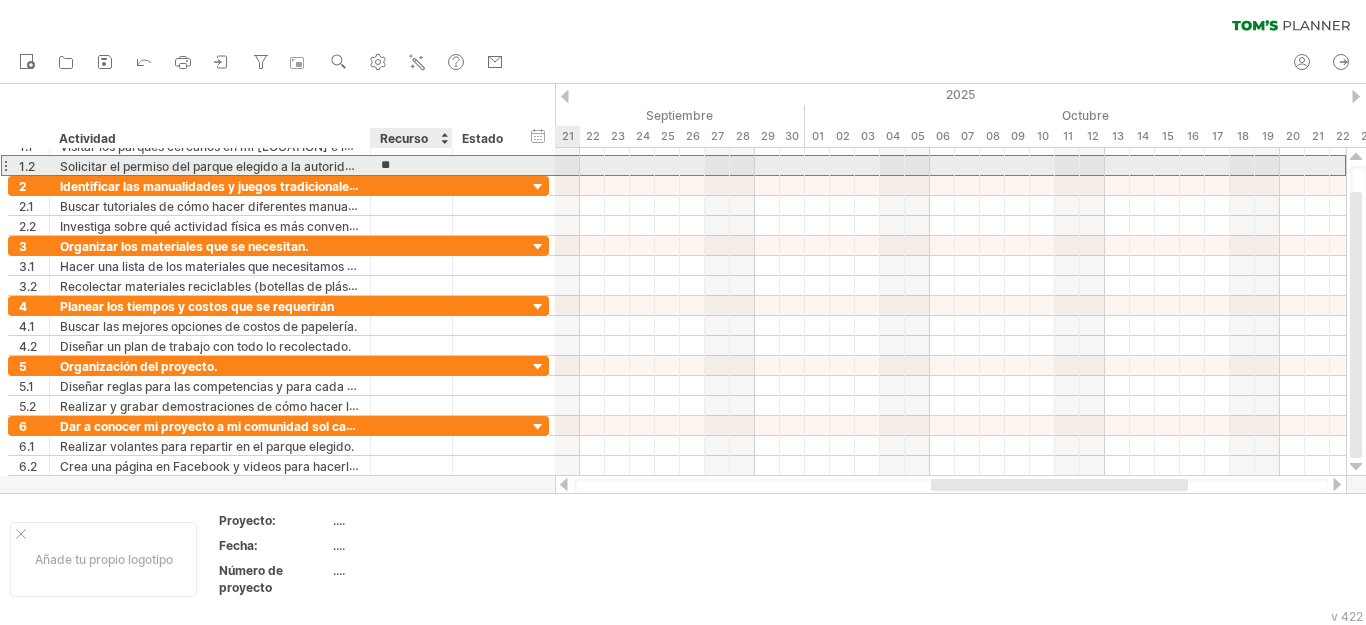 type on "*" 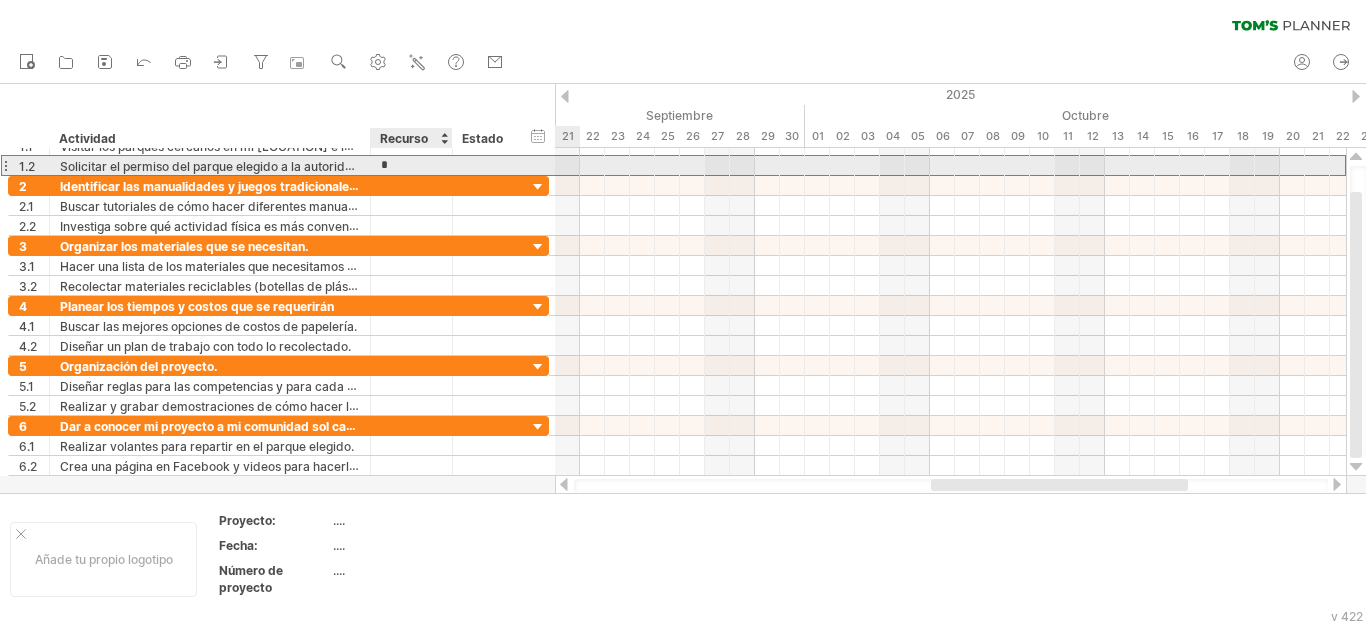 type 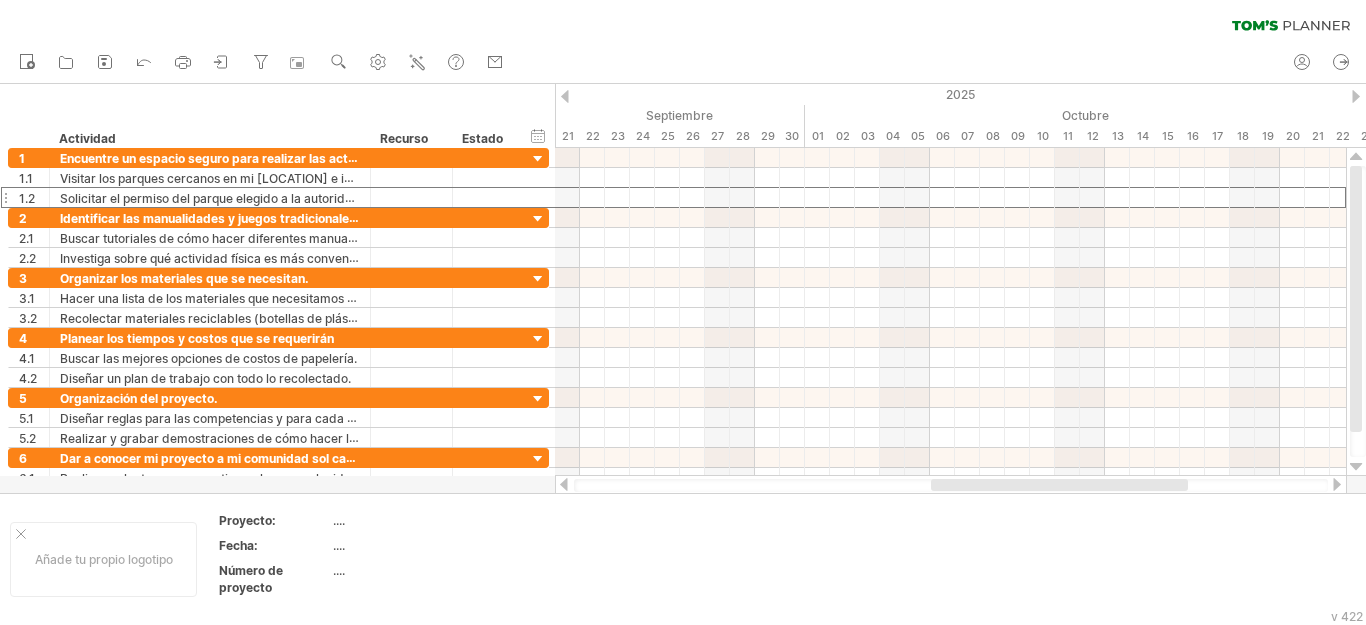 click at bounding box center [565, 96] 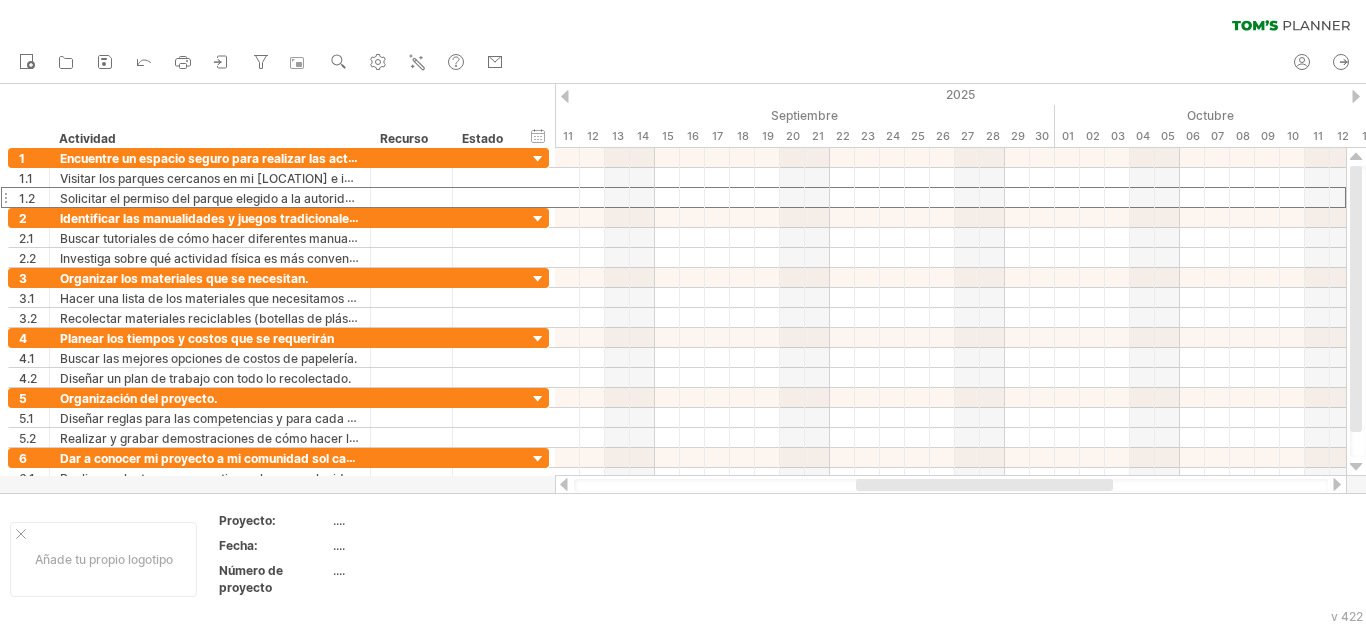 click at bounding box center (565, 96) 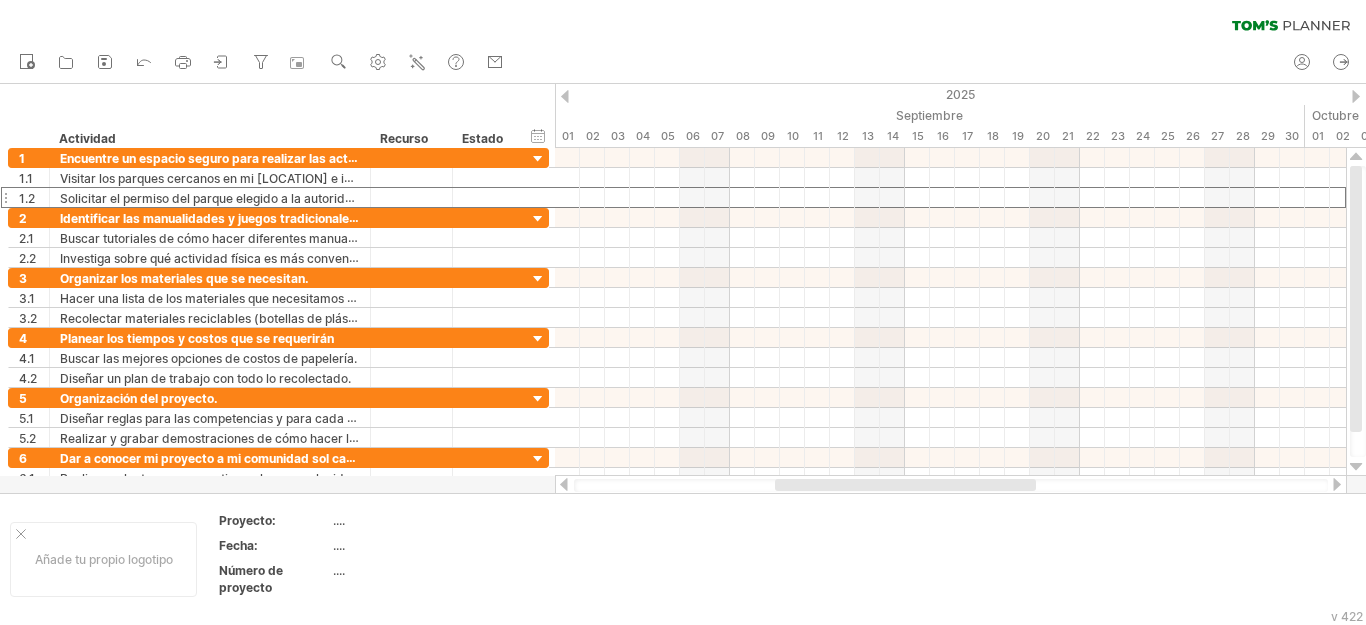 click at bounding box center [565, 96] 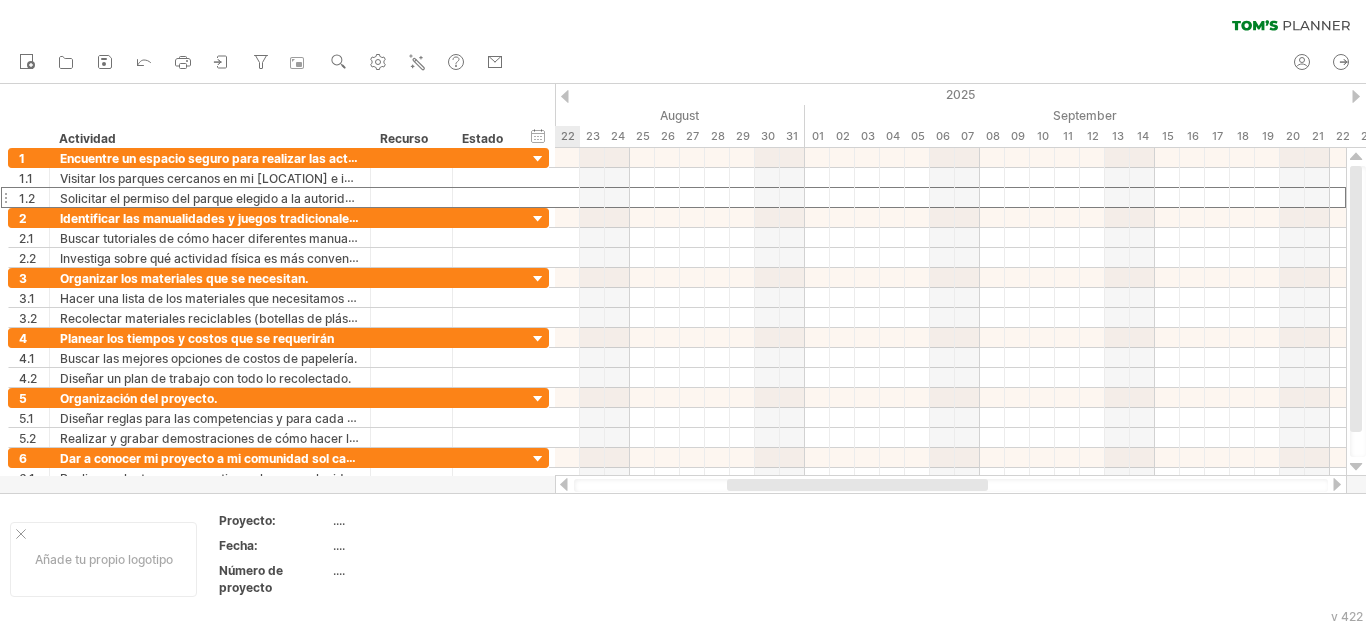 click at bounding box center [565, 96] 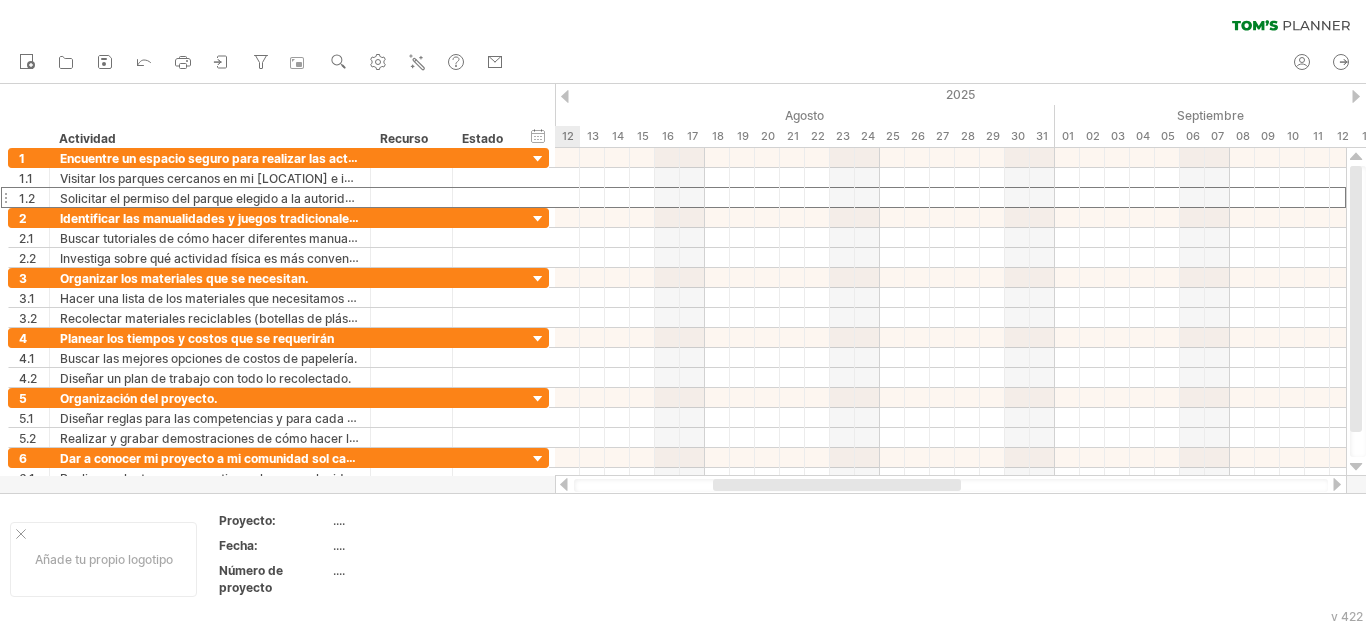 click at bounding box center [565, 96] 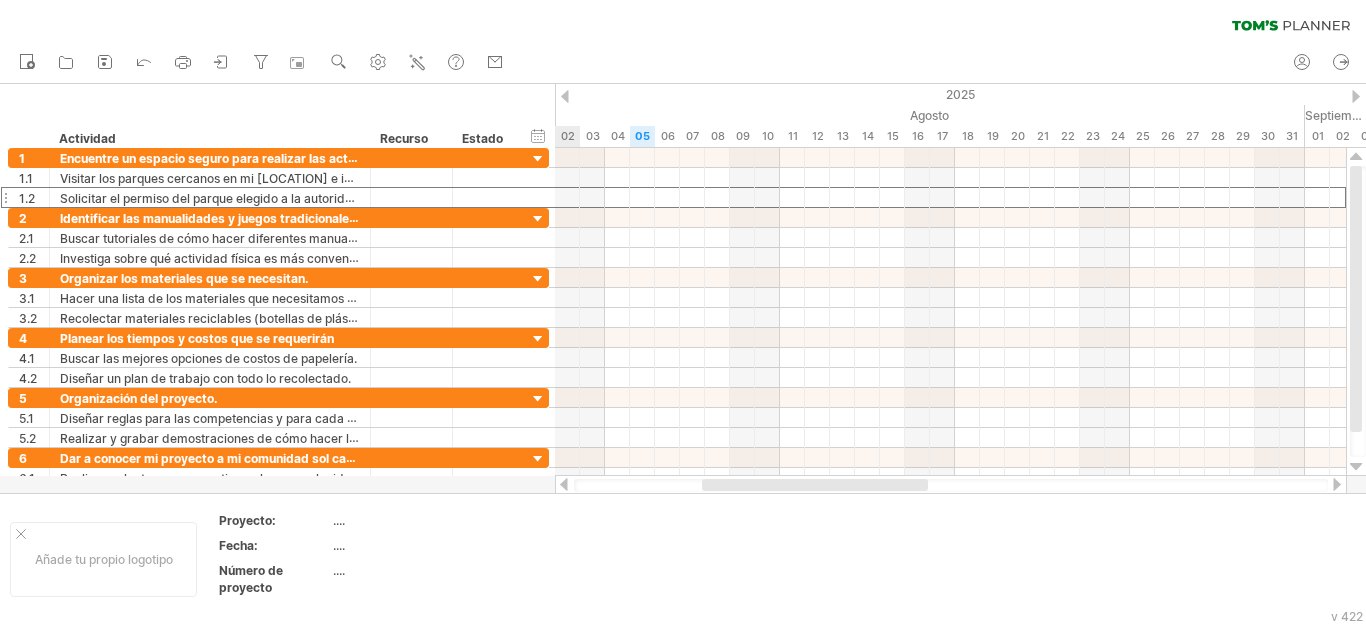 click at bounding box center [565, 96] 